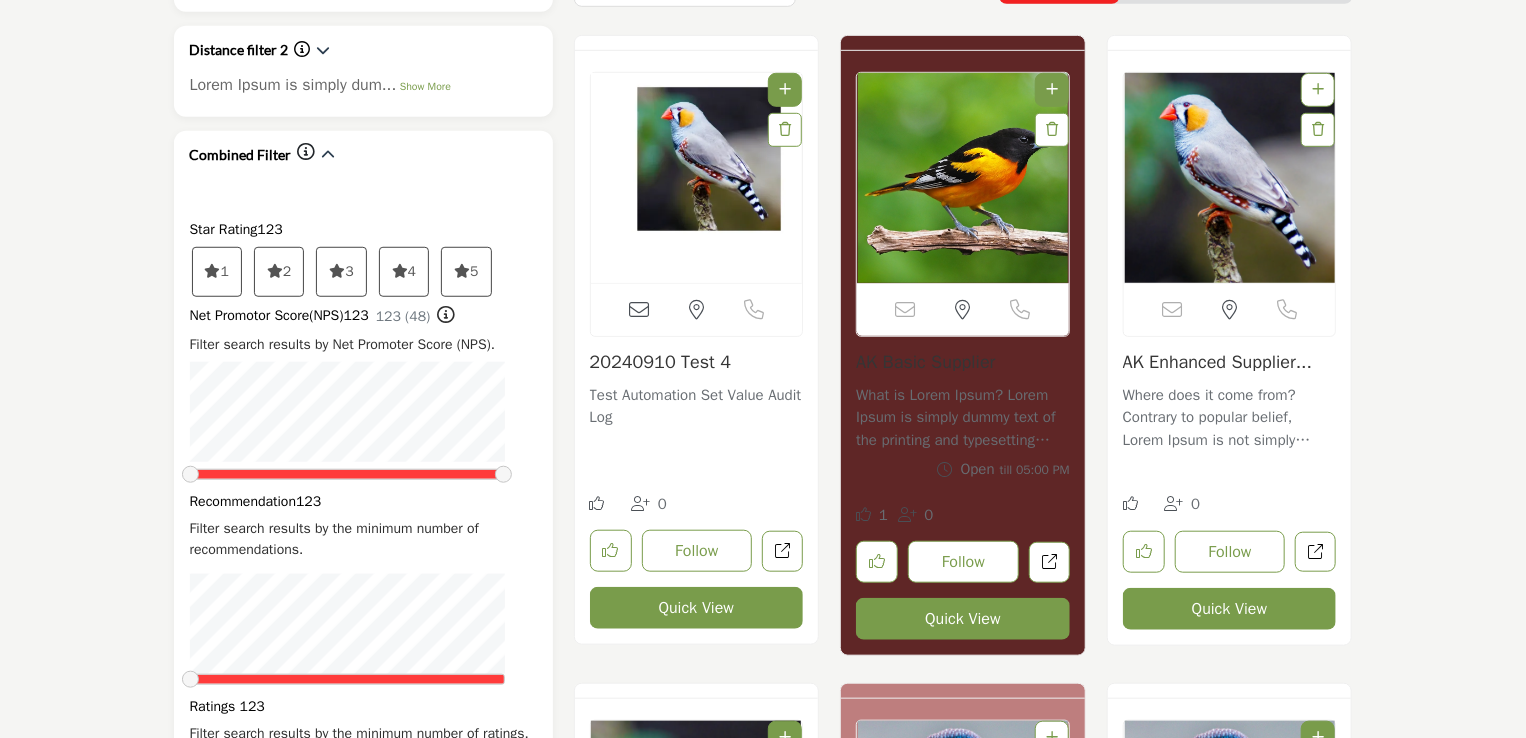 scroll, scrollTop: 300, scrollLeft: 0, axis: vertical 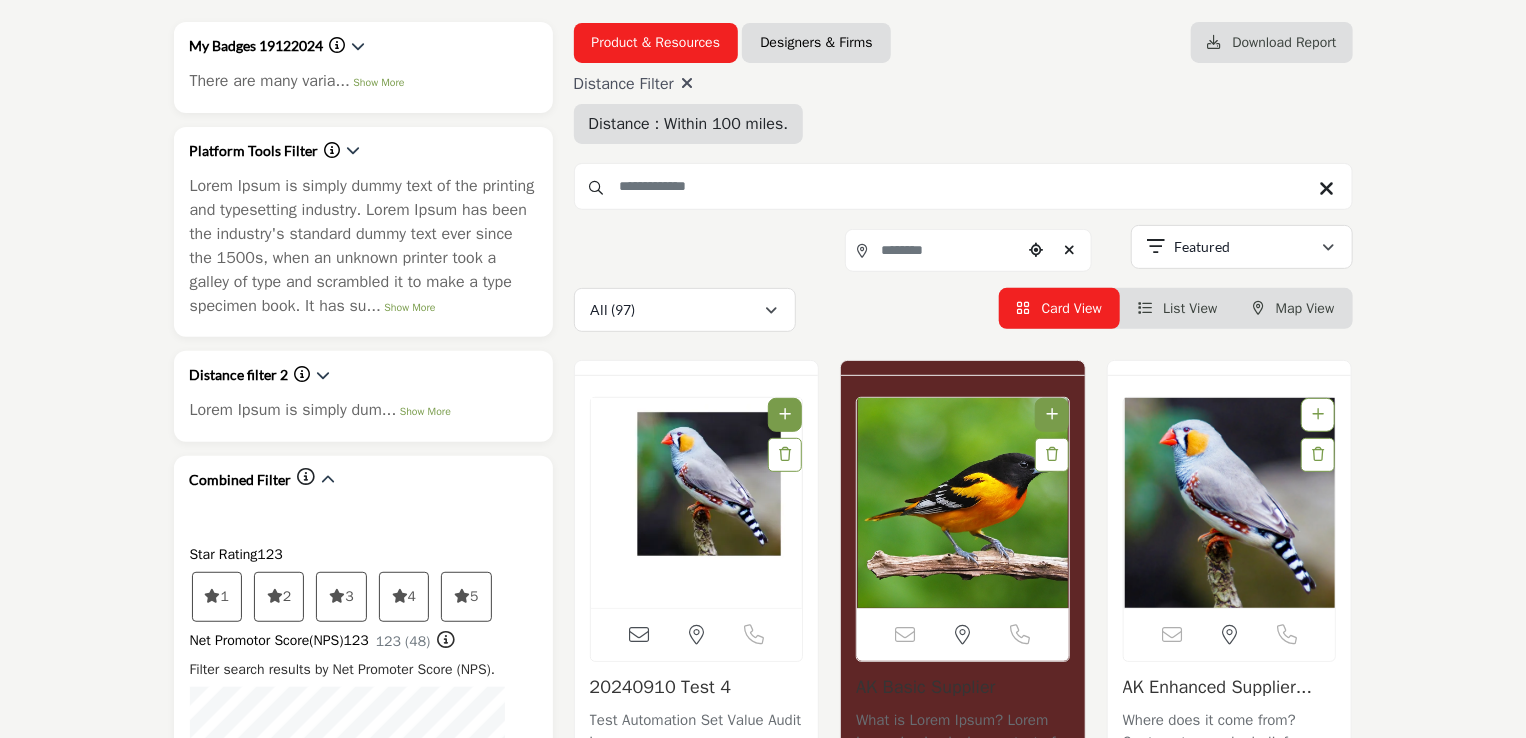 click on "Product & Resources" at bounding box center (656, 43) 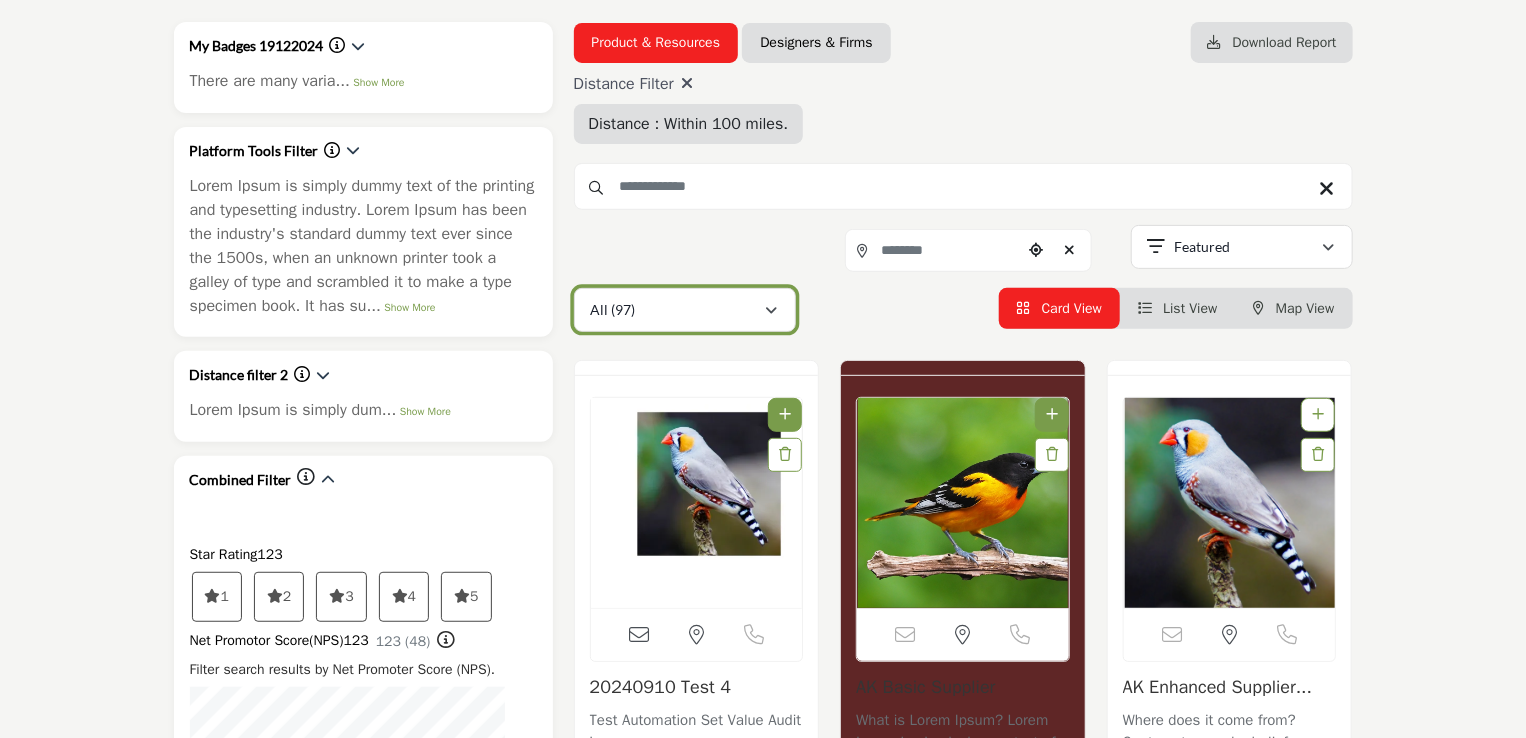 click on "All (97)" at bounding box center (678, 310) 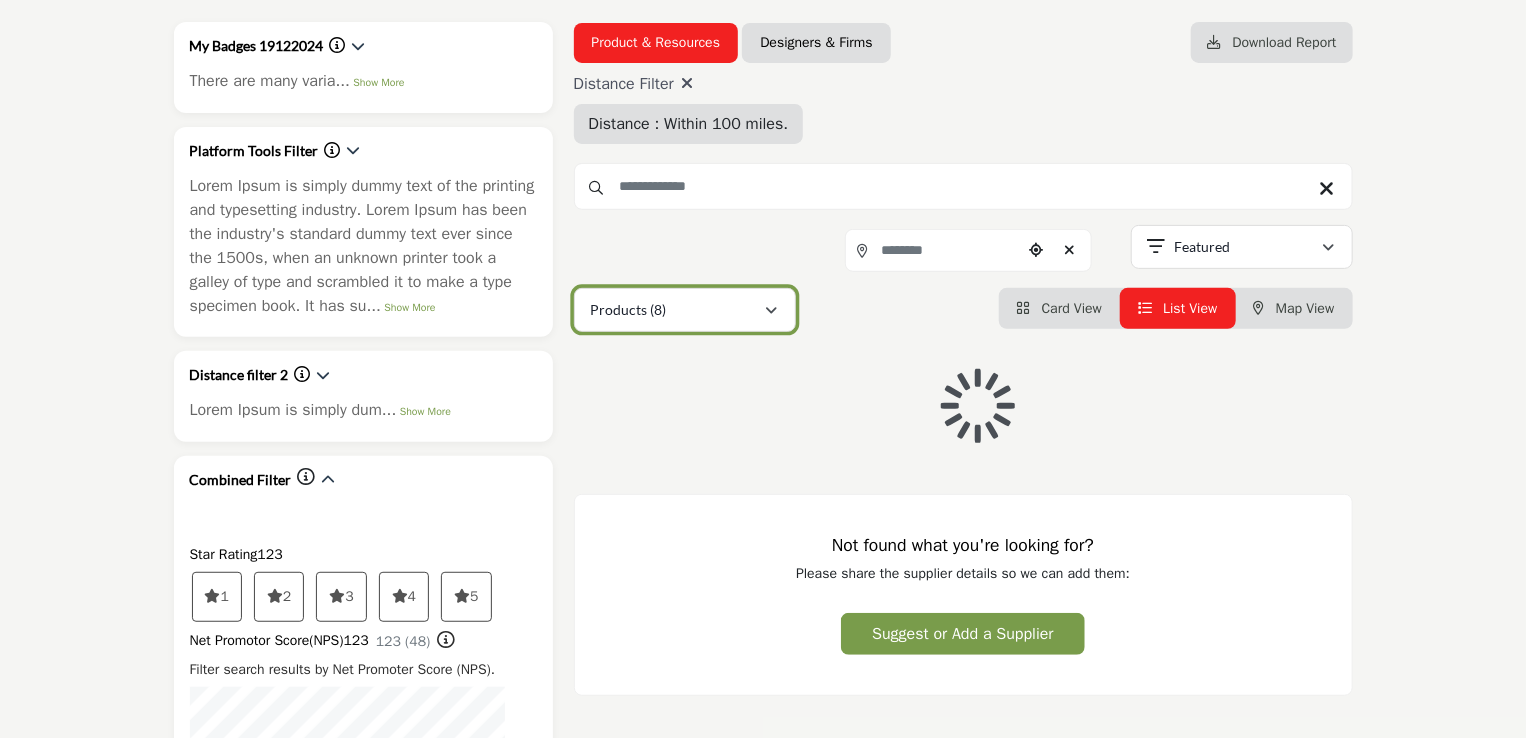 click on "Products (8)" at bounding box center (678, 310) 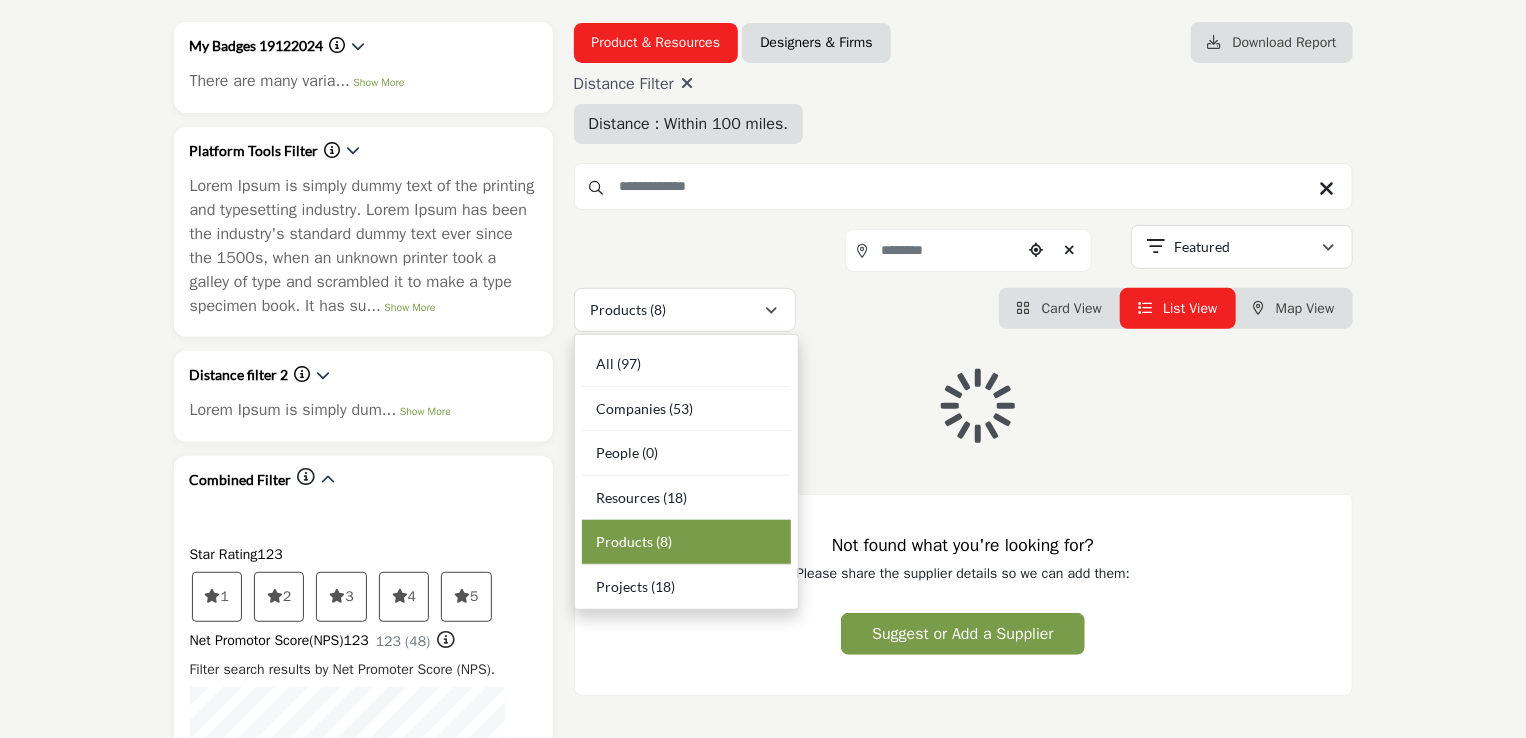 click on "Resources" at bounding box center [628, 497] 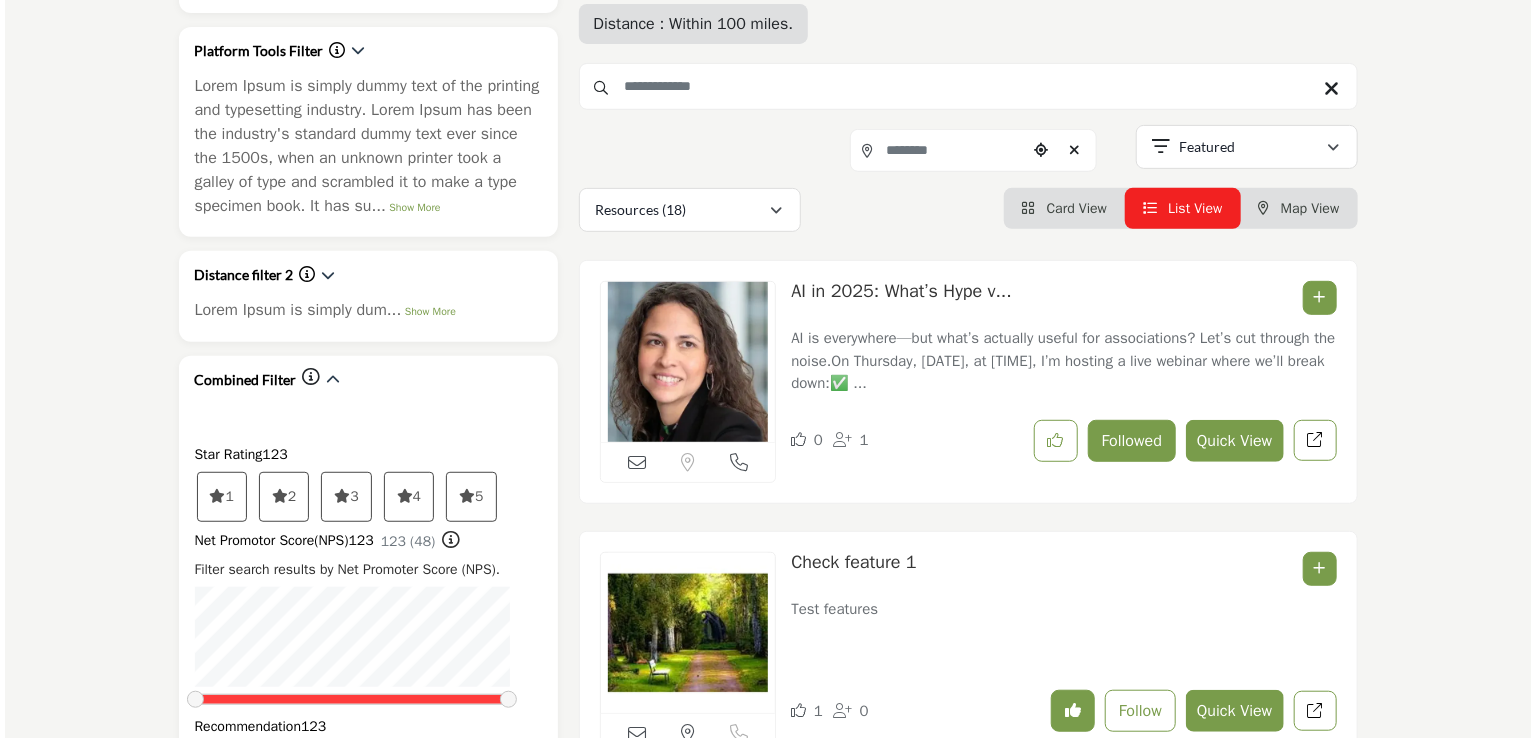 scroll, scrollTop: 600, scrollLeft: 0, axis: vertical 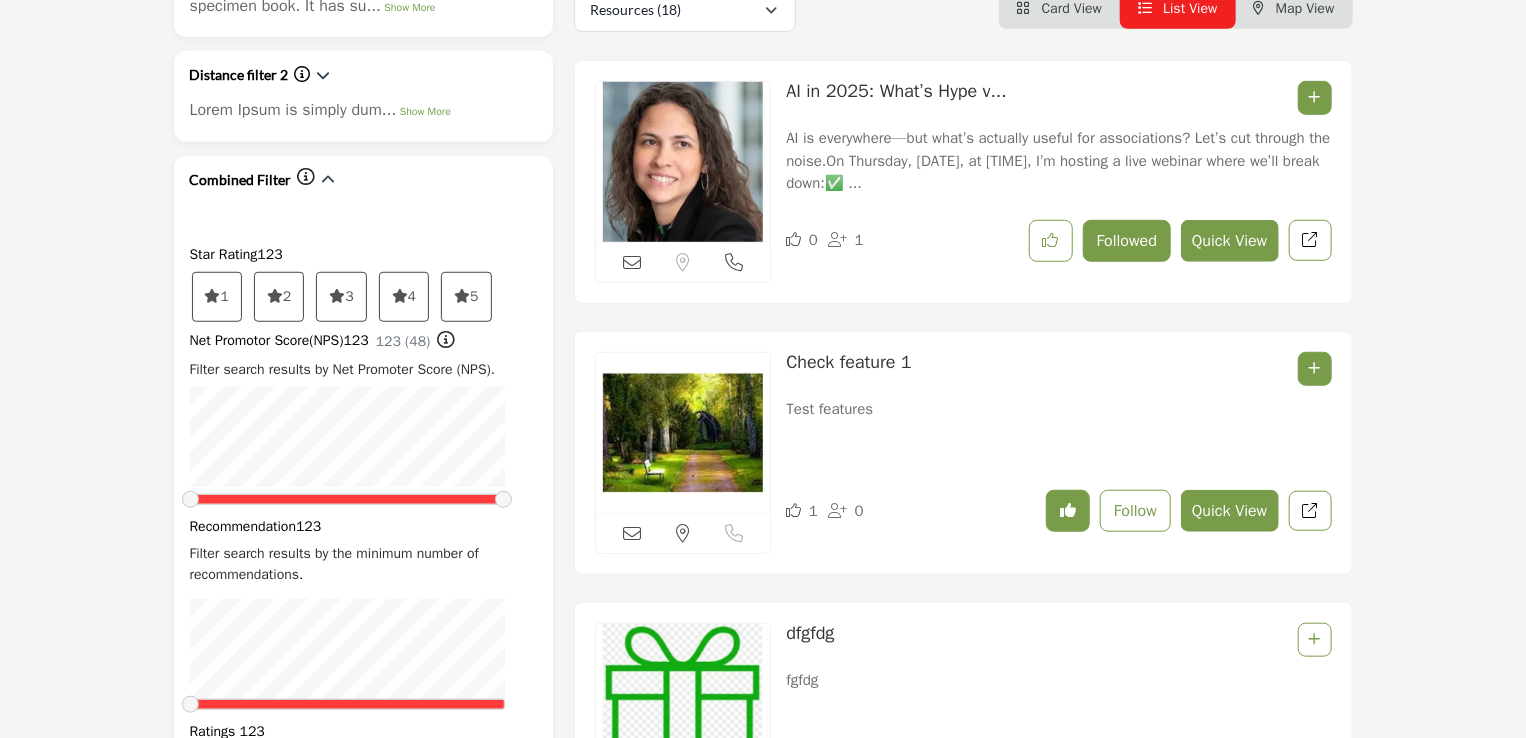 click at bounding box center (683, 162) 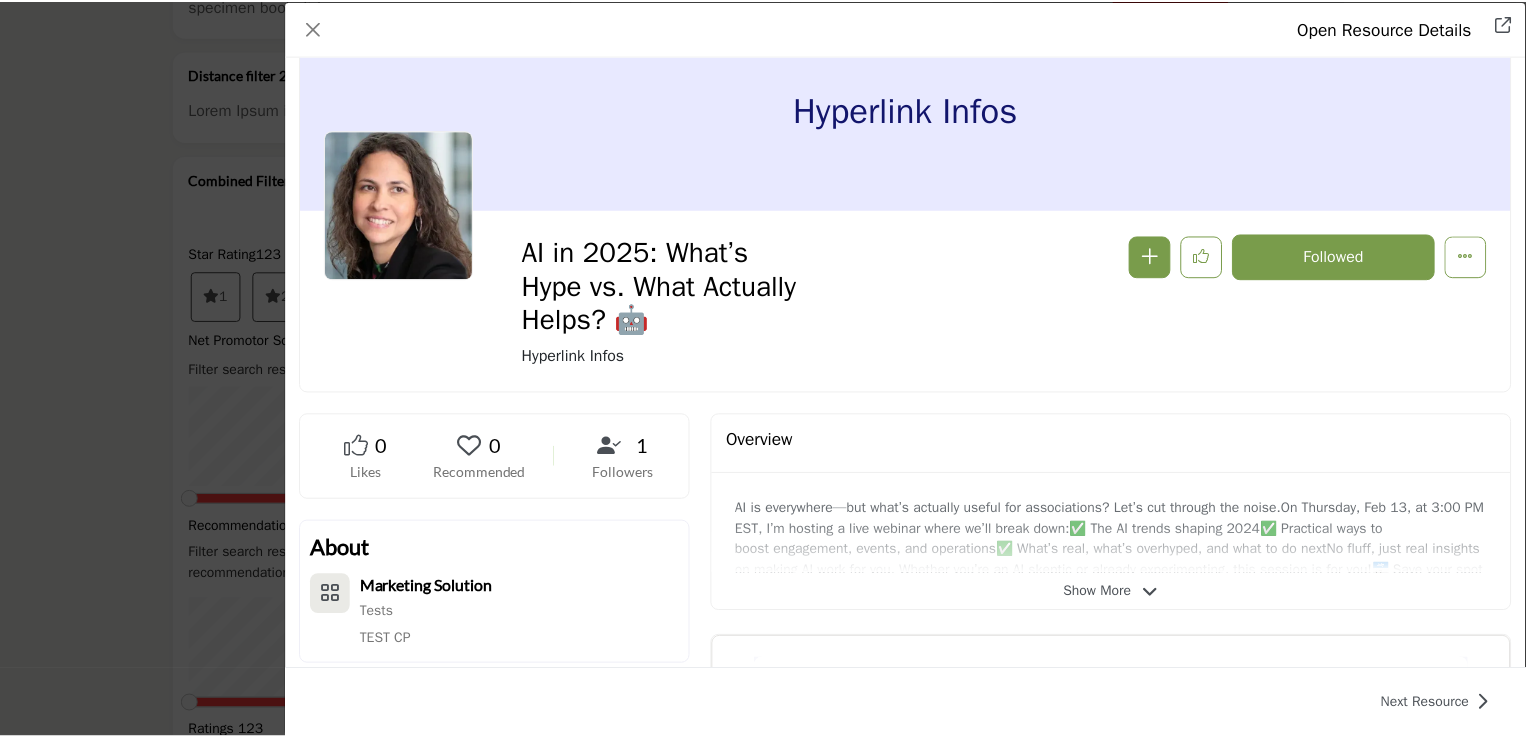 scroll, scrollTop: 0, scrollLeft: 0, axis: both 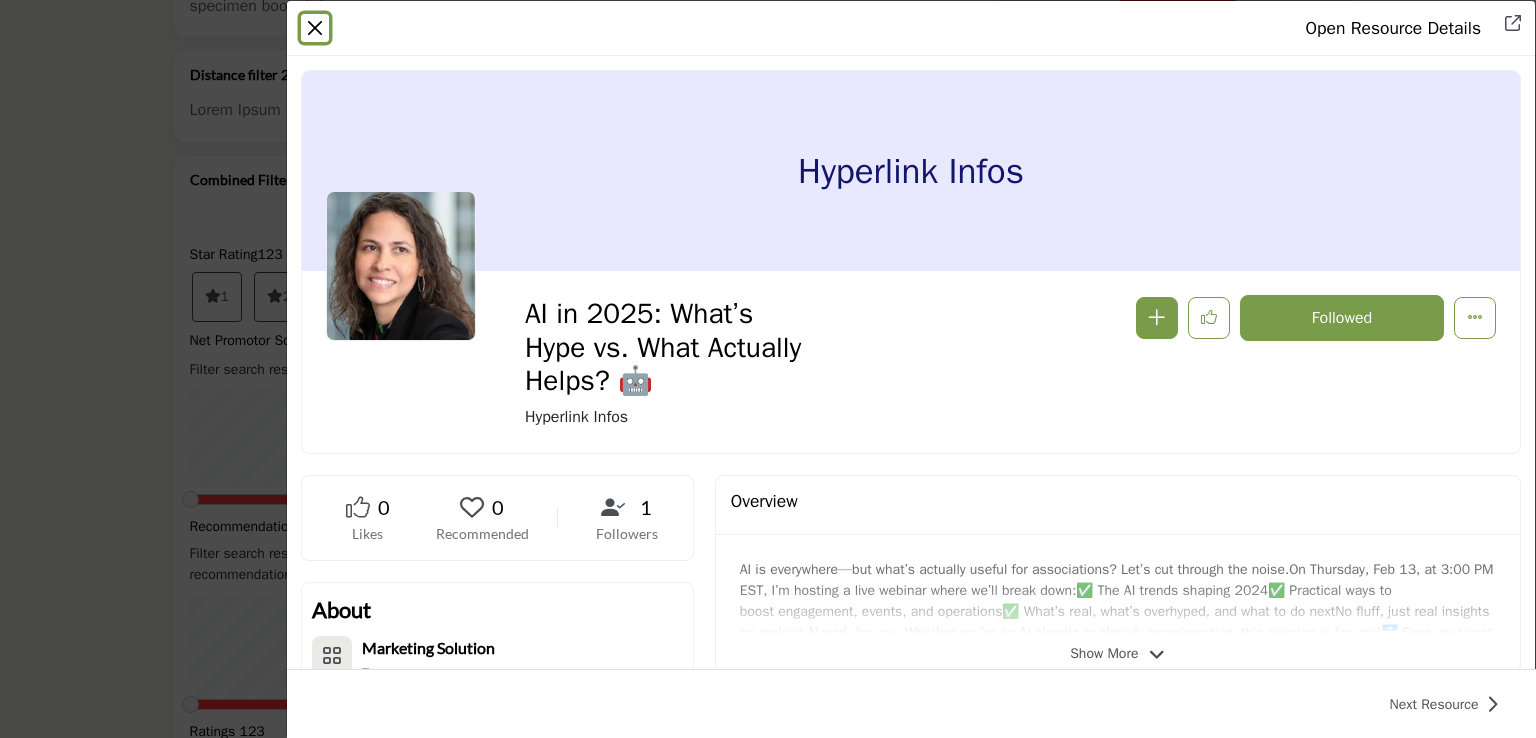 click at bounding box center (315, 28) 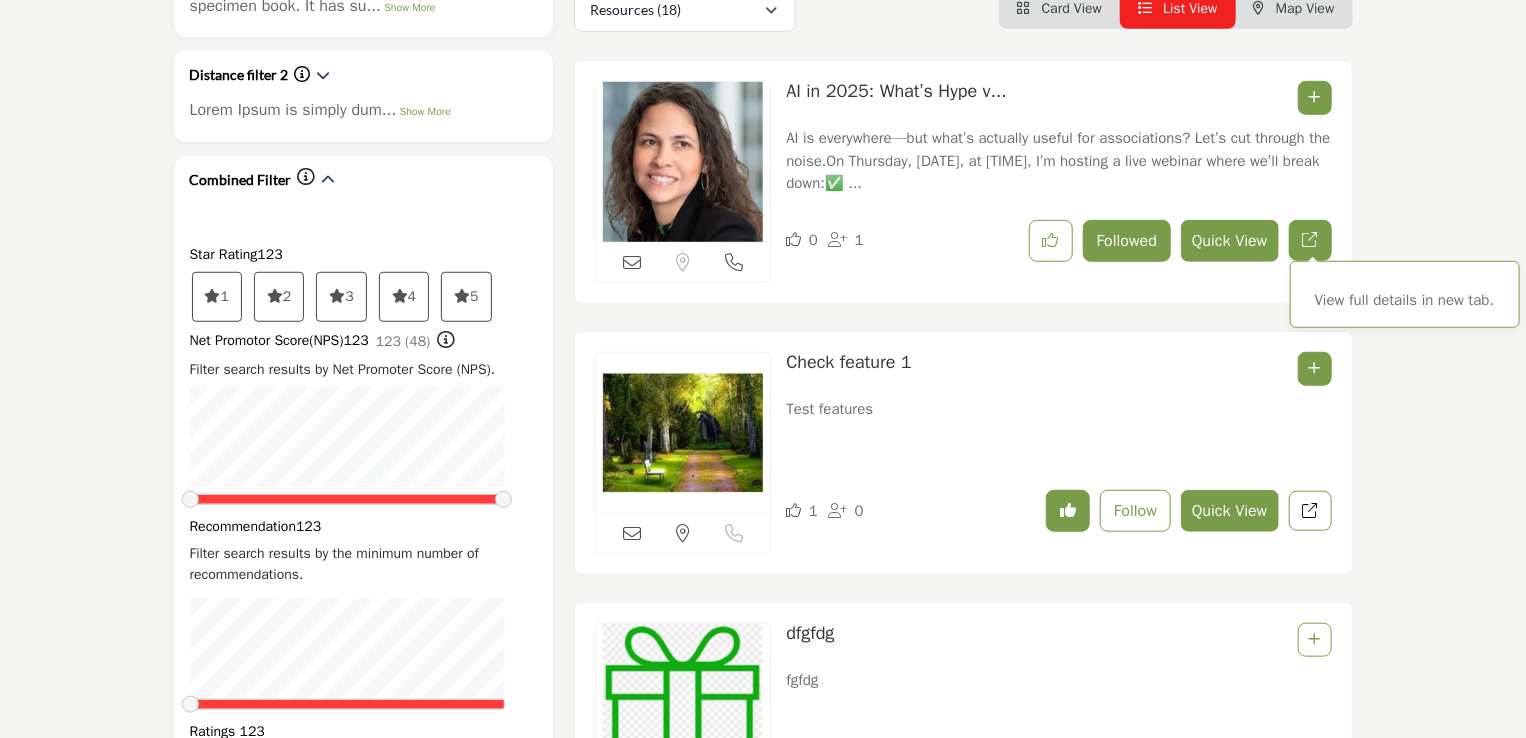 click at bounding box center (1310, 239) 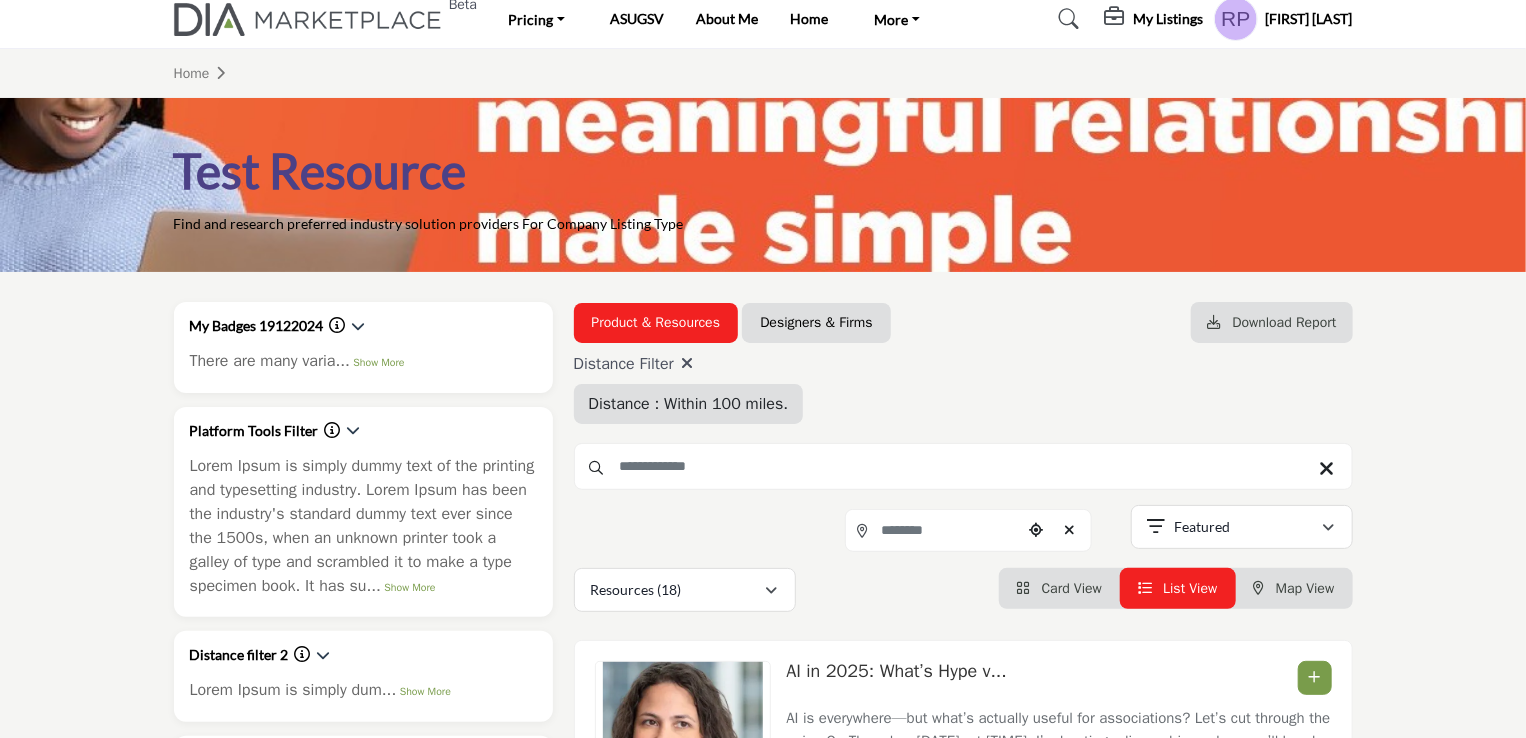 scroll, scrollTop: 0, scrollLeft: 0, axis: both 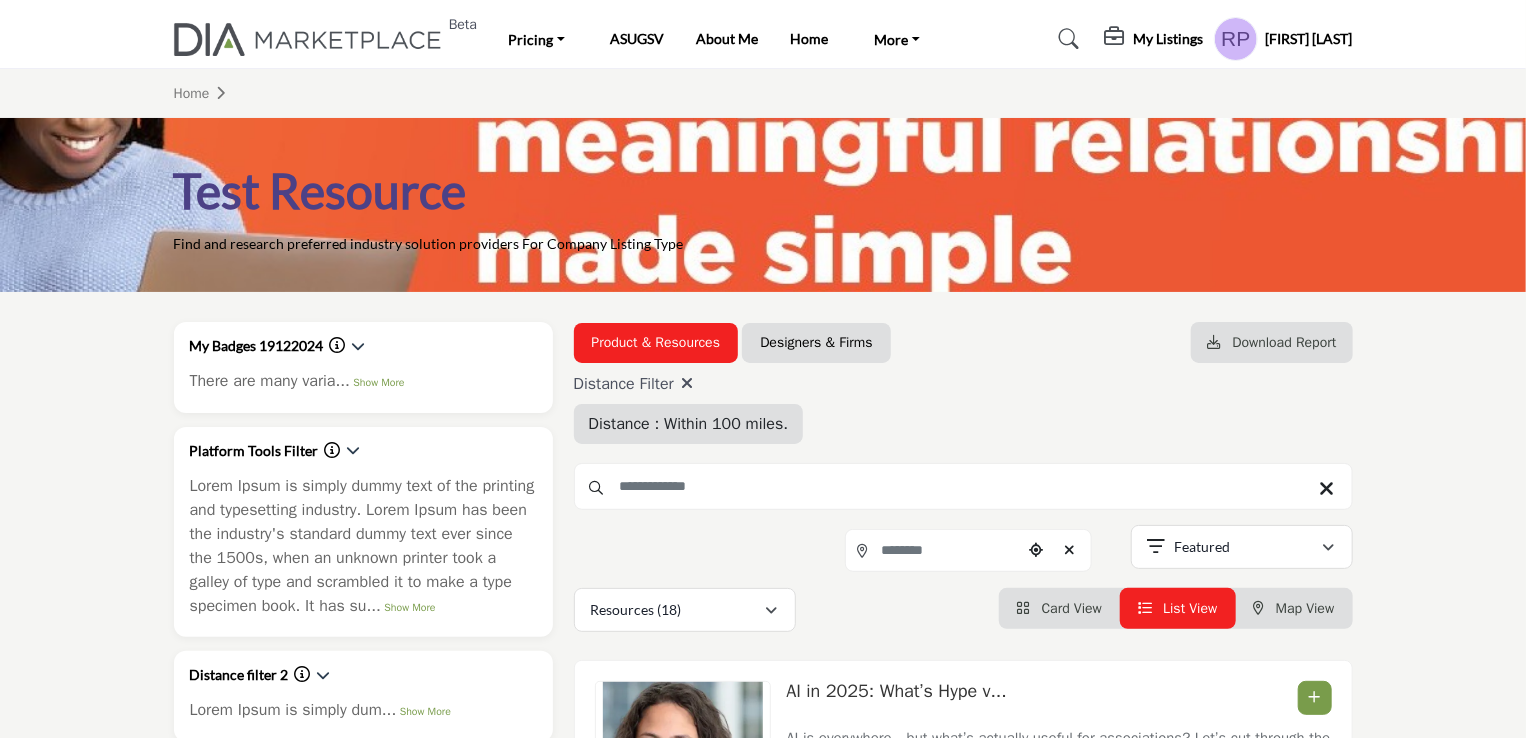 click on "Card View" at bounding box center (1072, 608) 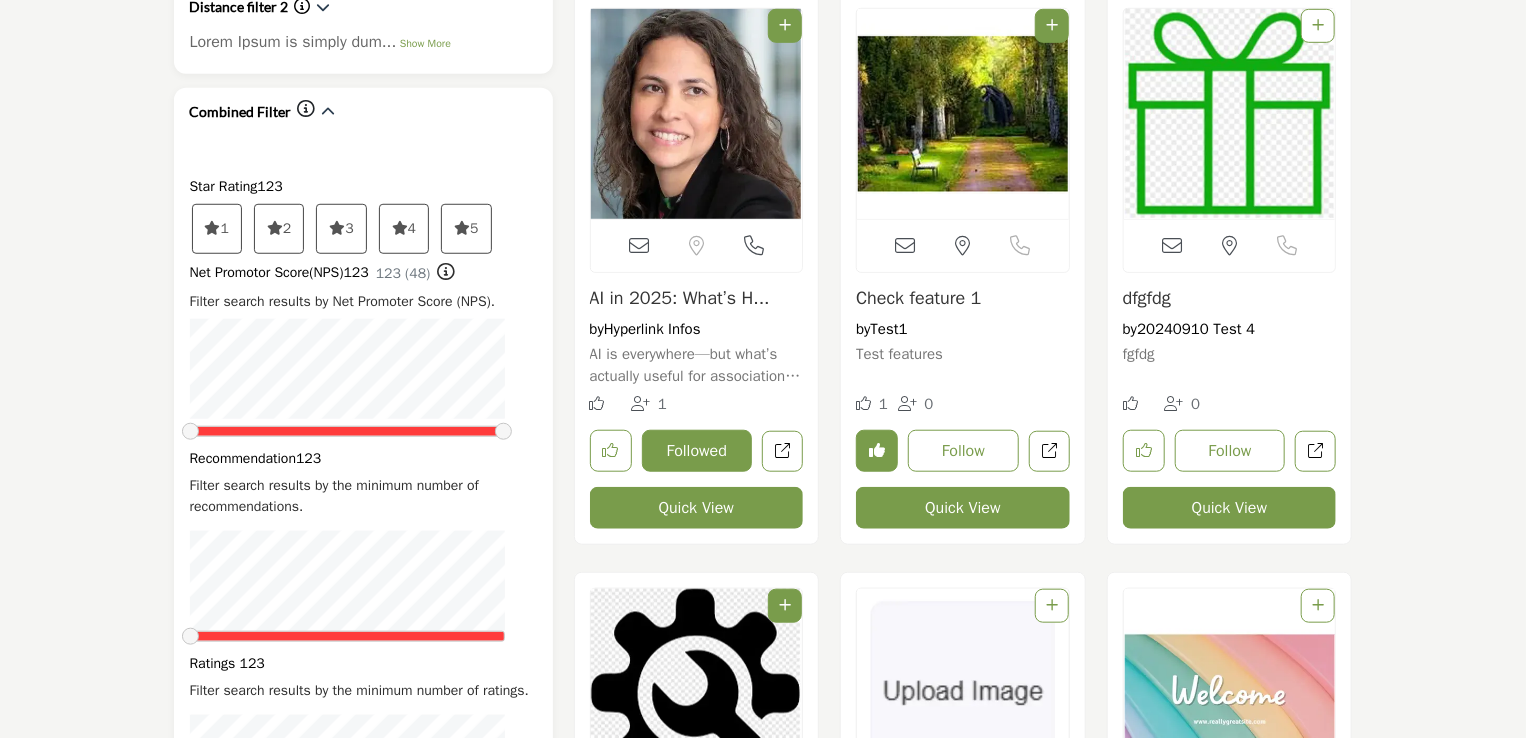 scroll, scrollTop: 700, scrollLeft: 0, axis: vertical 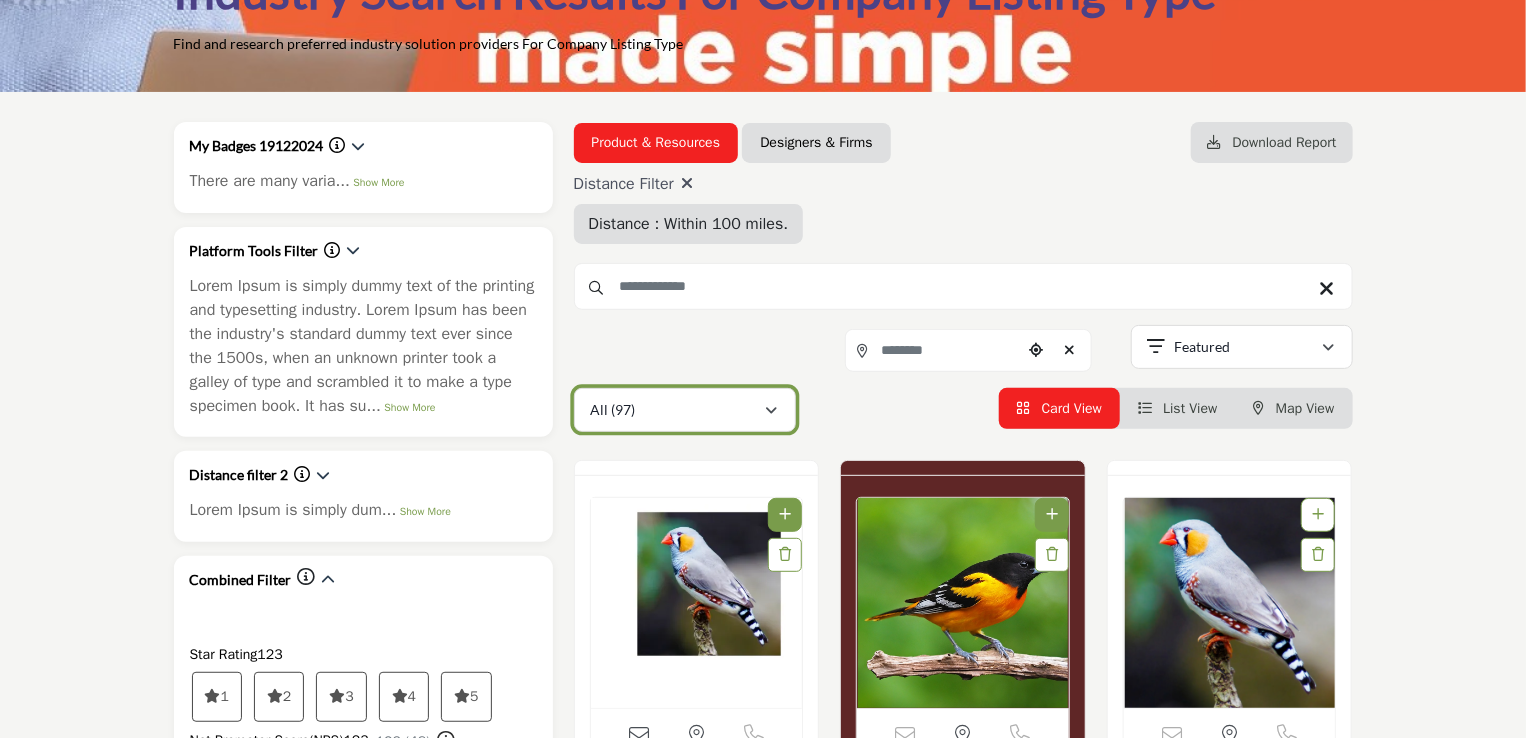 click on "All (97)" at bounding box center [678, 410] 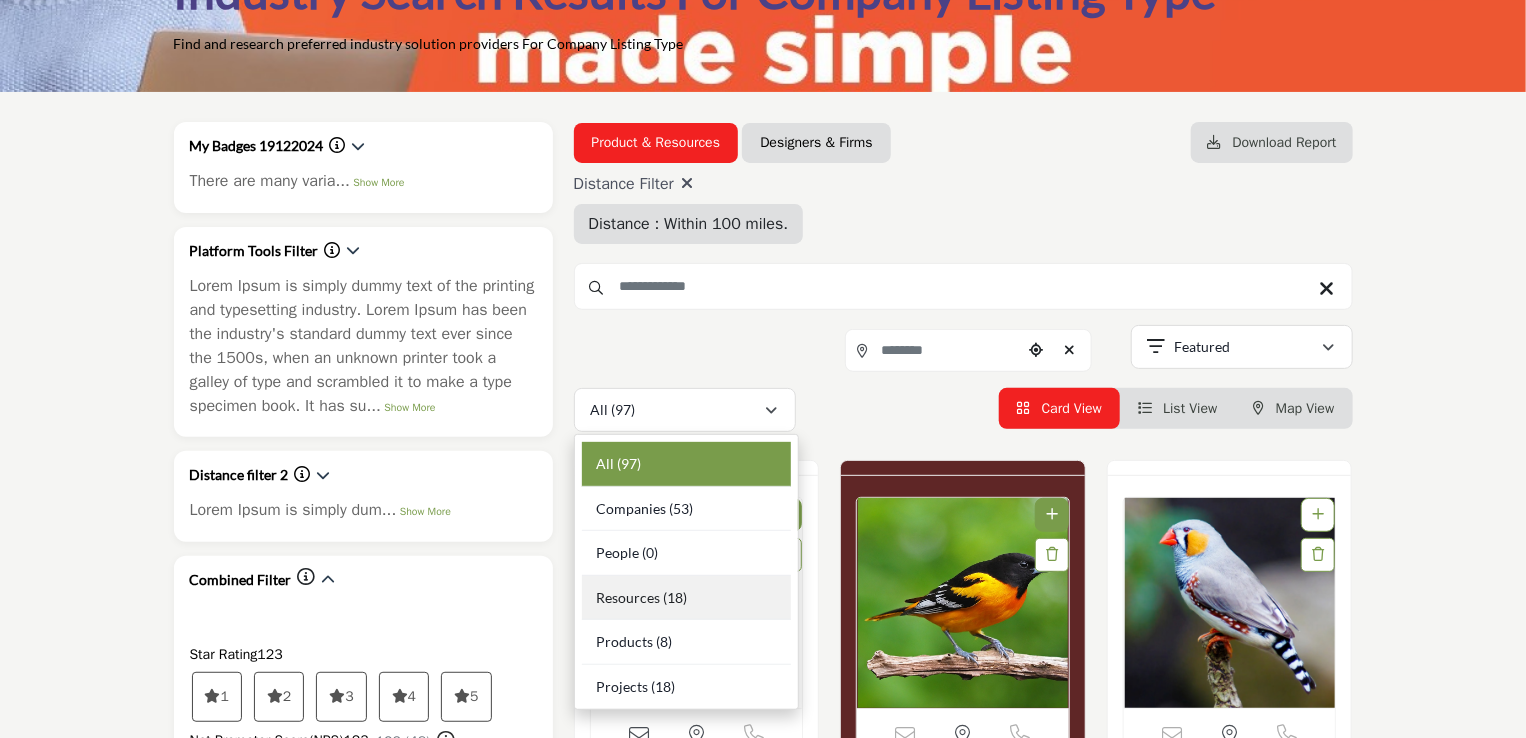 click on "Resources" at bounding box center [628, 597] 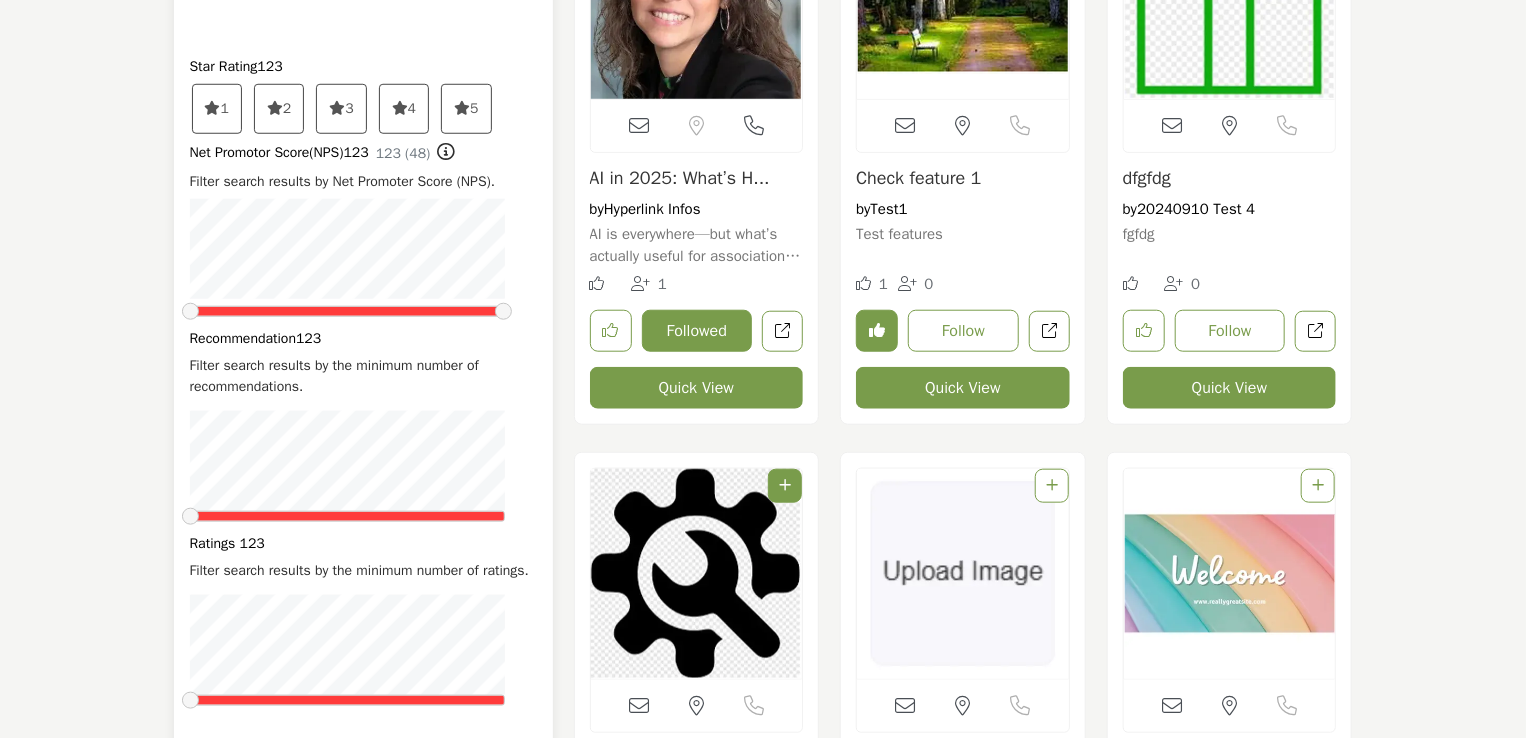 scroll, scrollTop: 800, scrollLeft: 0, axis: vertical 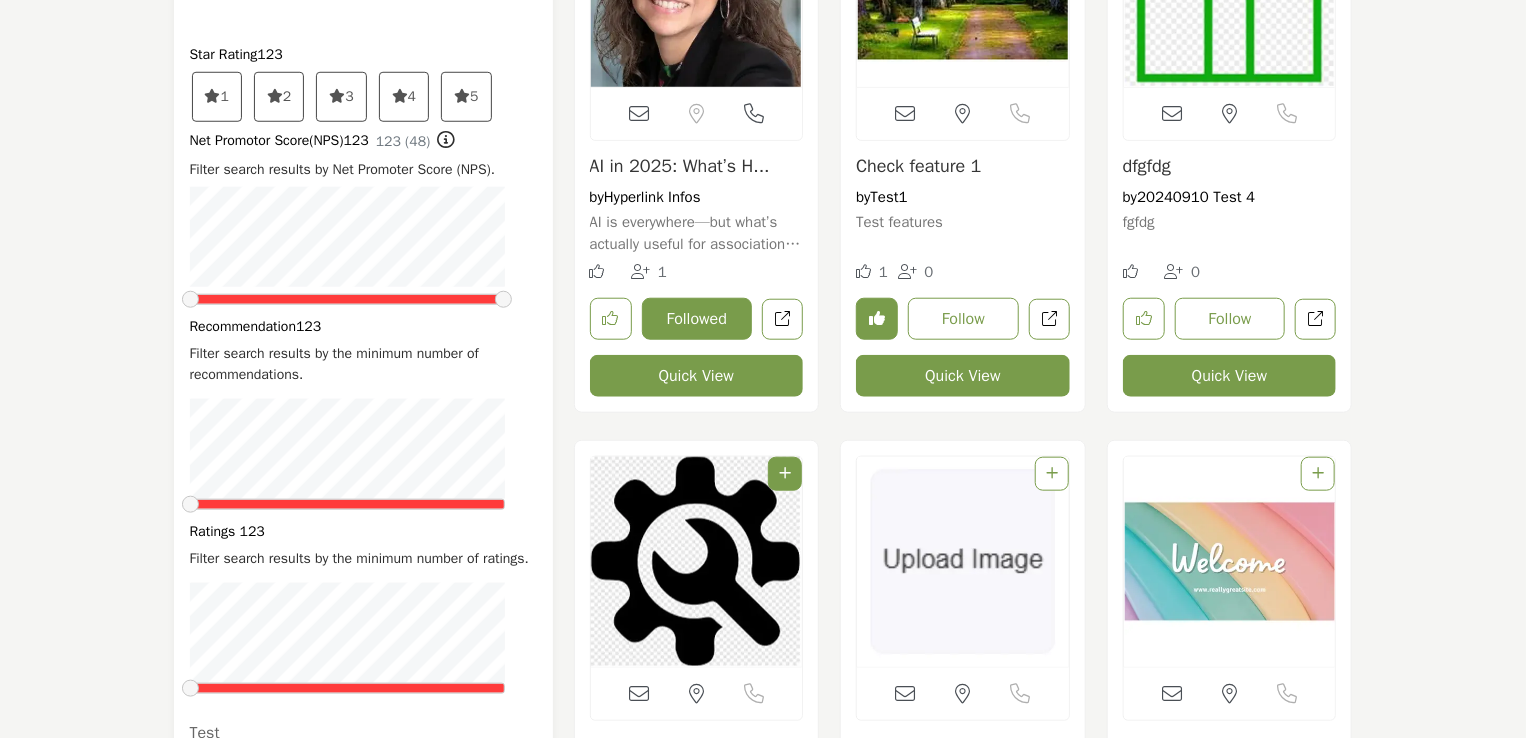 drag, startPoint x: 1188, startPoint y: 169, endPoint x: 1151, endPoint y: 176, distance: 37.65634 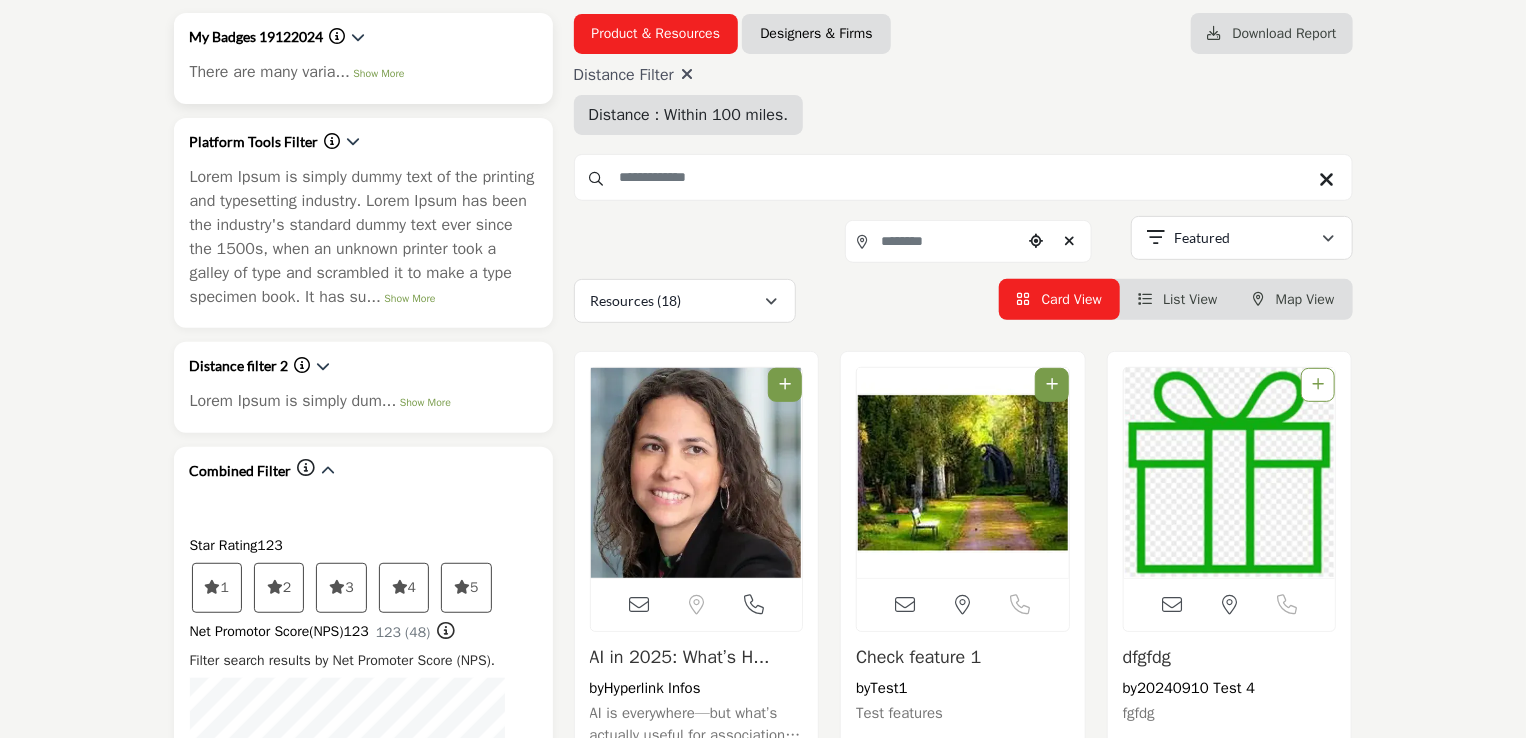 scroll, scrollTop: 300, scrollLeft: 0, axis: vertical 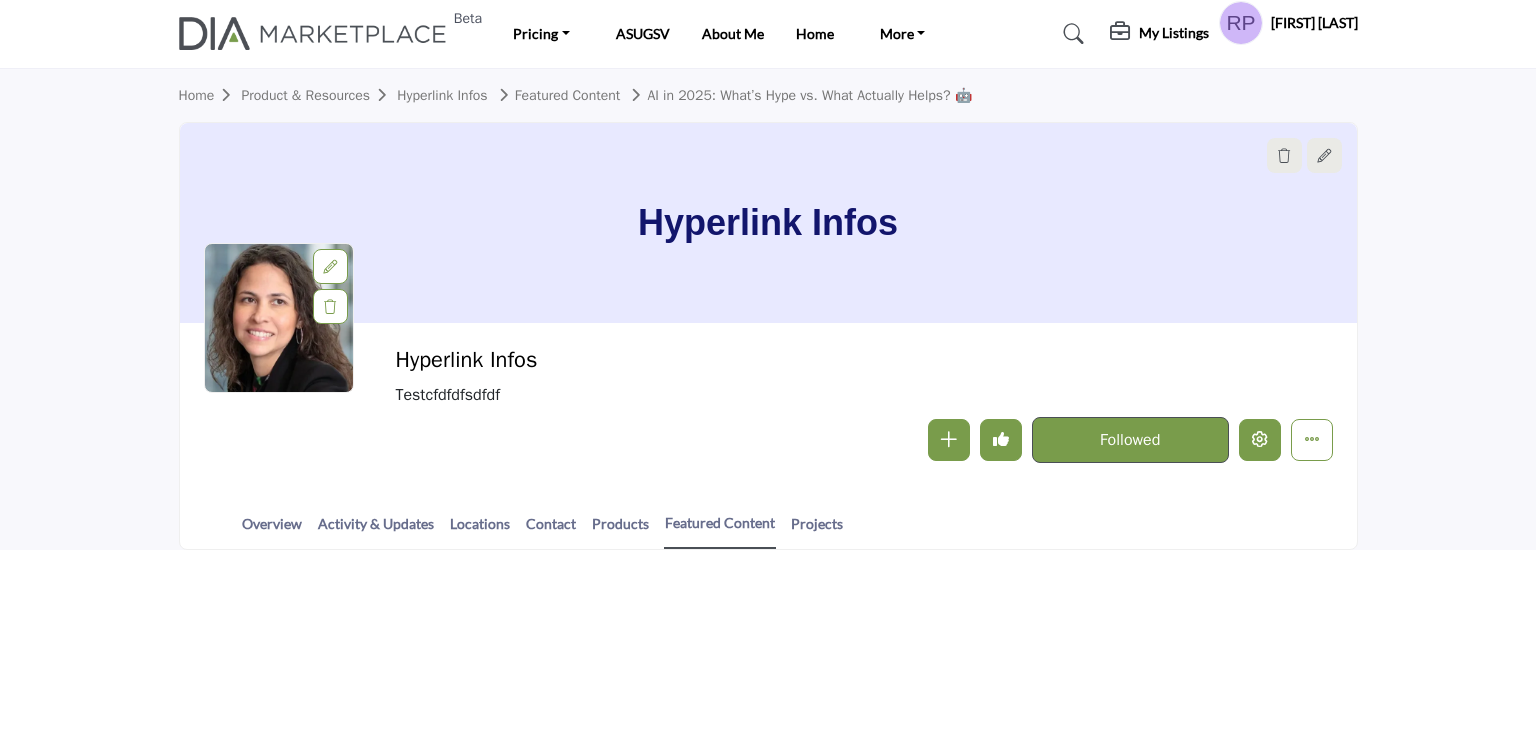 click at bounding box center [1260, 439] 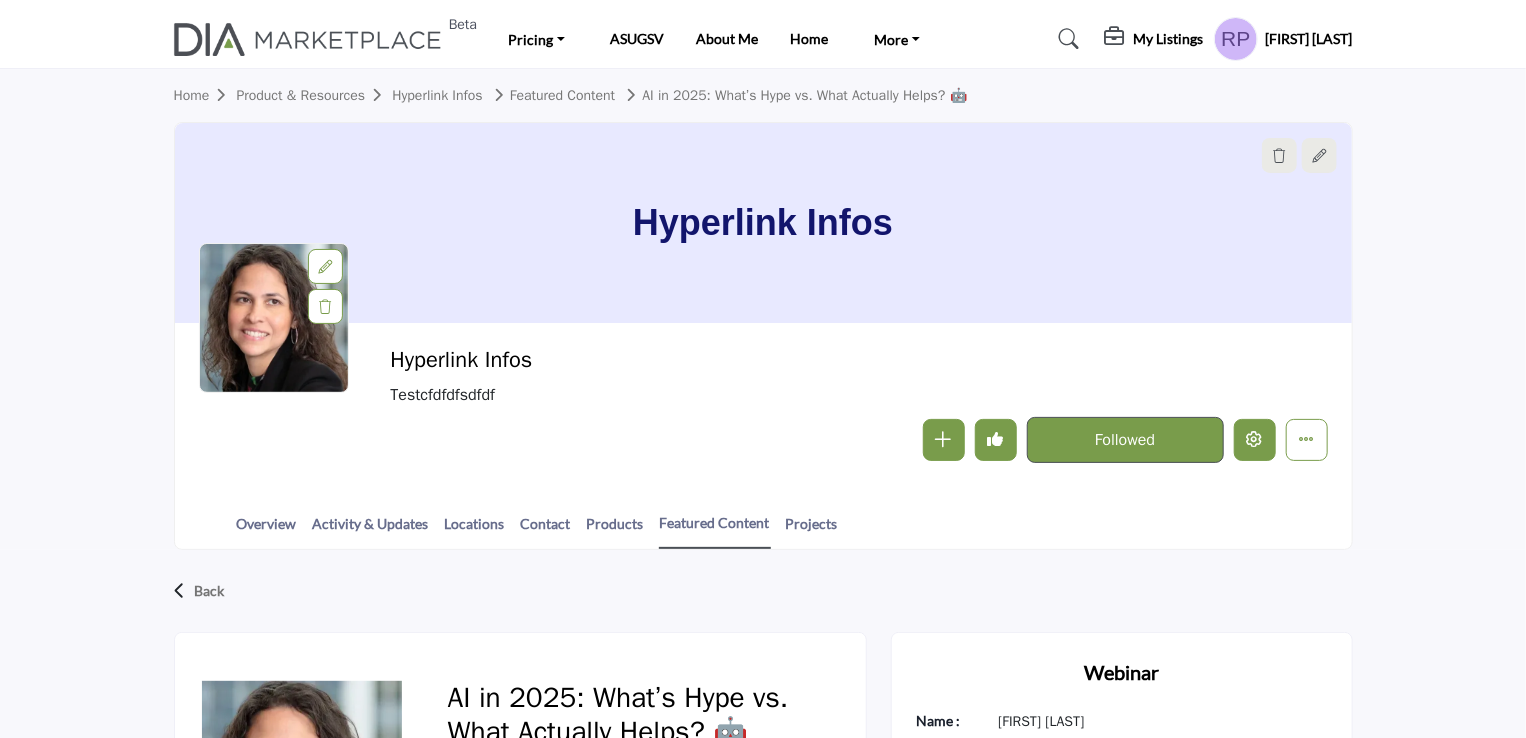 click at bounding box center (1255, 439) 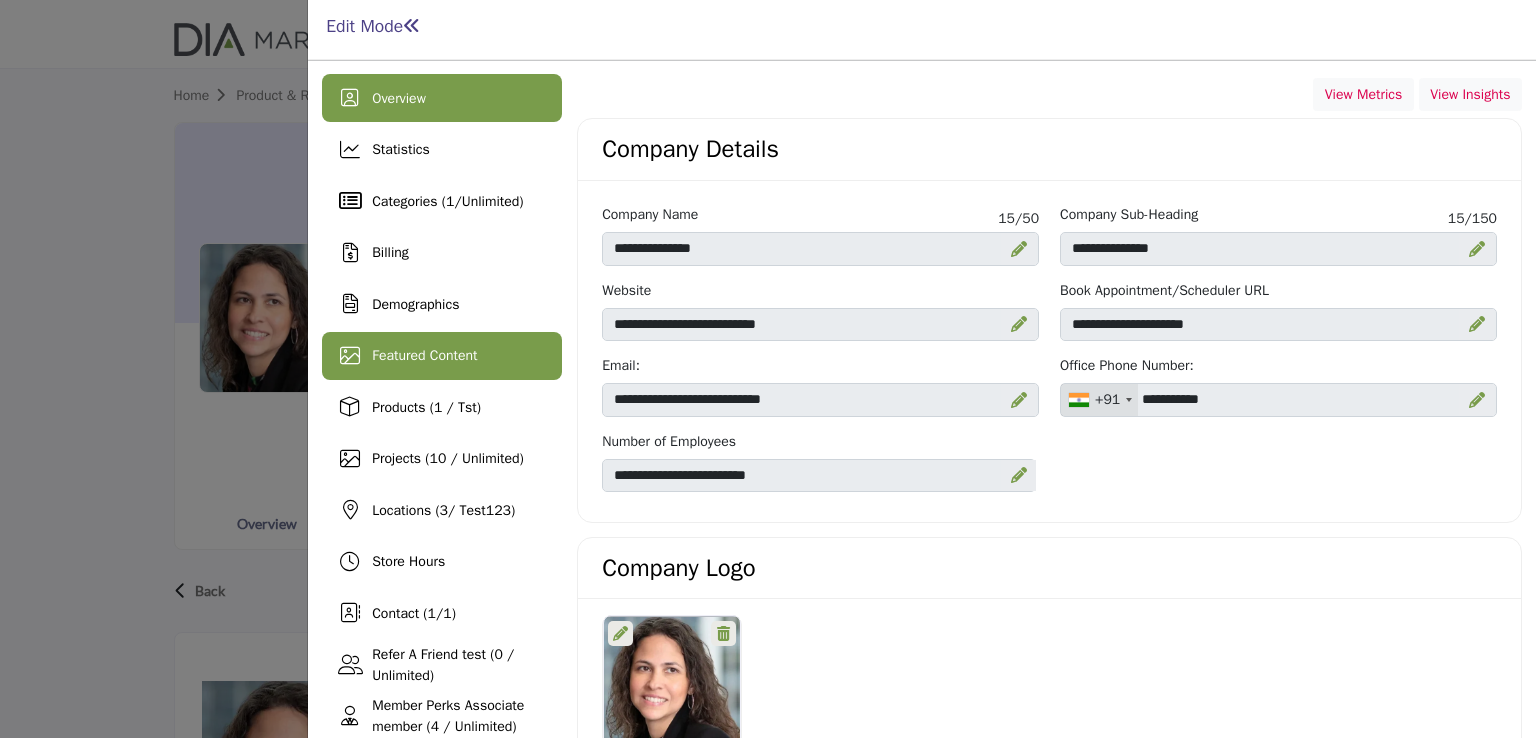 click on "Featured Content" at bounding box center (424, 355) 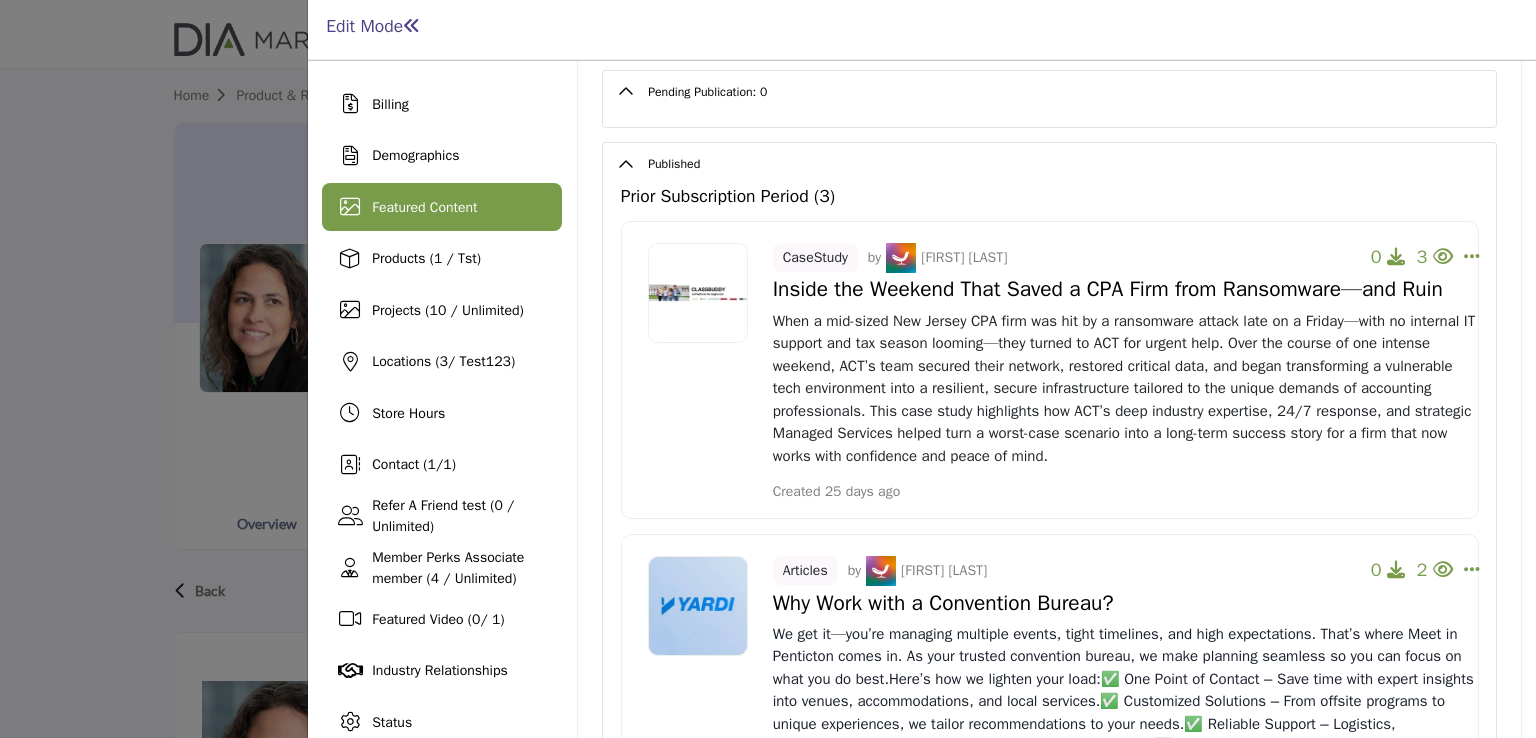 scroll, scrollTop: 49, scrollLeft: 0, axis: vertical 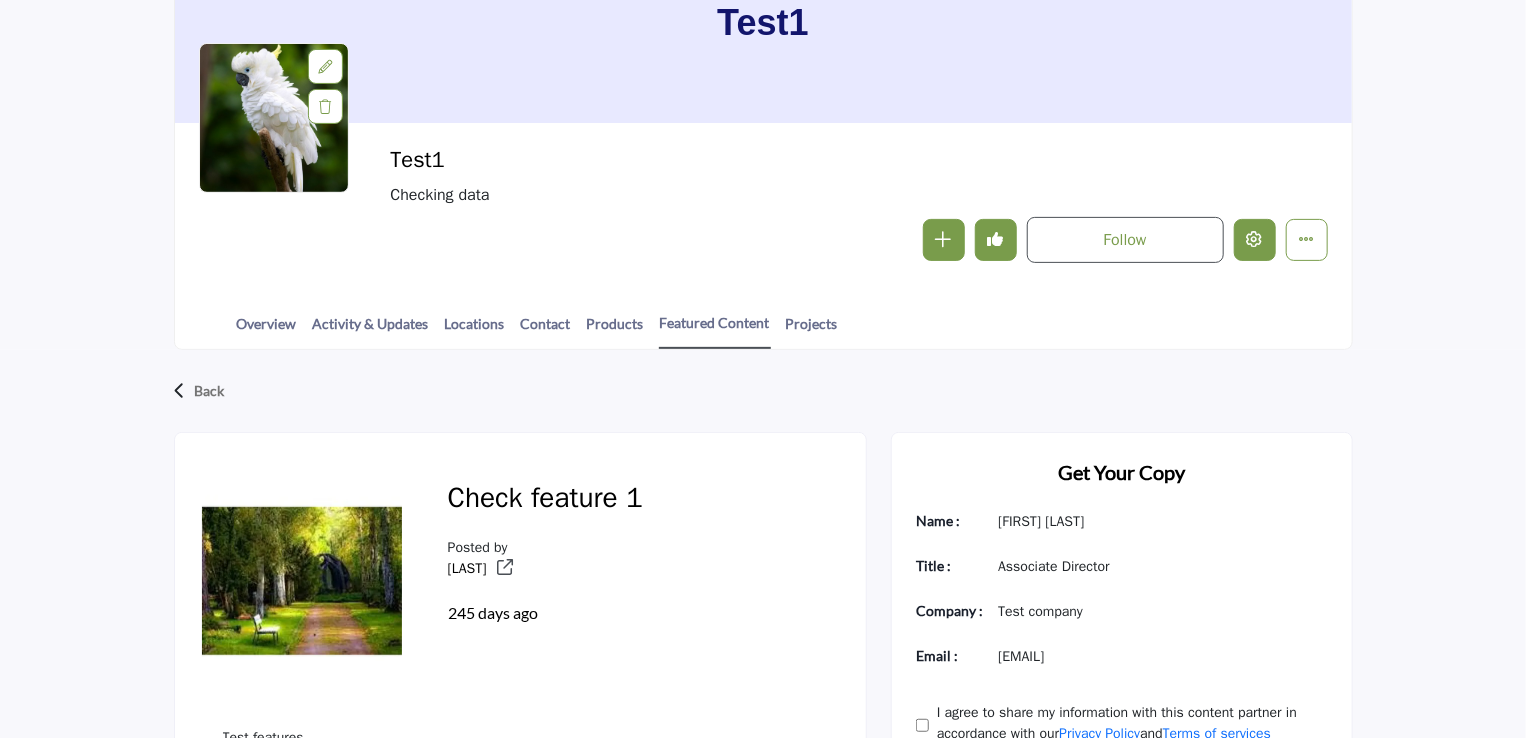 click at bounding box center (1255, 239) 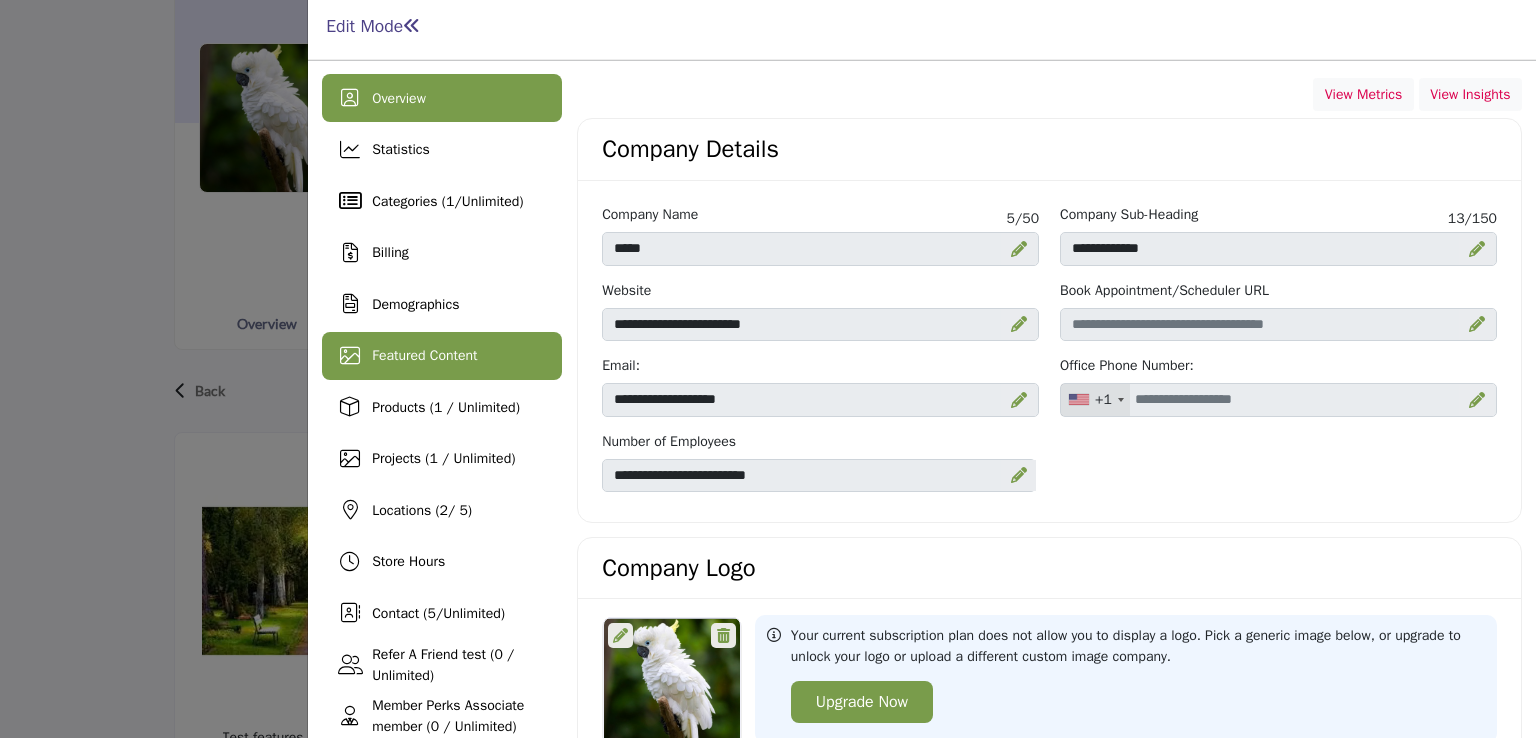 click on "Featured Content" at bounding box center [424, 355] 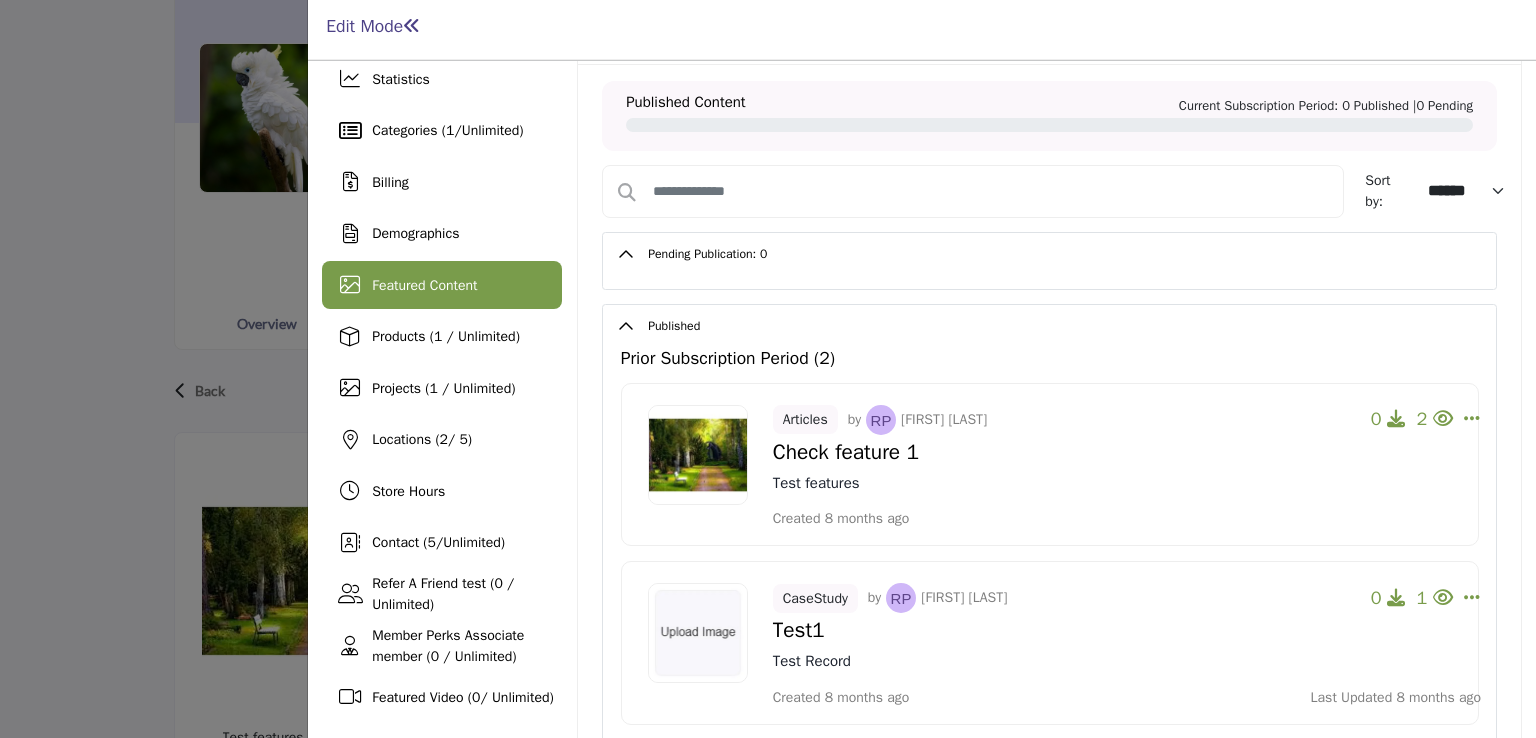 scroll, scrollTop: 0, scrollLeft: 0, axis: both 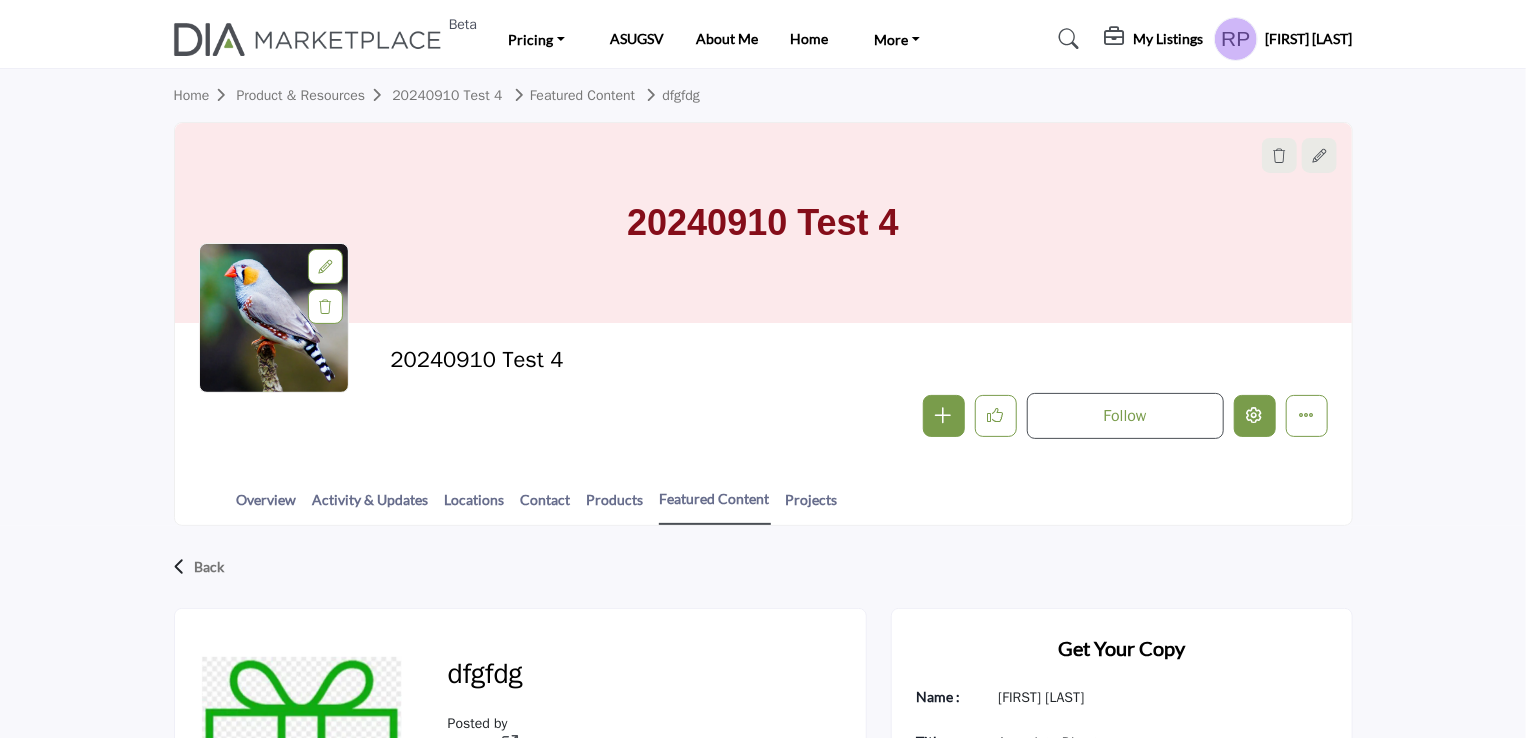 click at bounding box center (1255, 416) 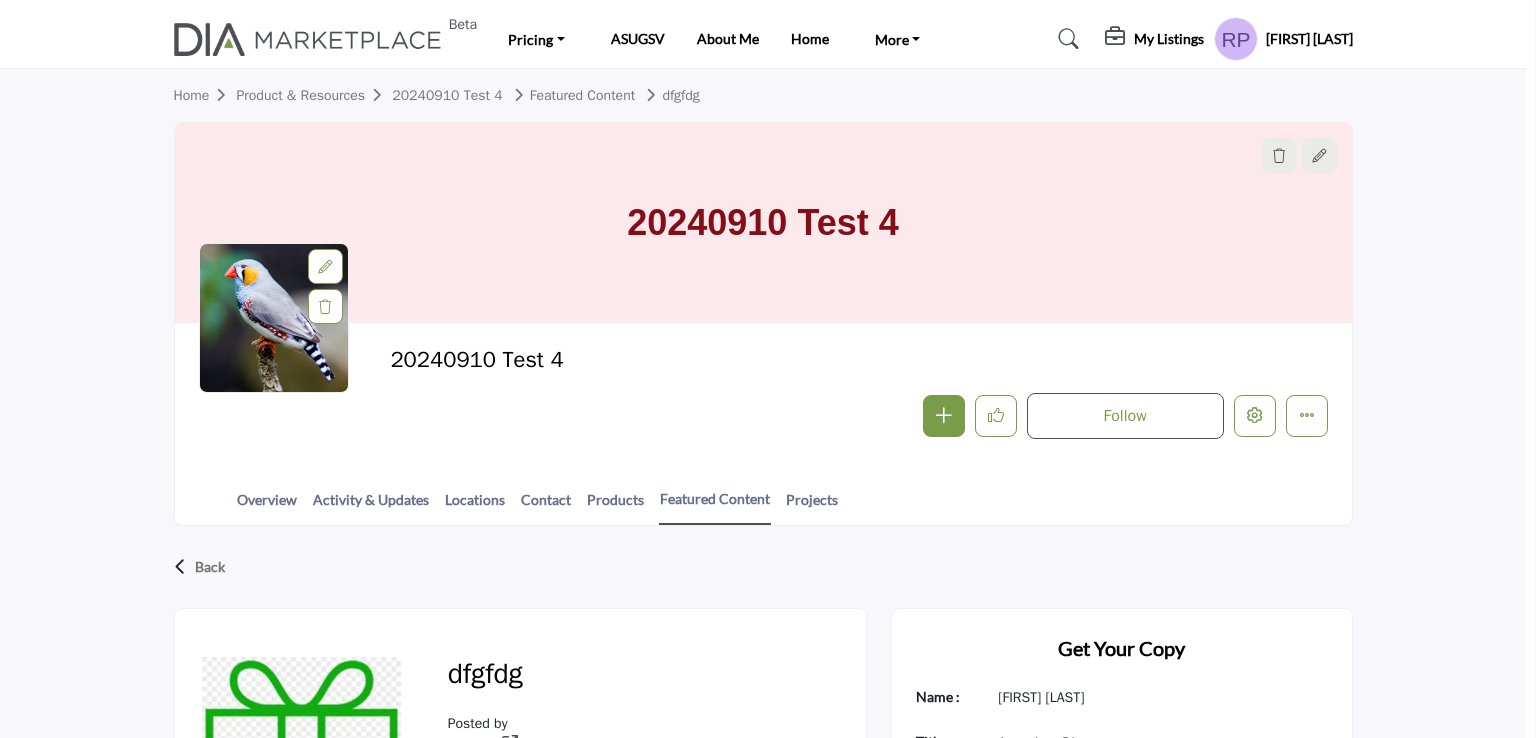 click at bounding box center [768, 369] 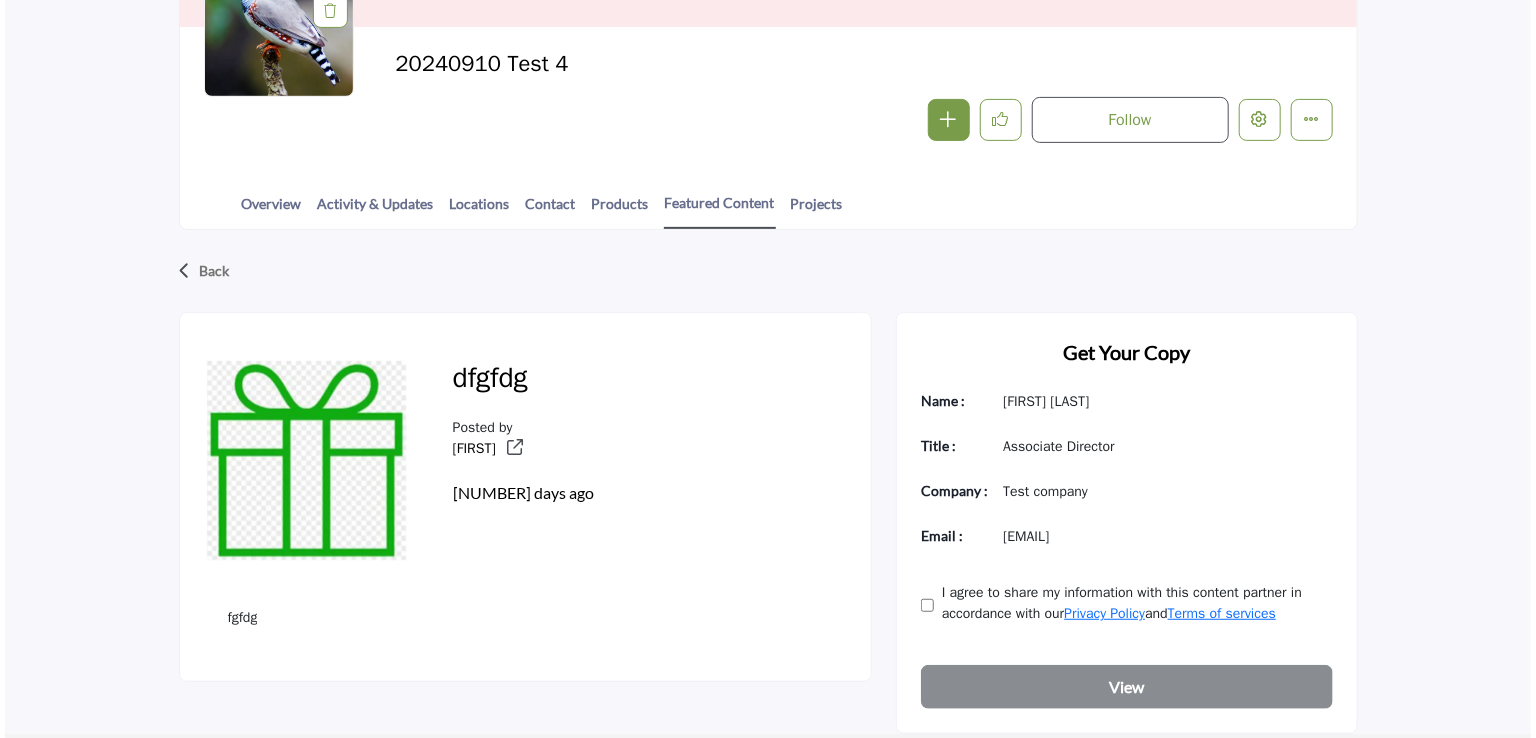 scroll, scrollTop: 300, scrollLeft: 0, axis: vertical 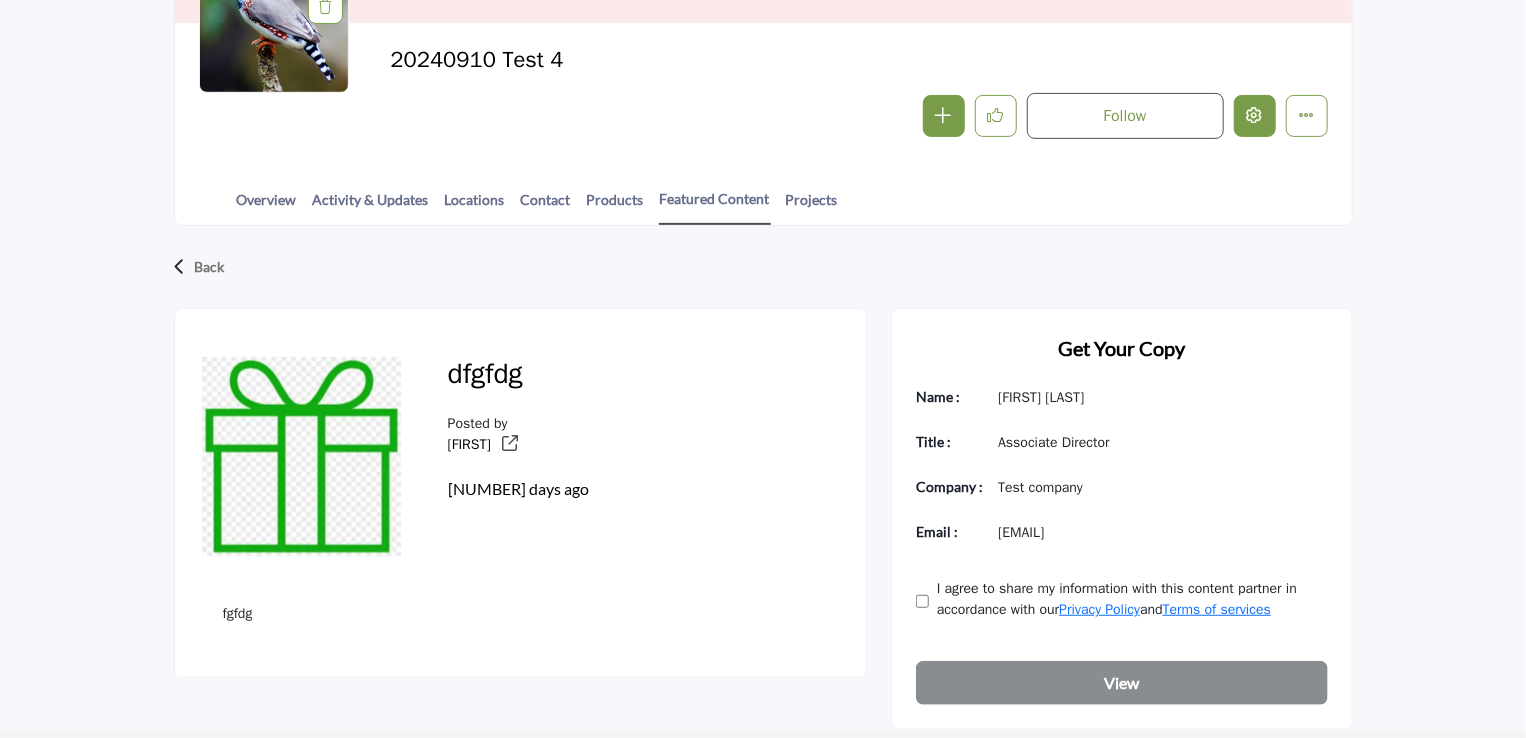click at bounding box center (1255, 115) 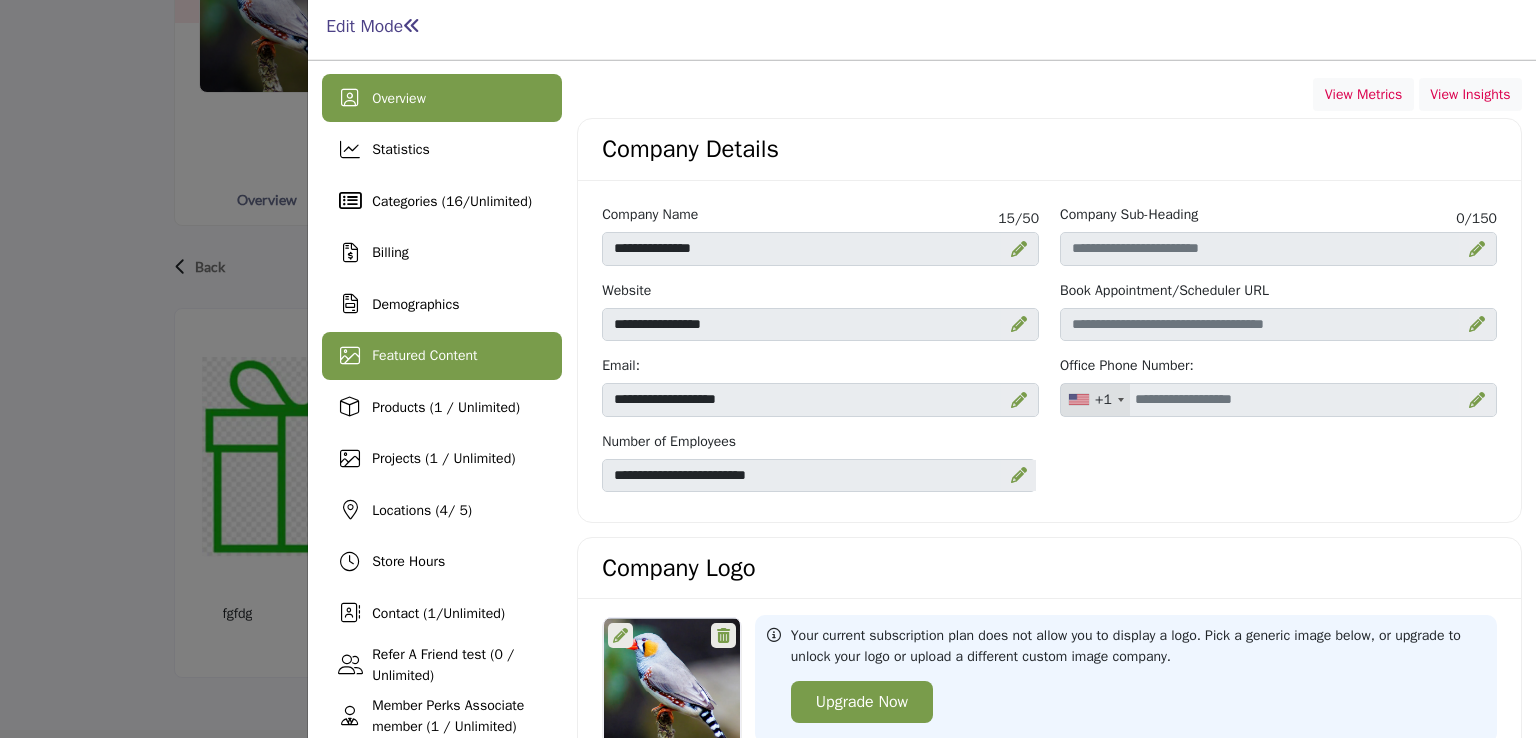 click on "Featured Content" at bounding box center (442, 356) 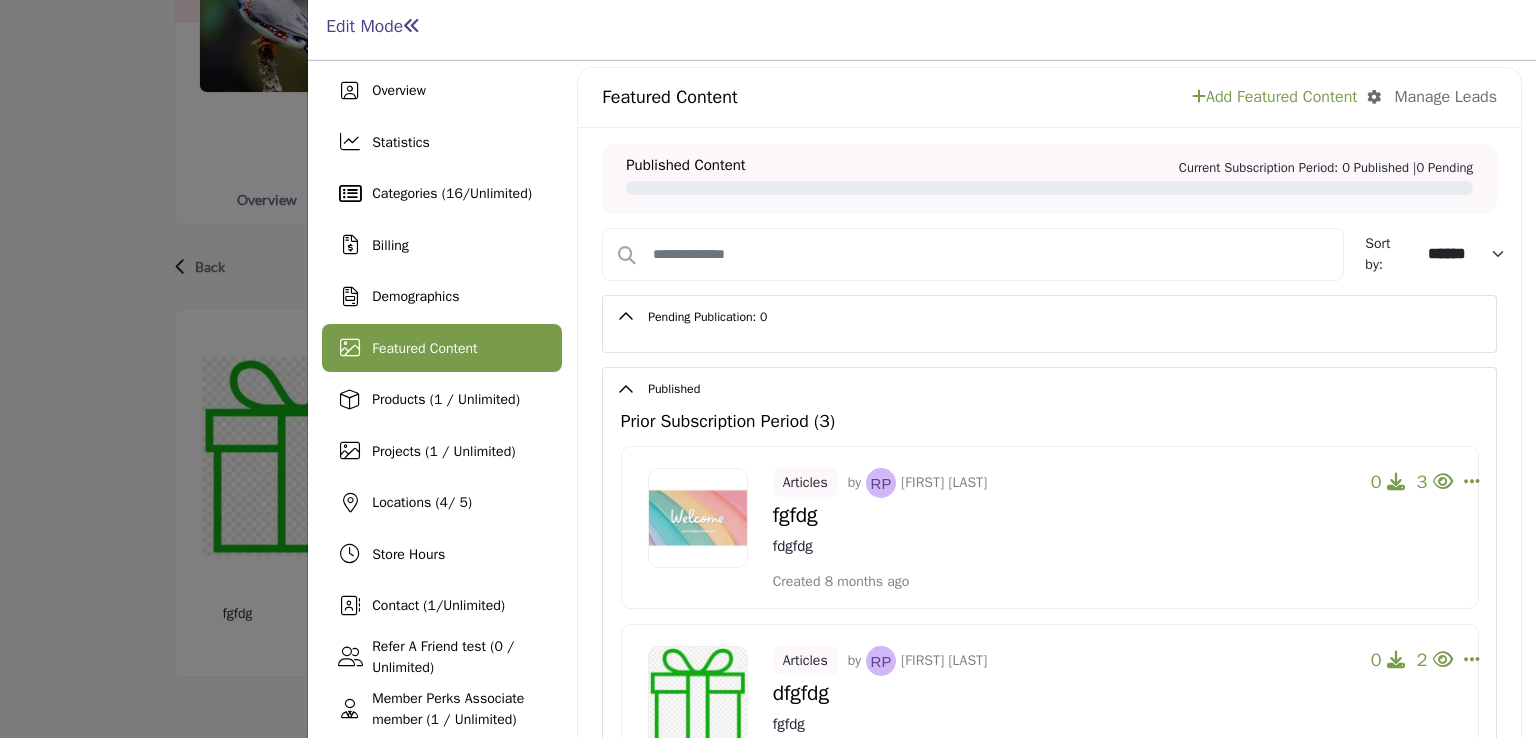 scroll, scrollTop: 6, scrollLeft: 0, axis: vertical 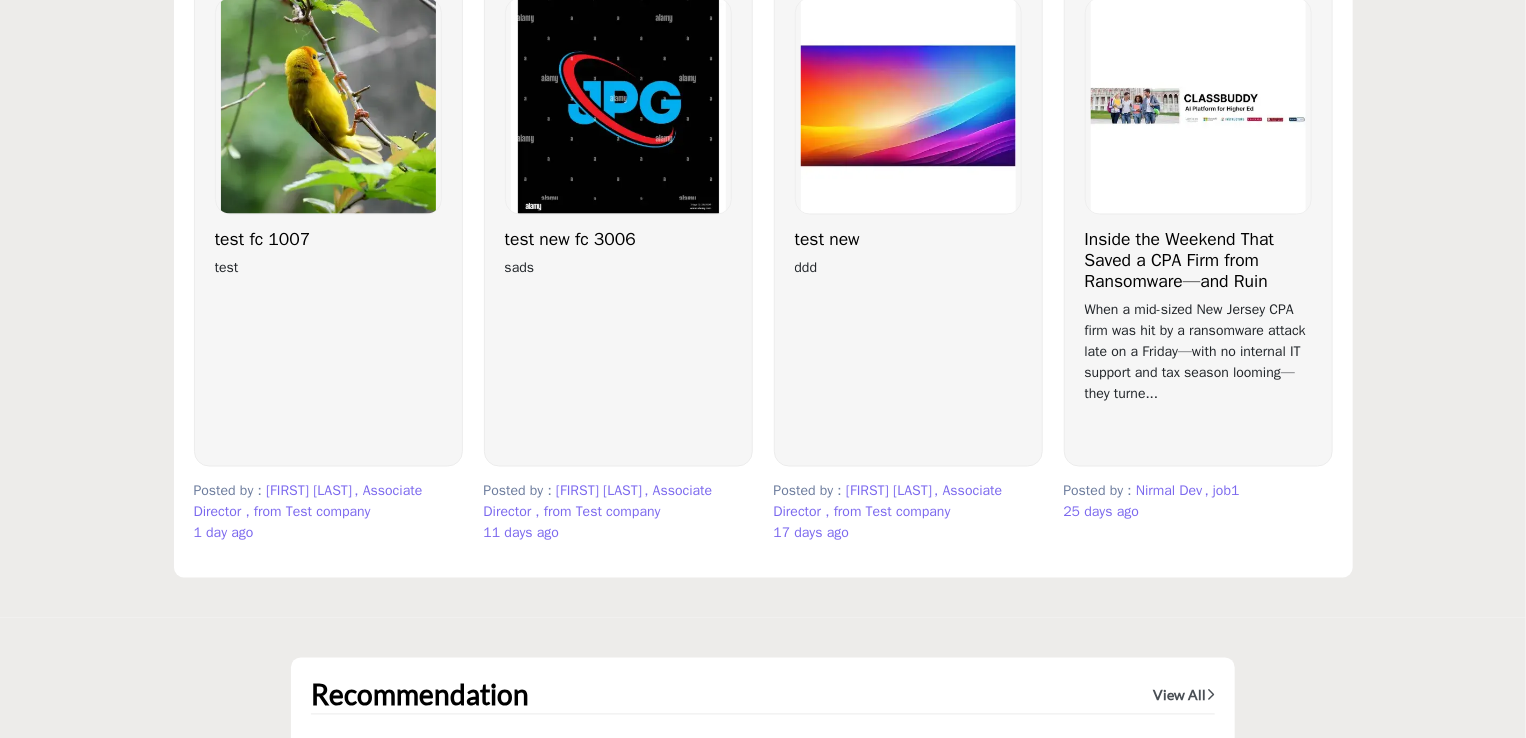 drag, startPoint x: 267, startPoint y: 241, endPoint x: 245, endPoint y: 241, distance: 22 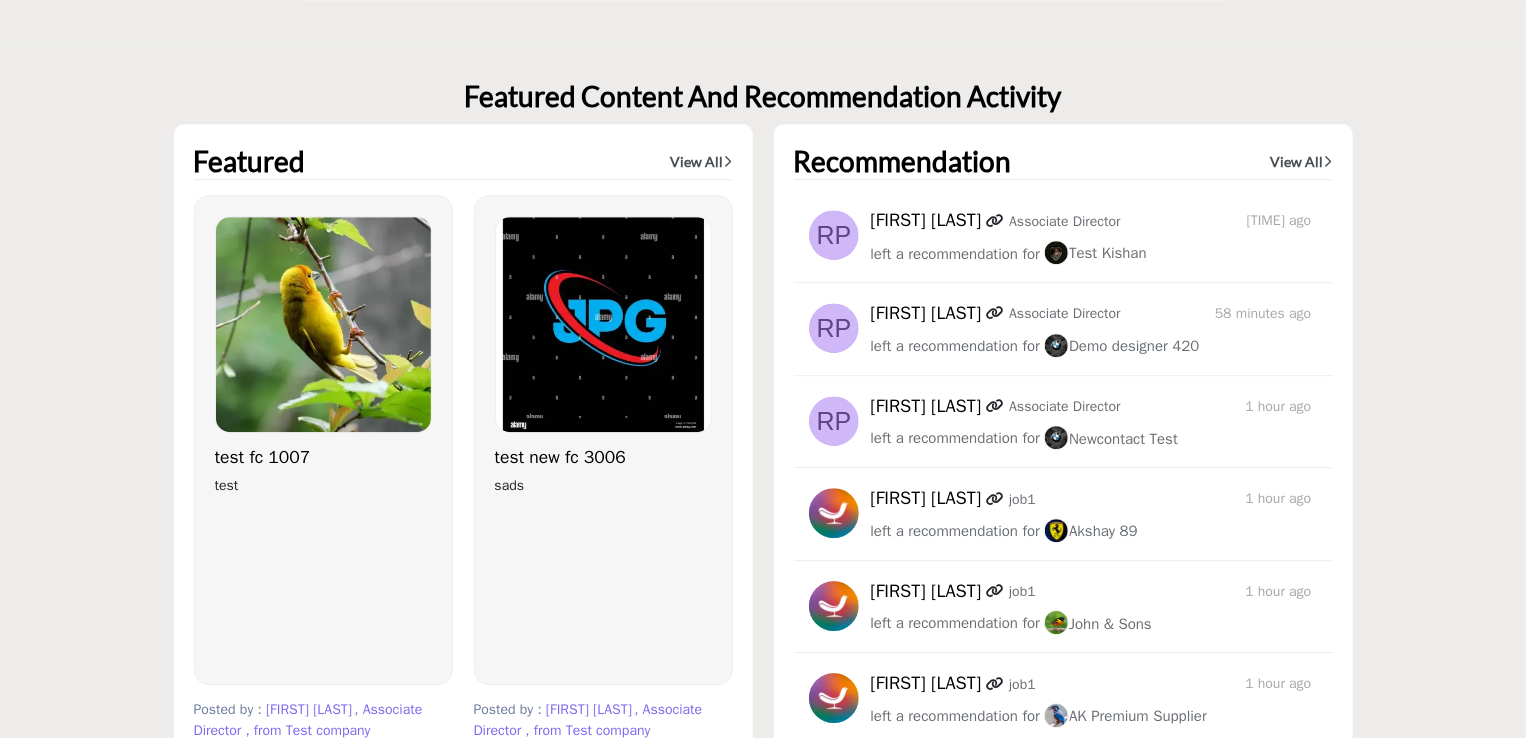 scroll, scrollTop: 6900, scrollLeft: 0, axis: vertical 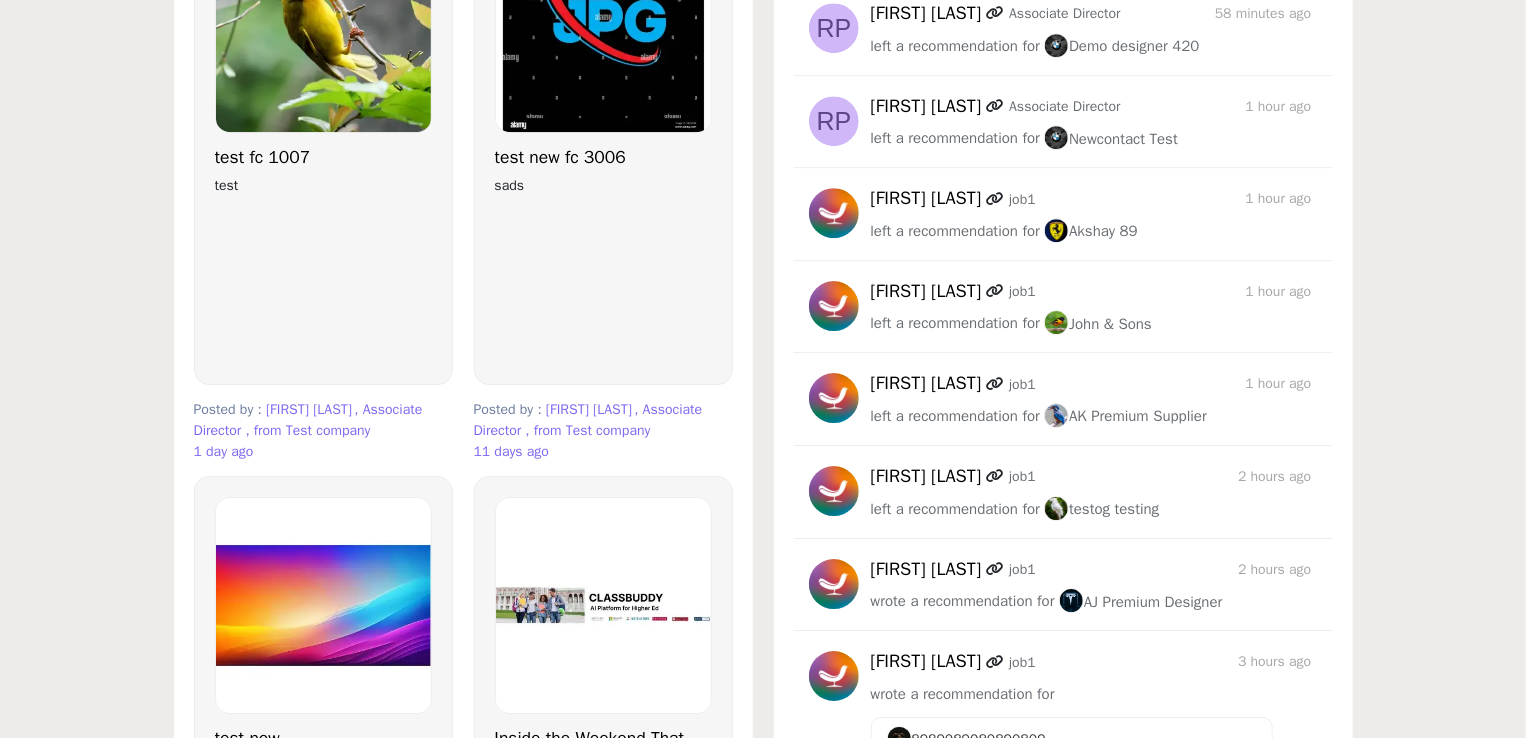 click on "sads" at bounding box center (603, 185) 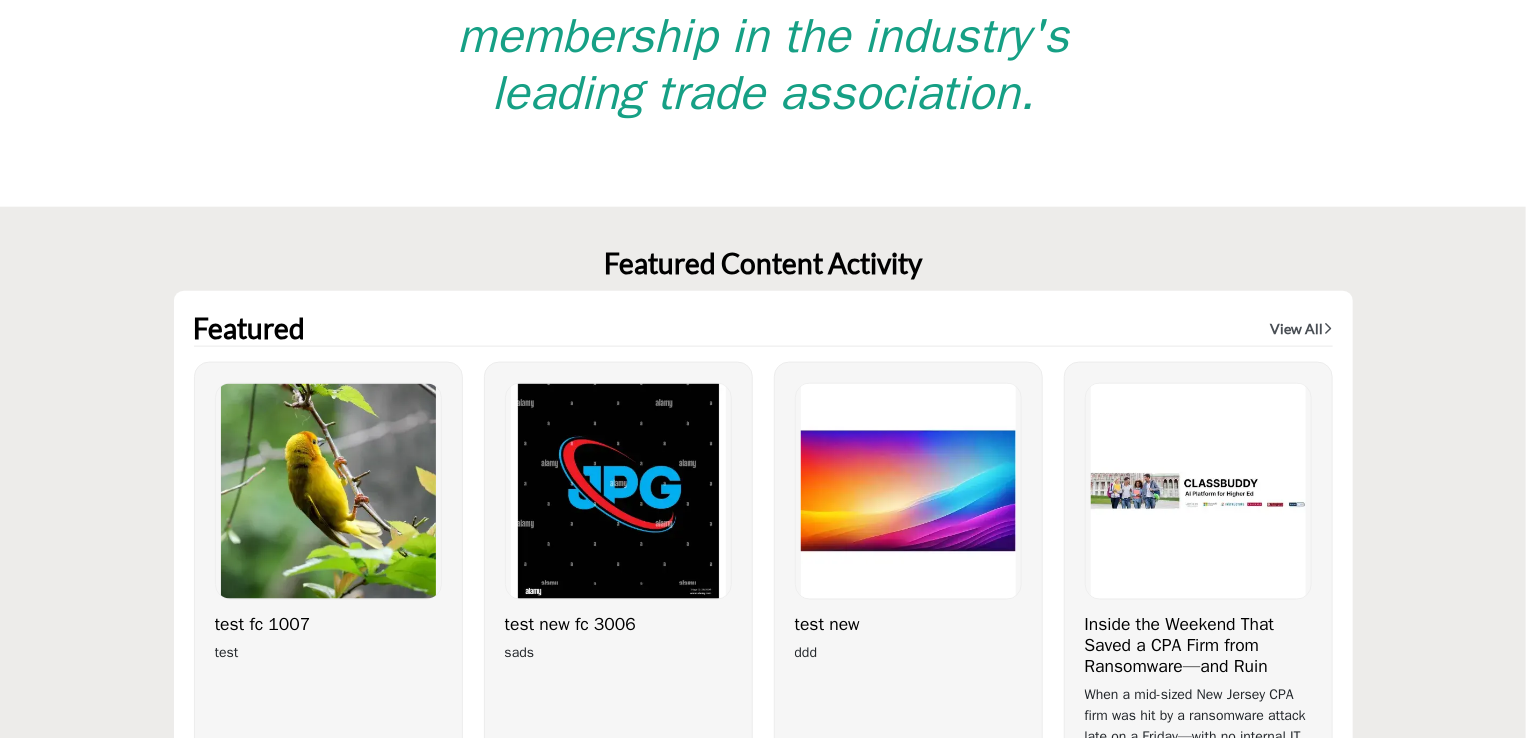 scroll, scrollTop: 5100, scrollLeft: 0, axis: vertical 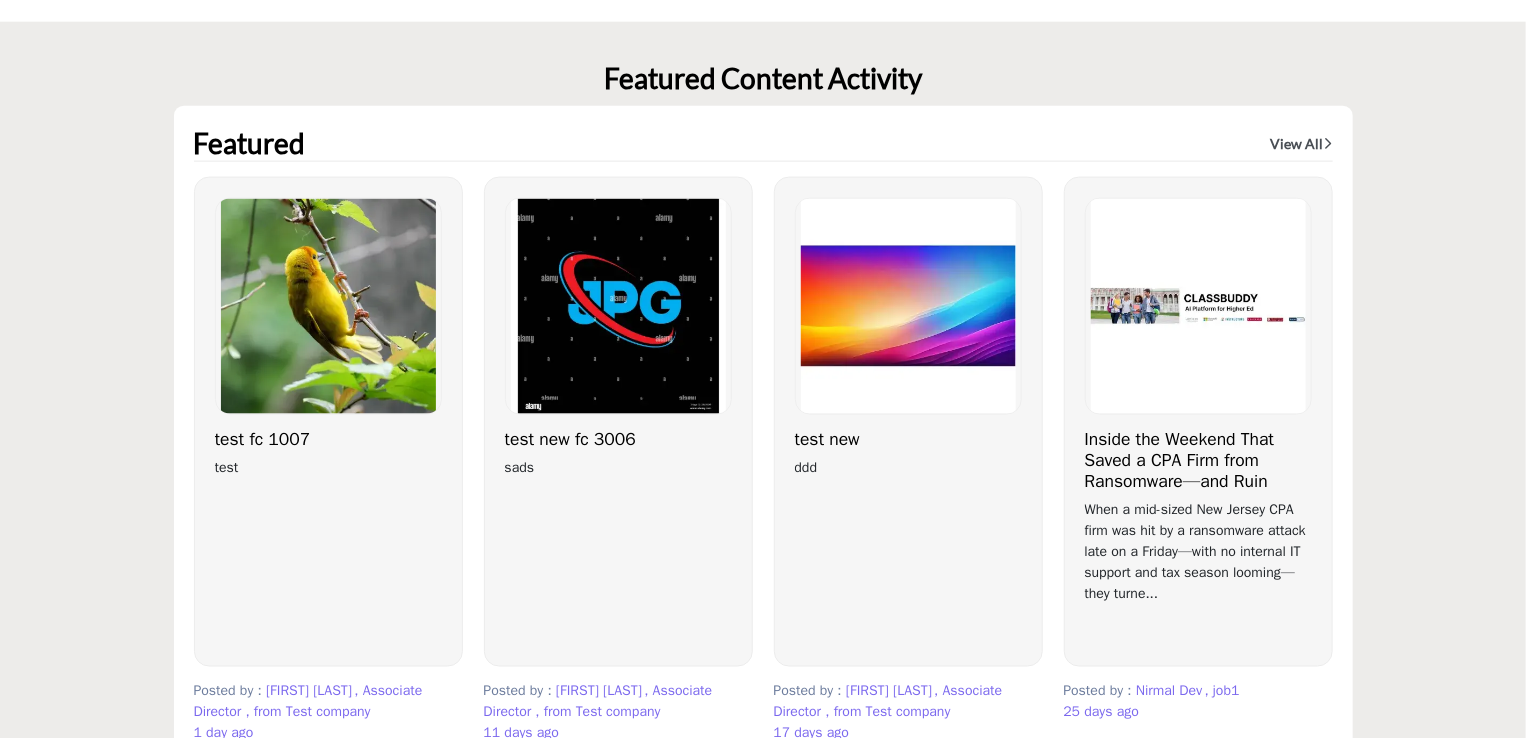 click on "View All" at bounding box center (1302, 144) 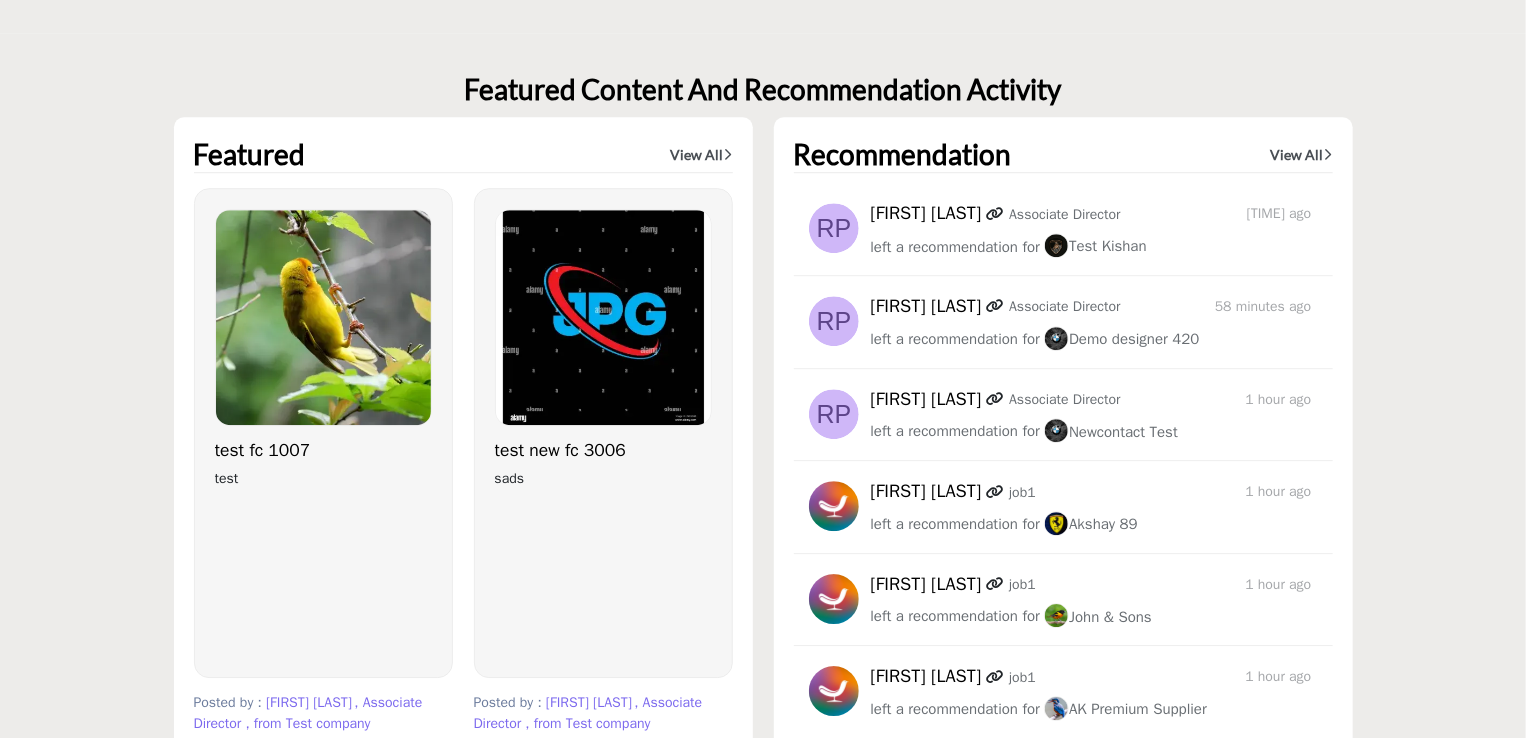 scroll, scrollTop: 6456, scrollLeft: 0, axis: vertical 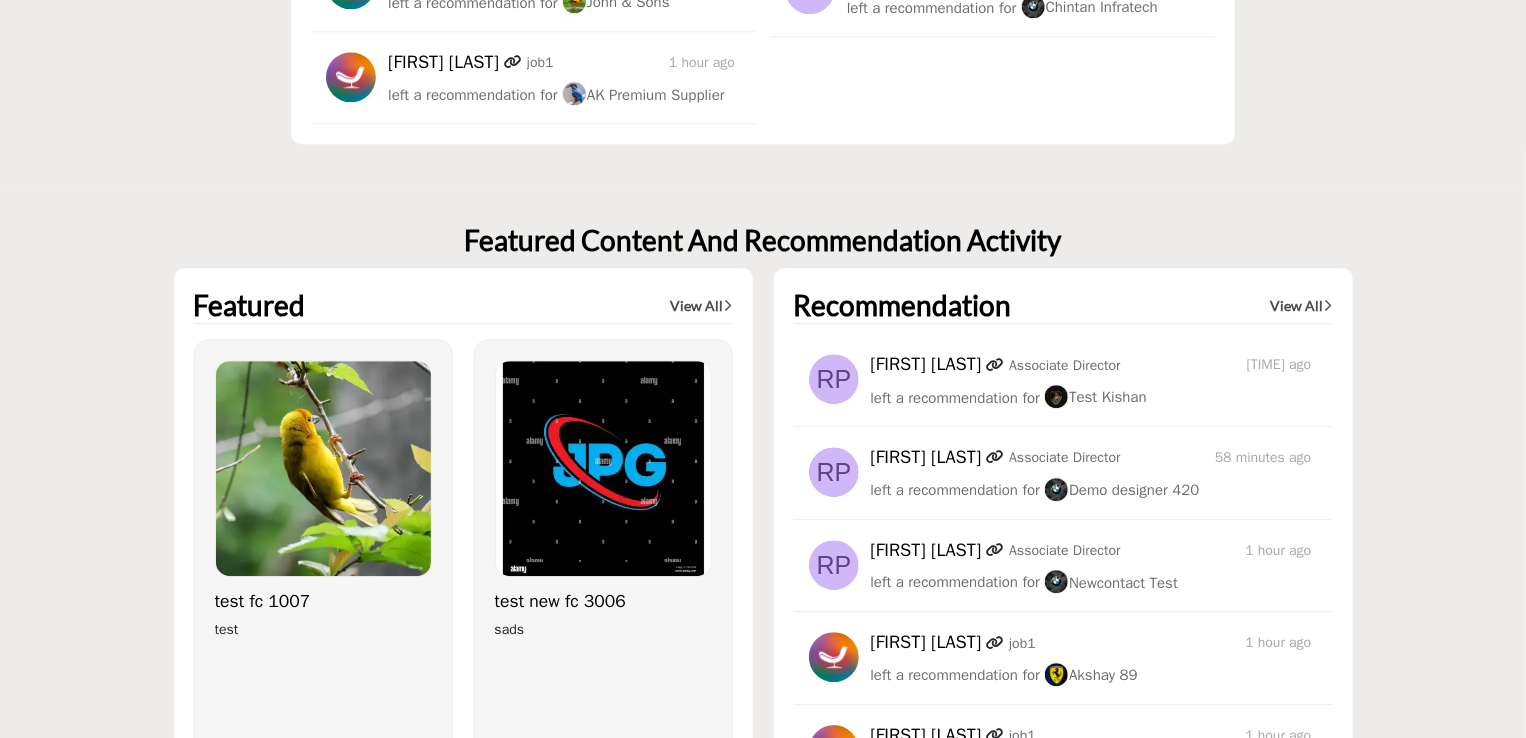 drag, startPoint x: 1124, startPoint y: 225, endPoint x: 511, endPoint y: 239, distance: 613.15985 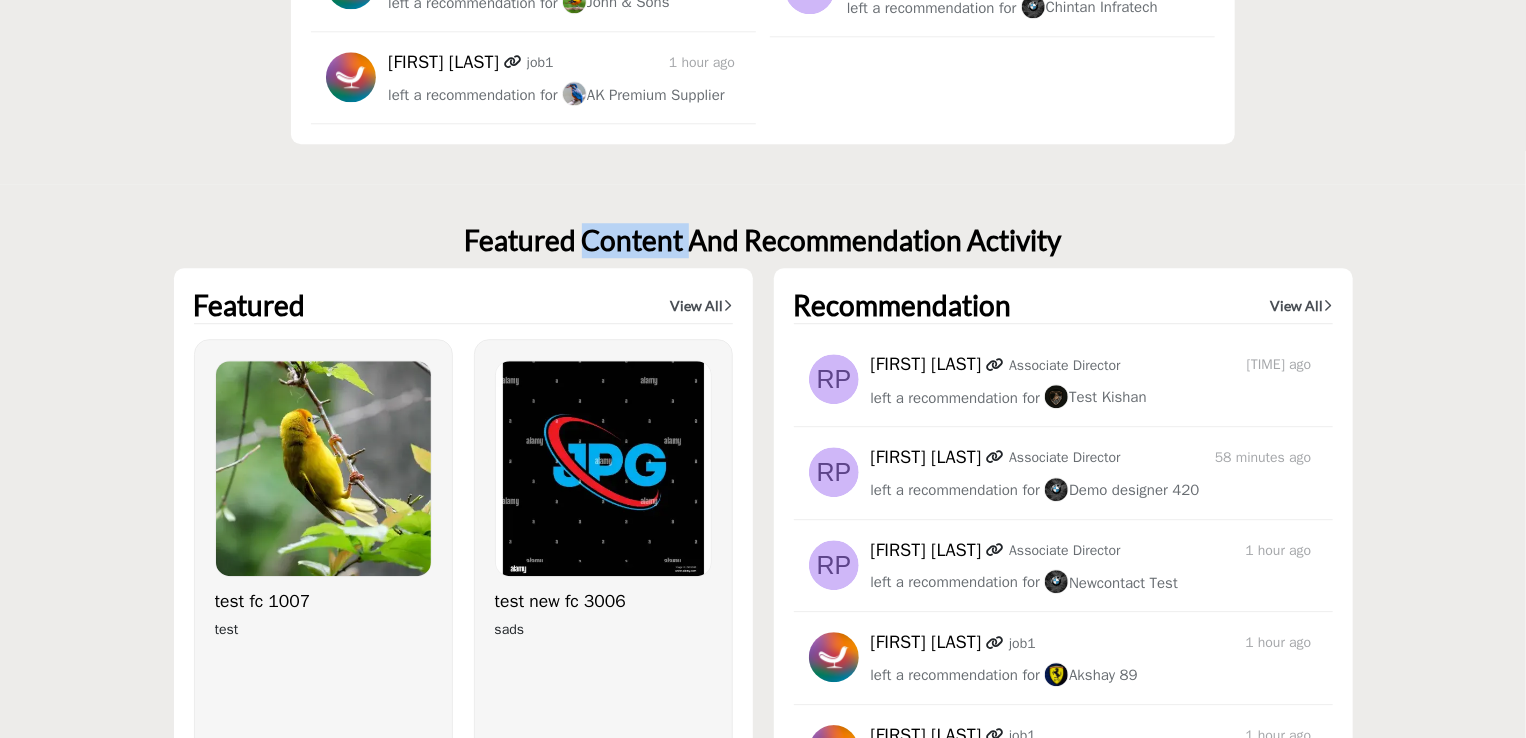 click on "Featured Content And Recommendation Activity" at bounding box center (763, 241) 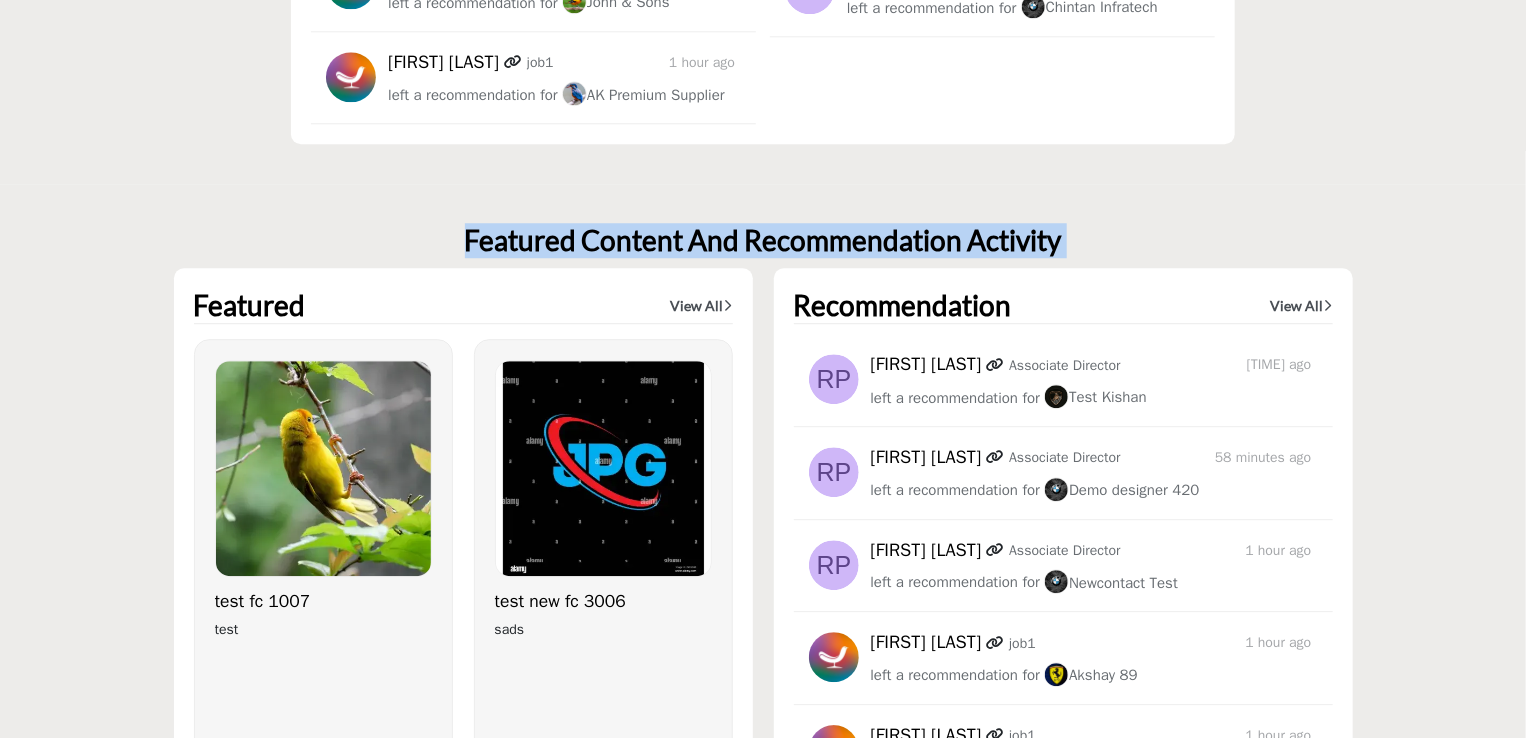 click on "Featured Content And Recommendation Activity" at bounding box center [763, 241] 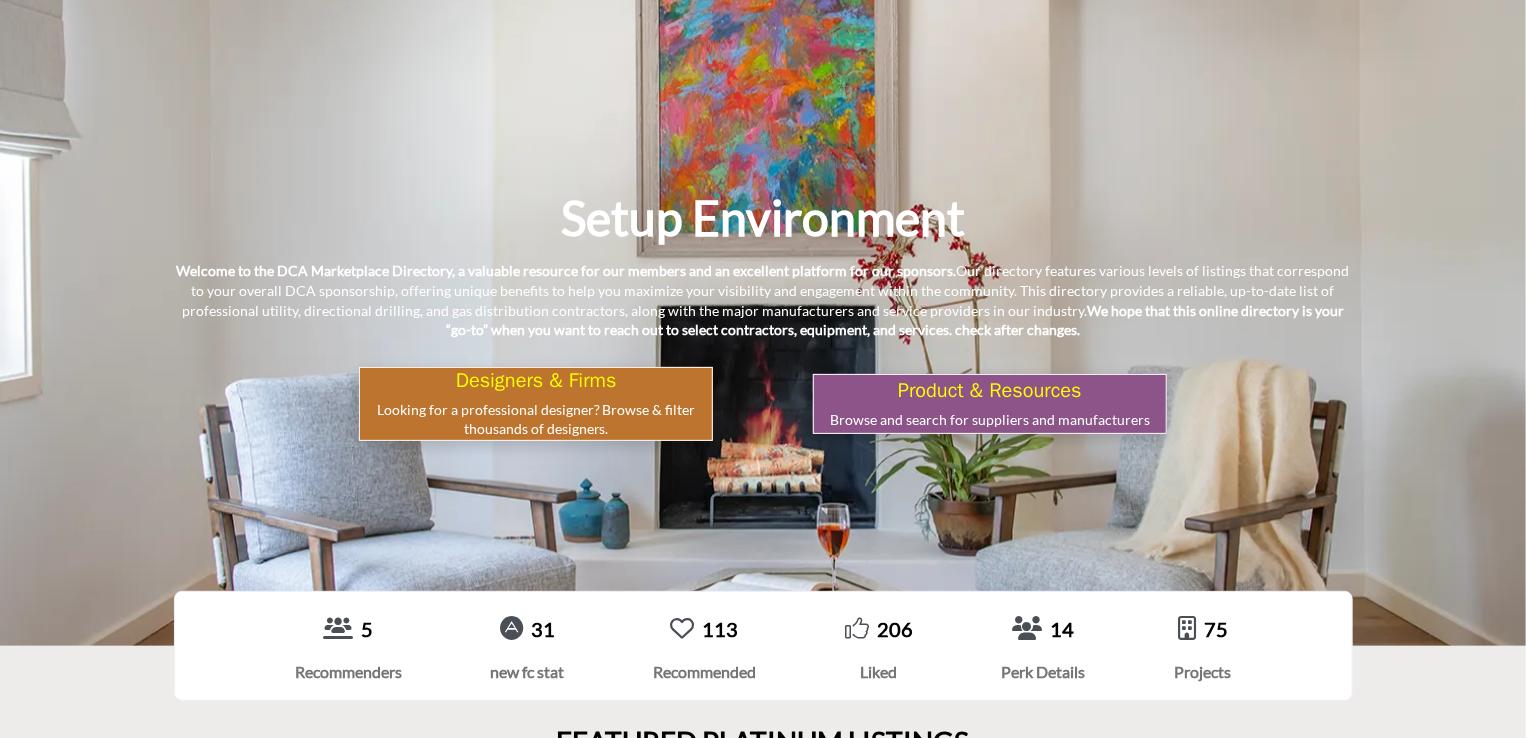 scroll, scrollTop: 0, scrollLeft: 0, axis: both 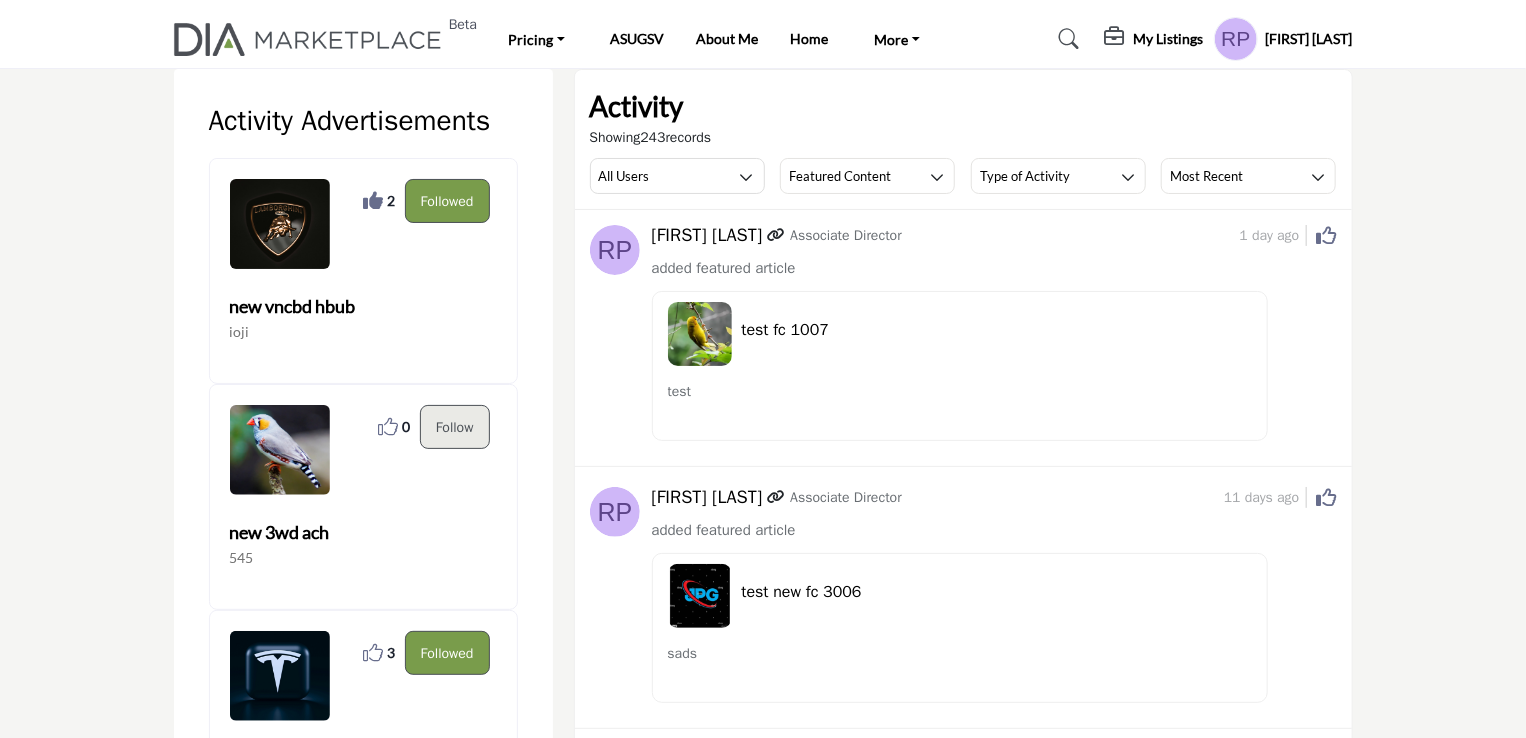 click at bounding box center [700, 334] 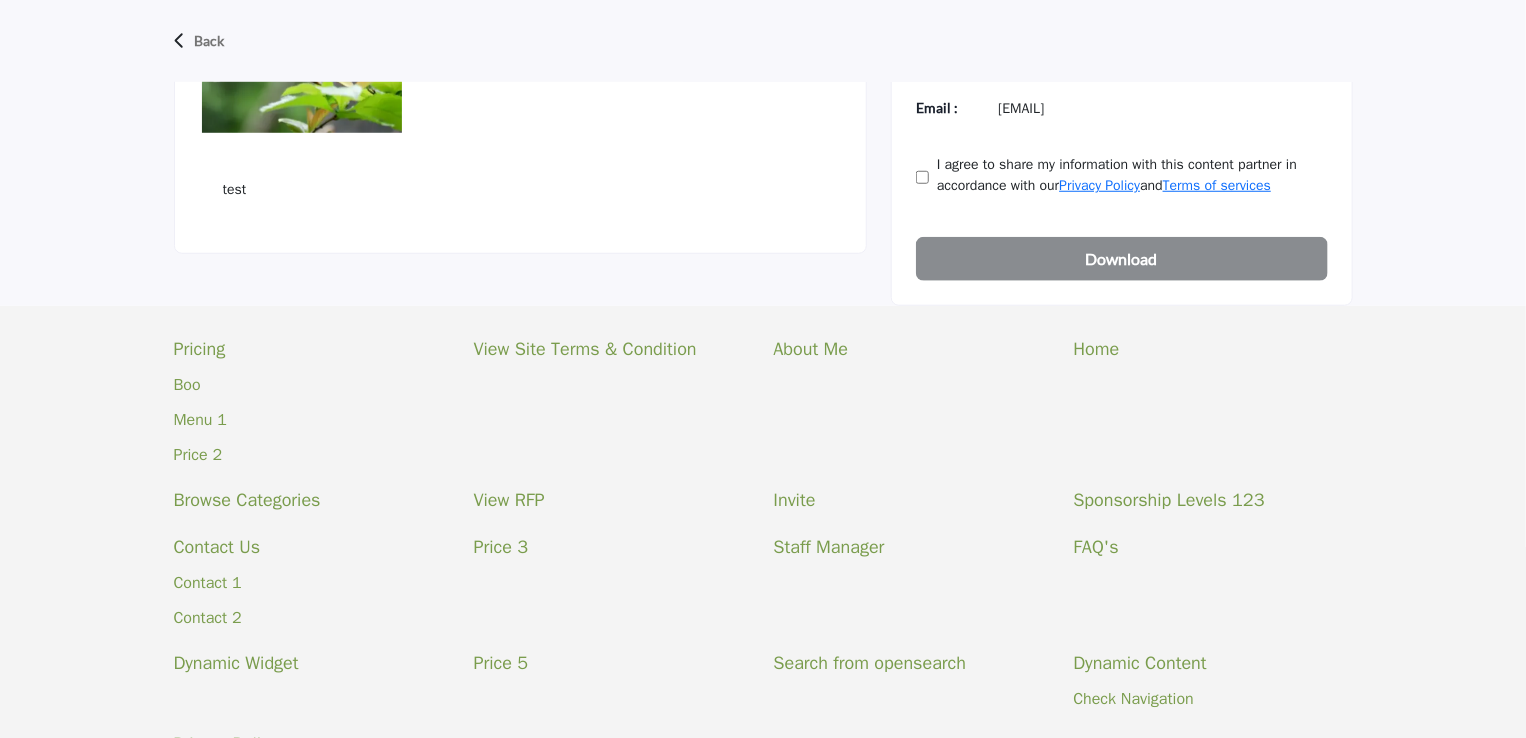 scroll, scrollTop: 564, scrollLeft: 0, axis: vertical 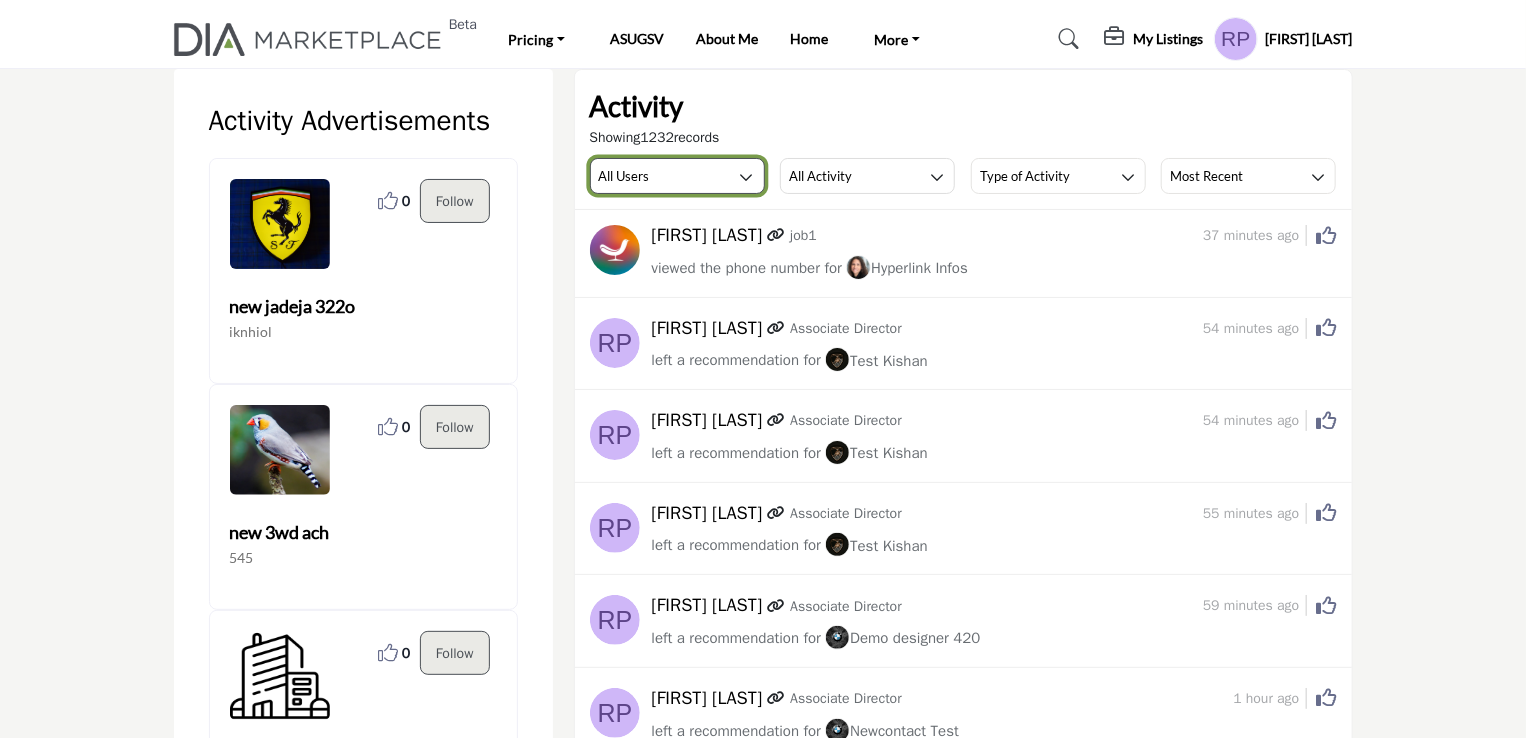 click on "All Users" at bounding box center (677, 176) 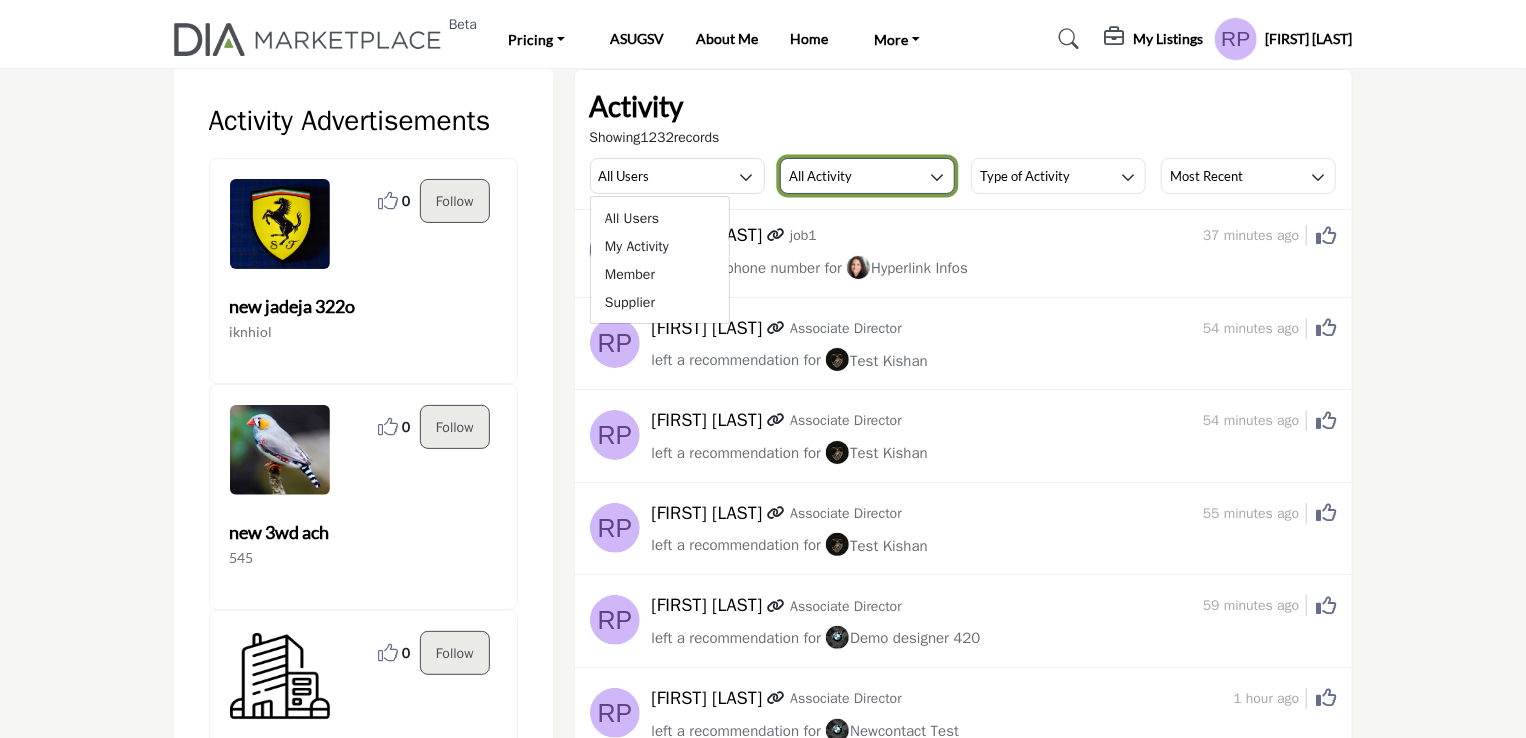 click on "All Activity" at bounding box center (867, 176) 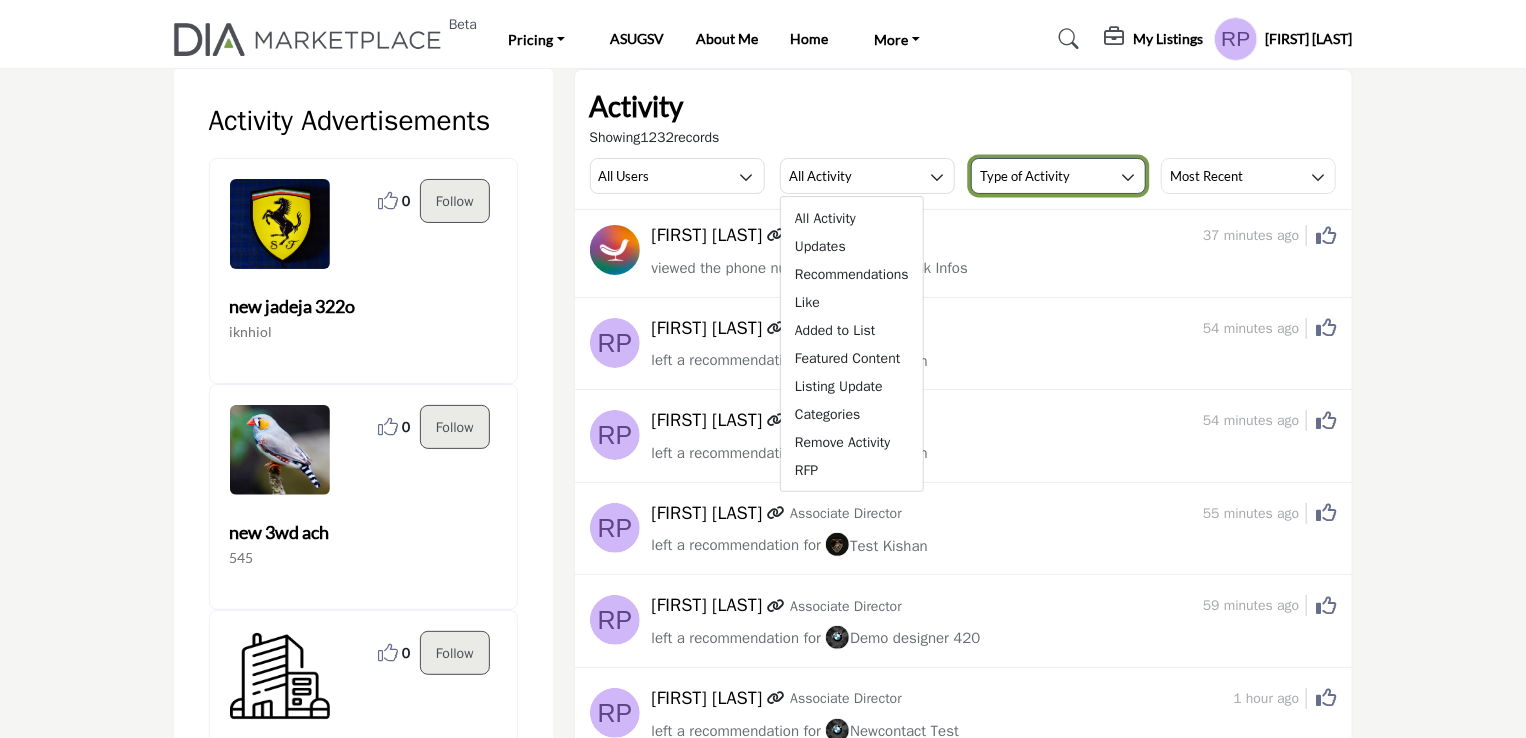 click on "Type of Activity" at bounding box center (1025, 176) 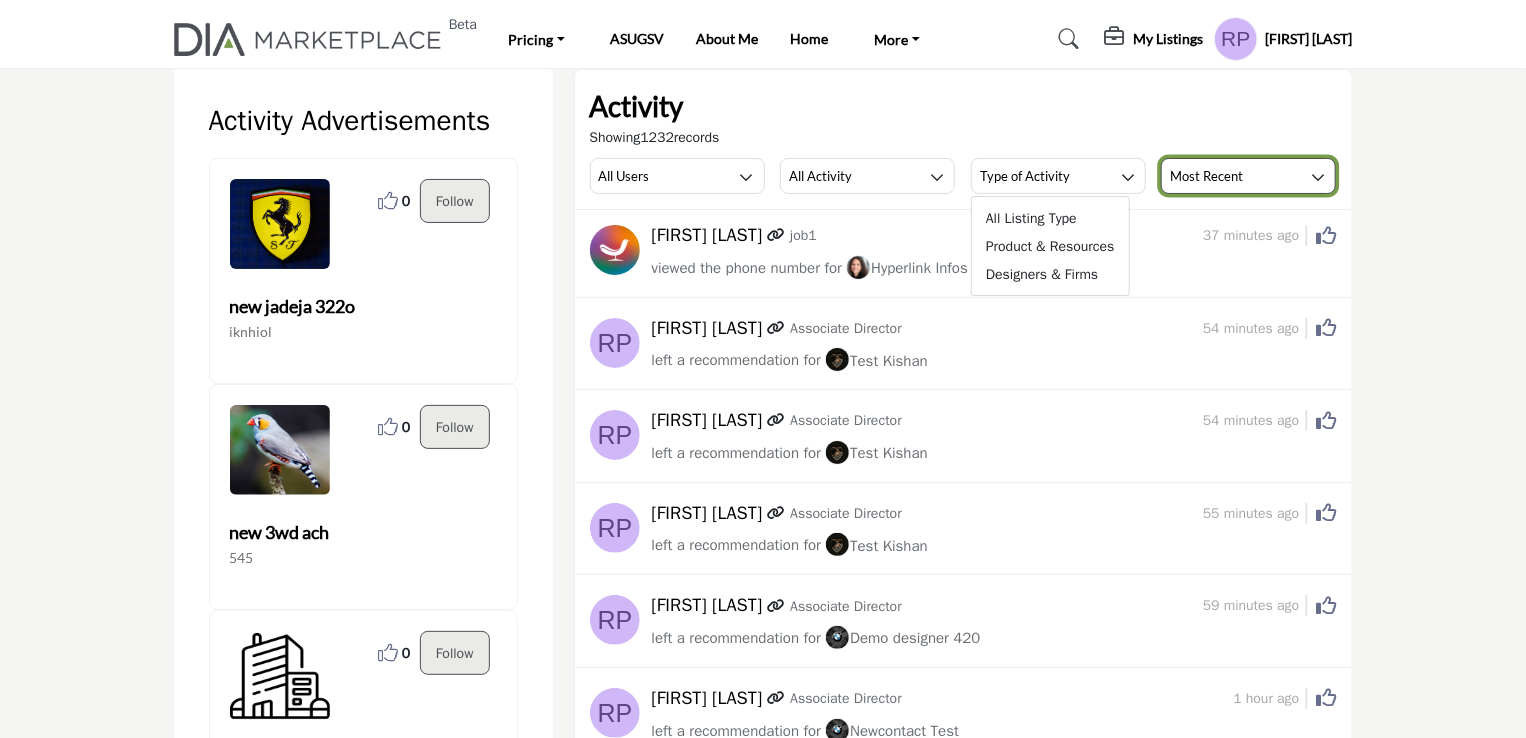 click on "Most Recent" at bounding box center [1206, 176] 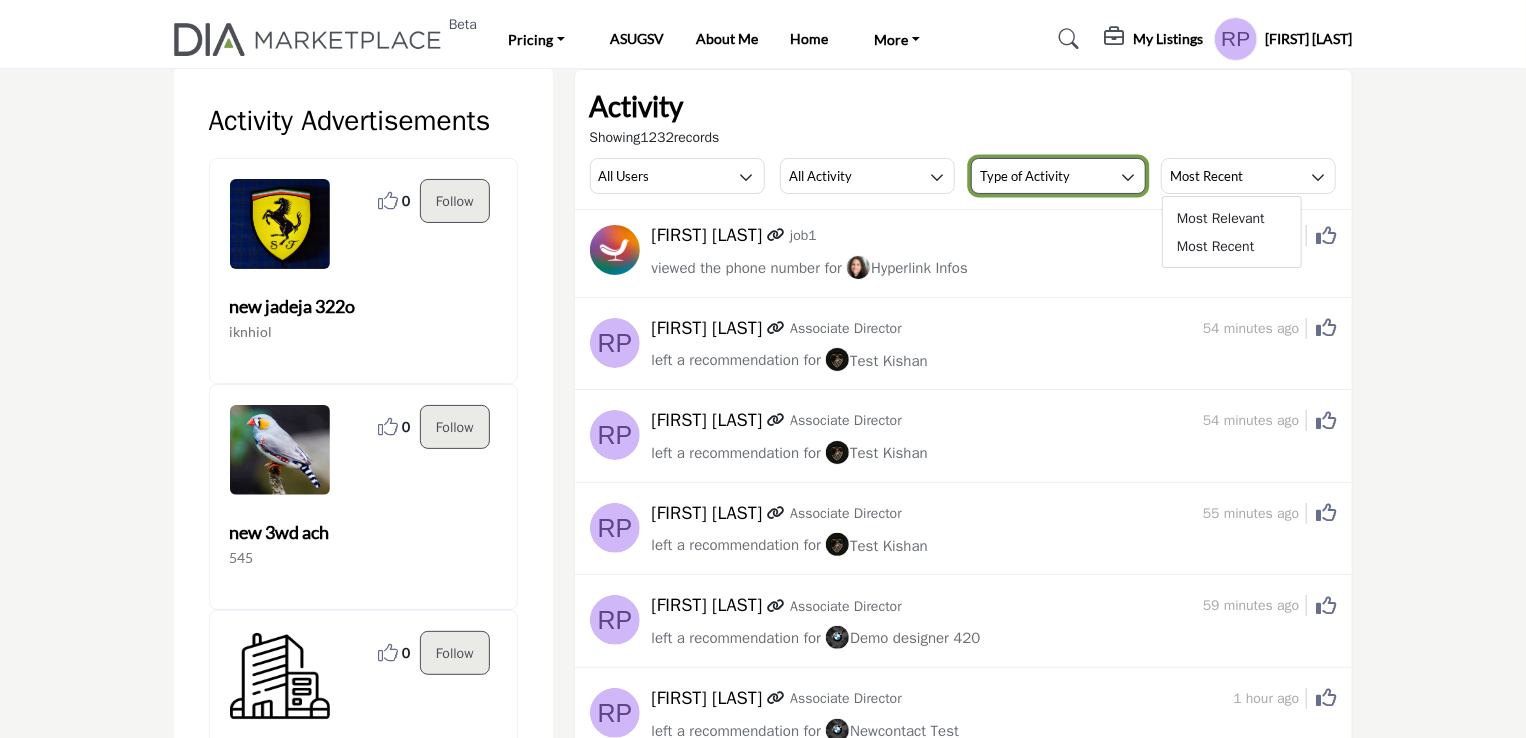 click on "Type of Activity" at bounding box center (1025, 176) 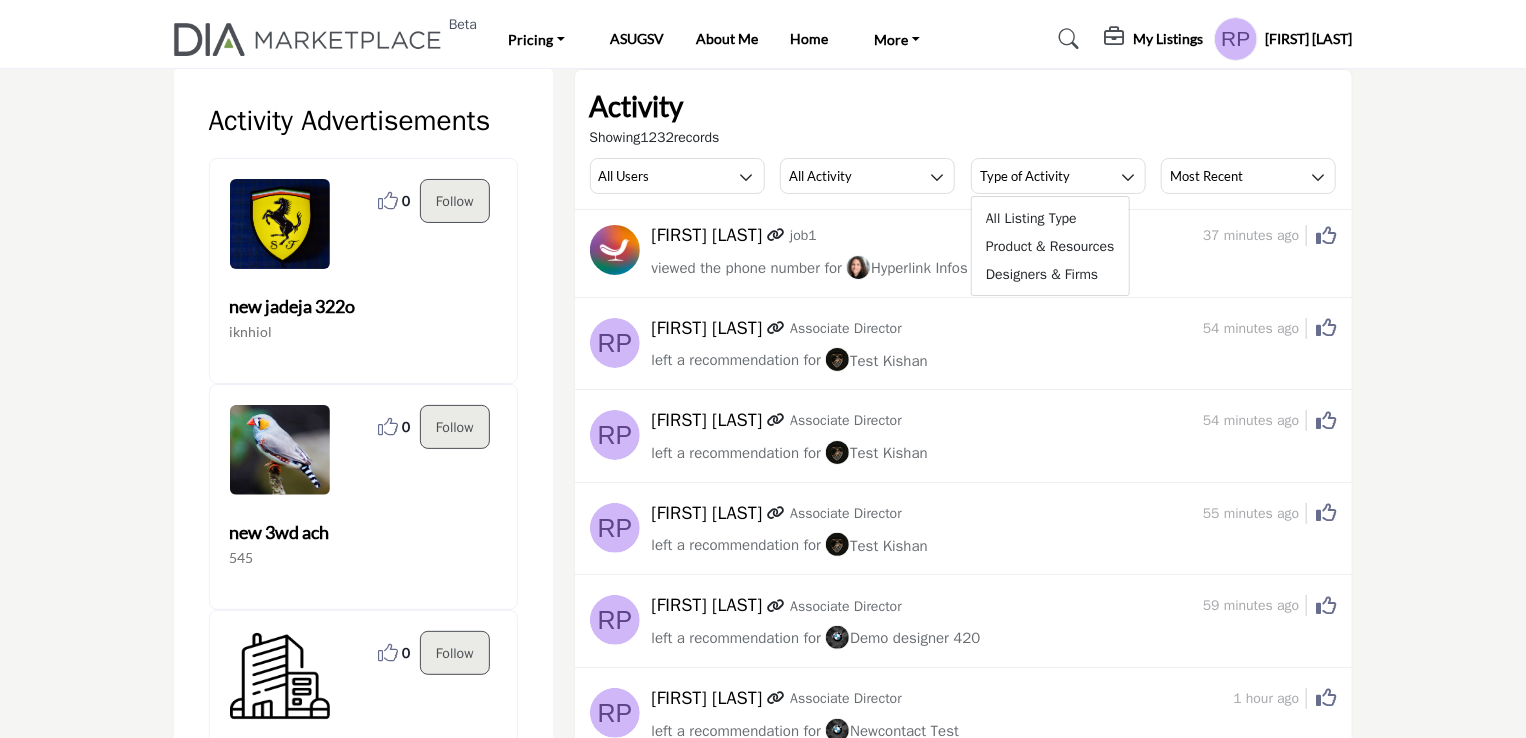 drag, startPoint x: 876, startPoint y: 105, endPoint x: 879, endPoint y: 169, distance: 64.070274 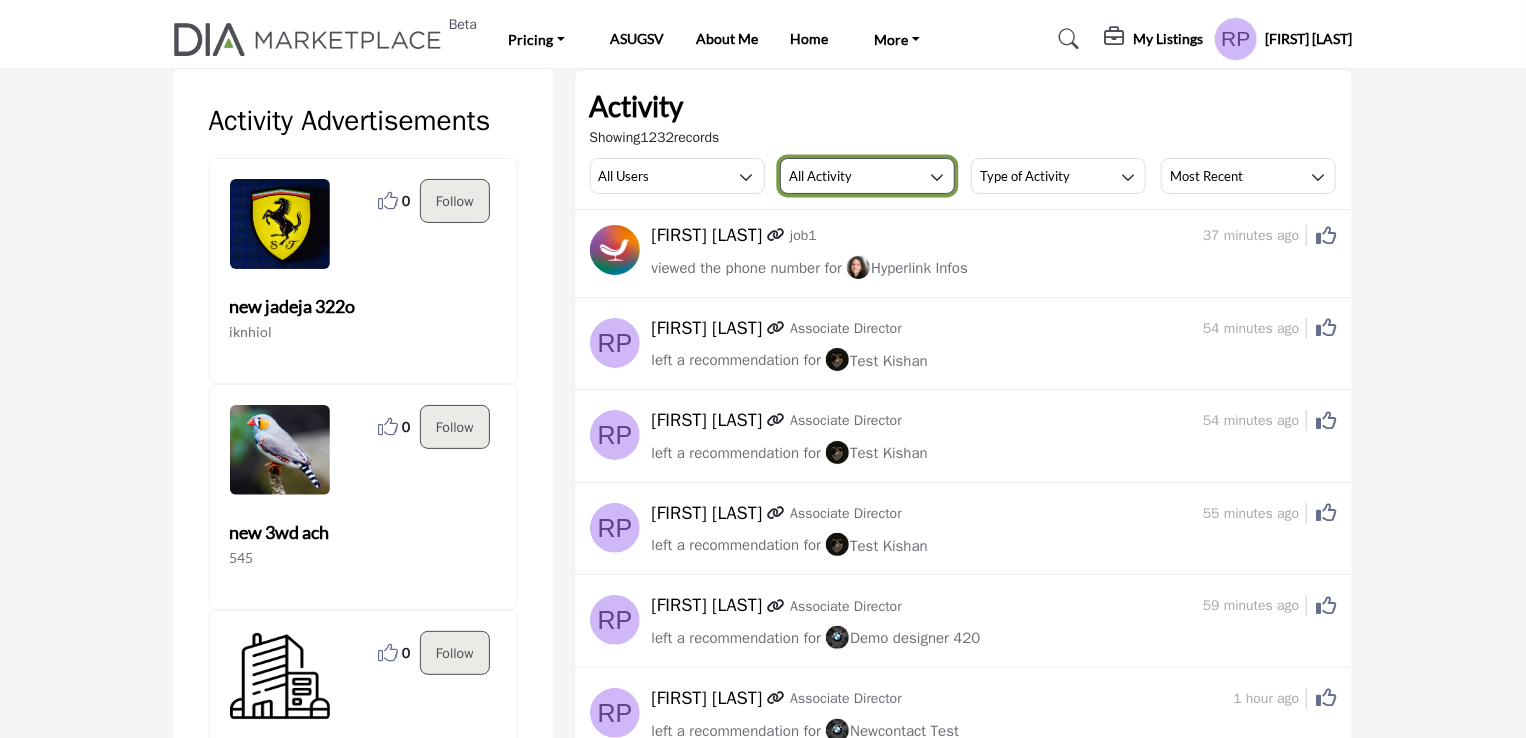 click on "All Activity" at bounding box center (867, 176) 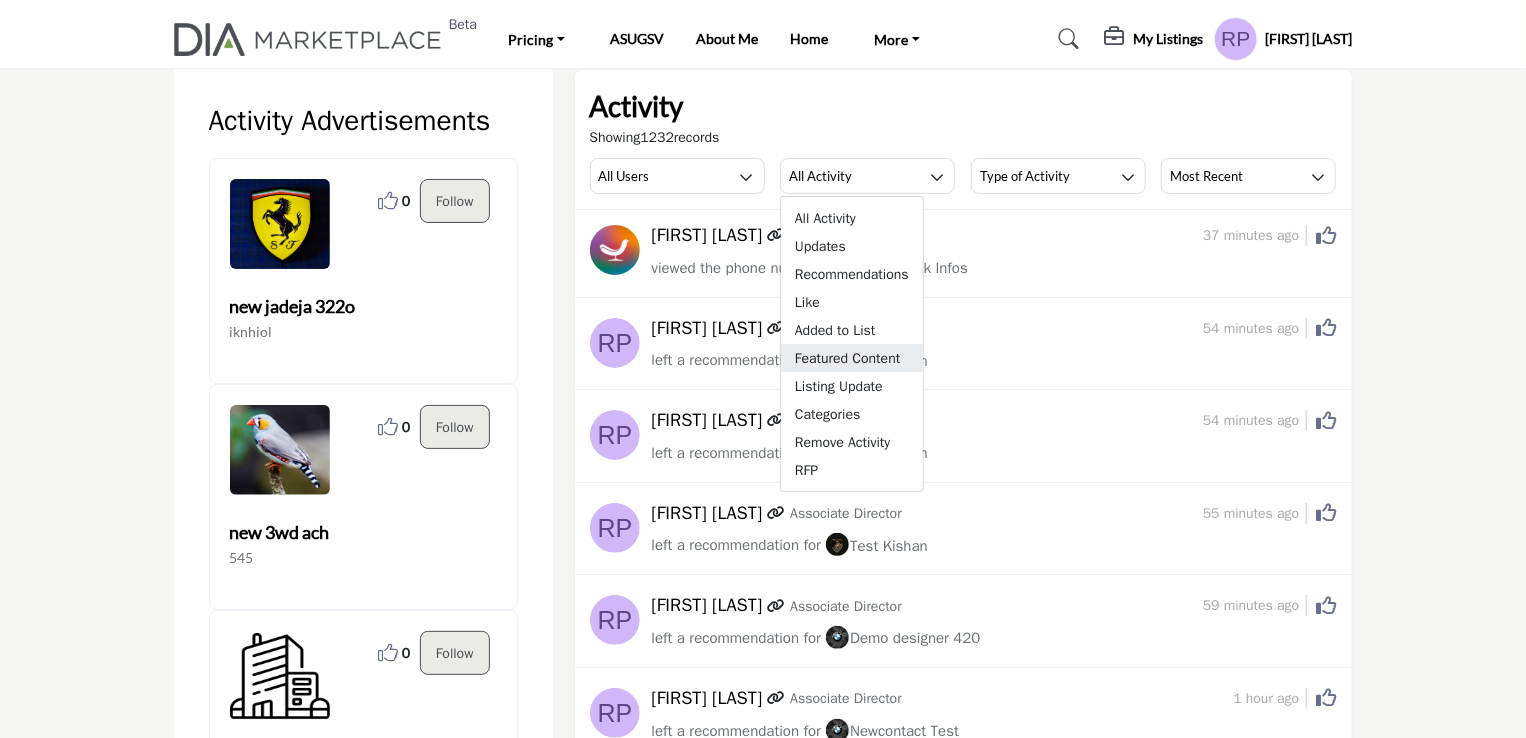 click on "Featured Content" at bounding box center (852, 358) 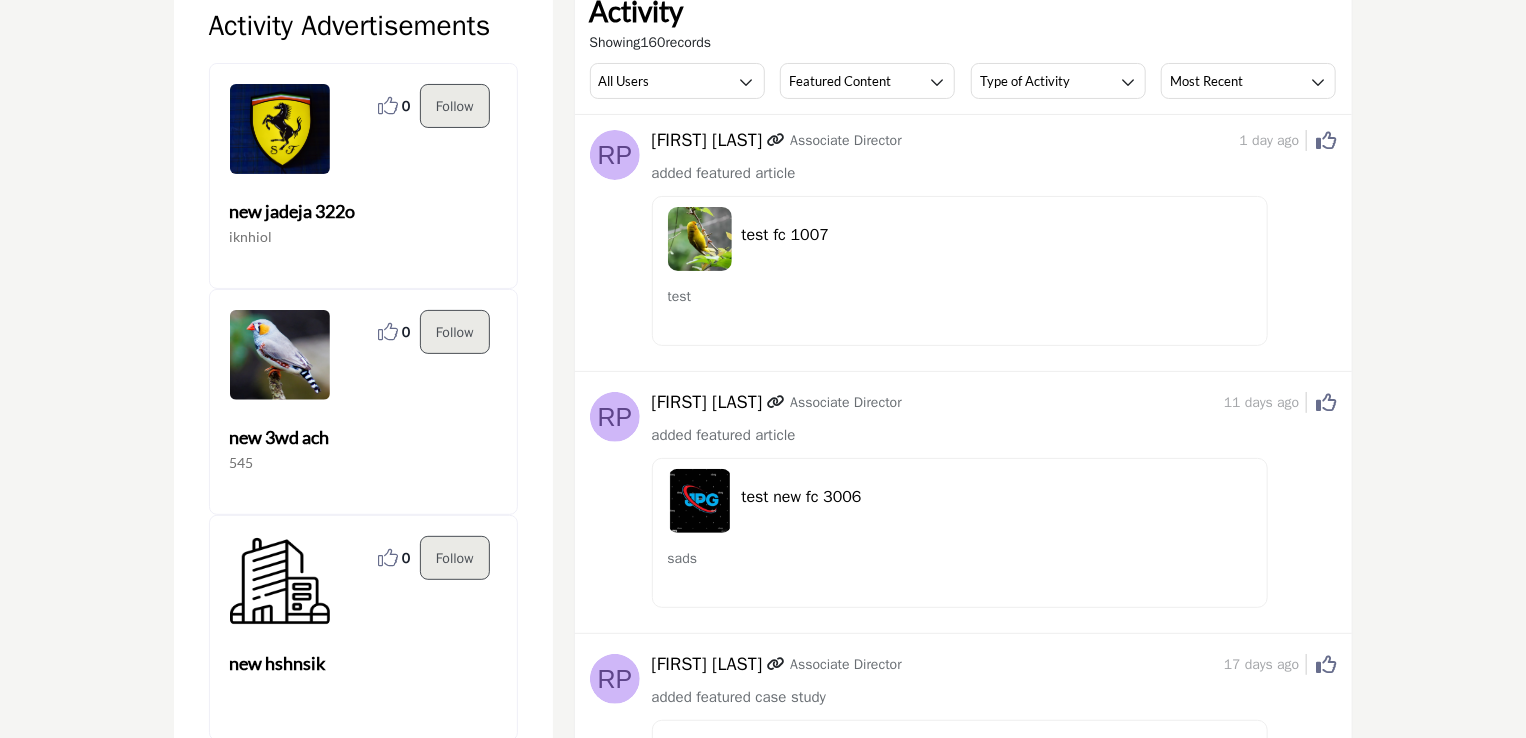 scroll, scrollTop: 0, scrollLeft: 0, axis: both 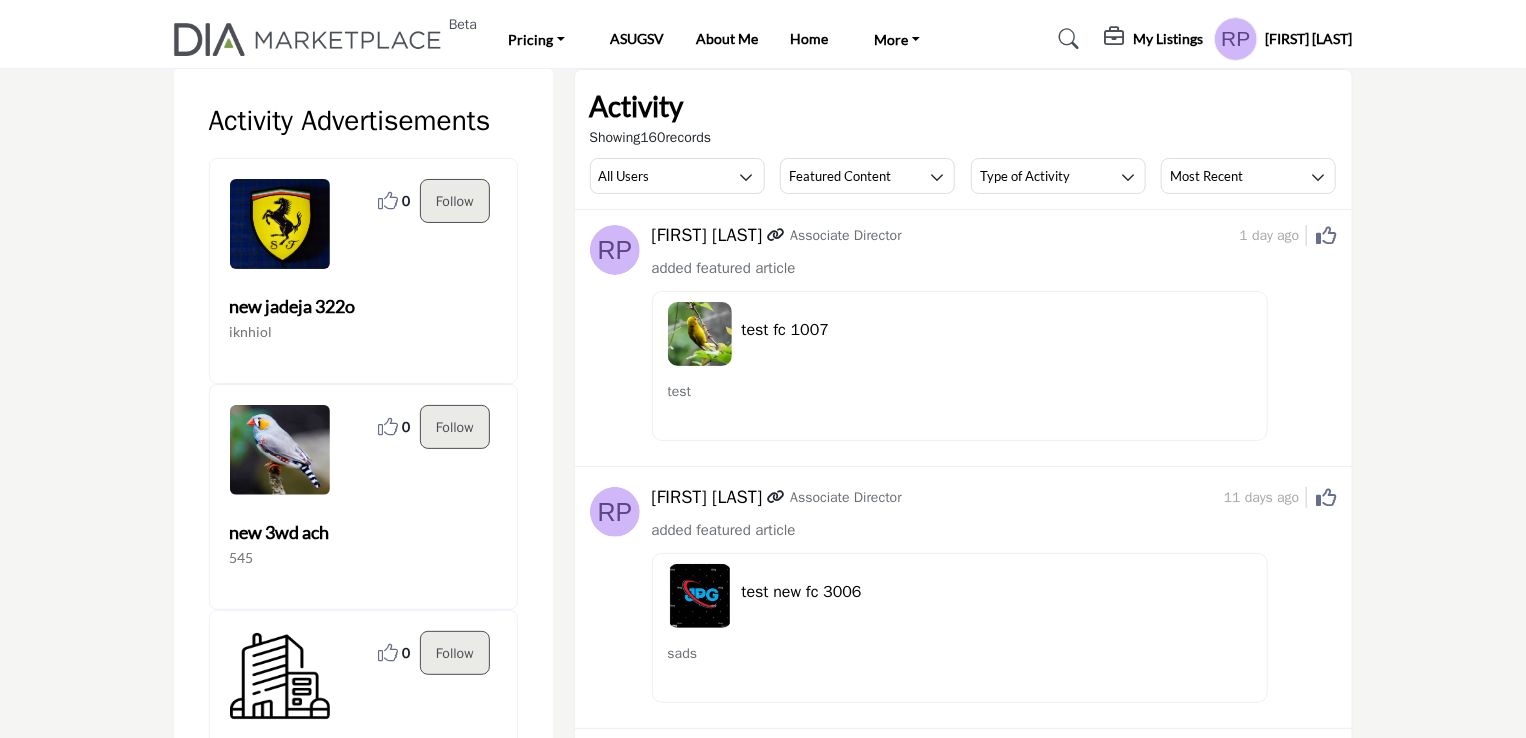 click on "test fc 1007" at bounding box center (960, 334) 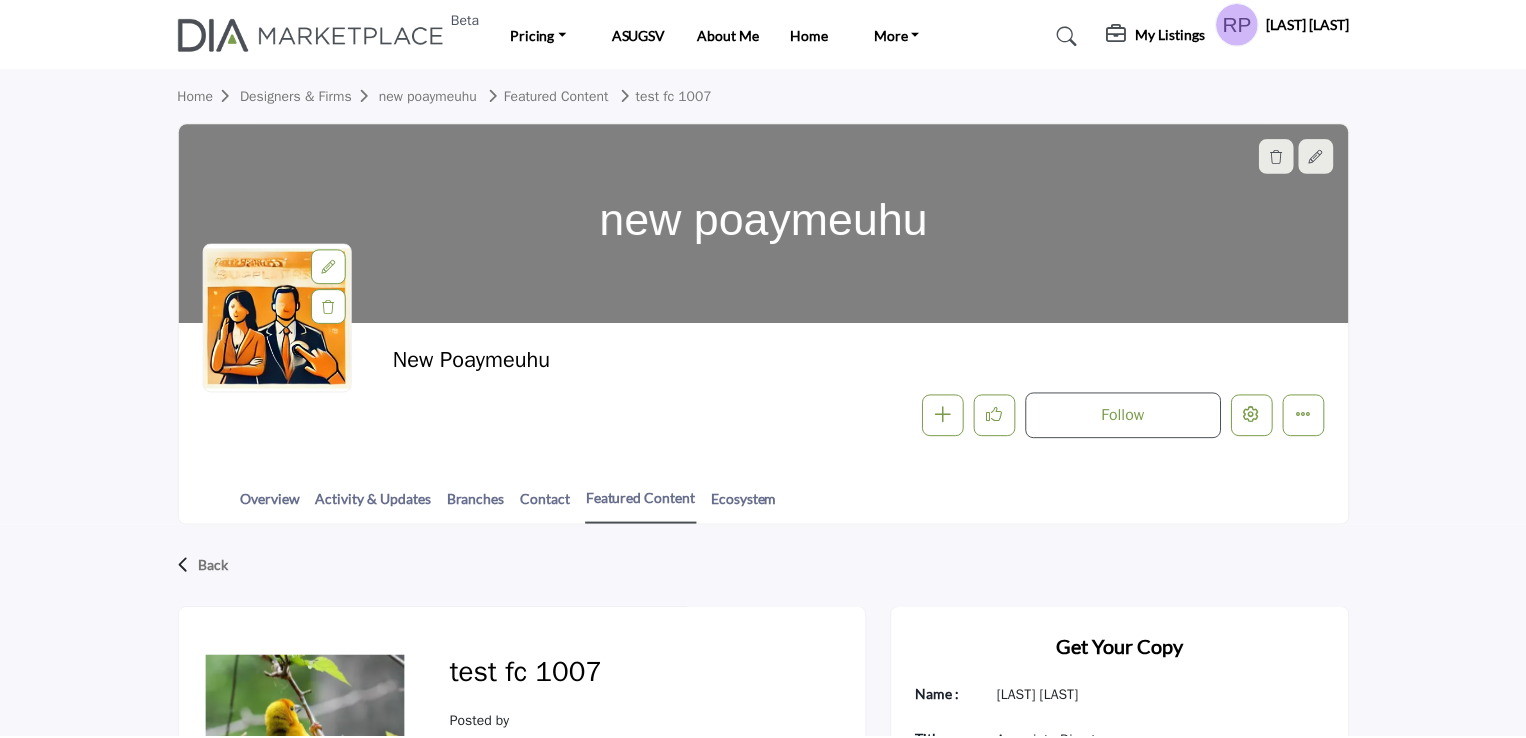 scroll, scrollTop: 0, scrollLeft: 0, axis: both 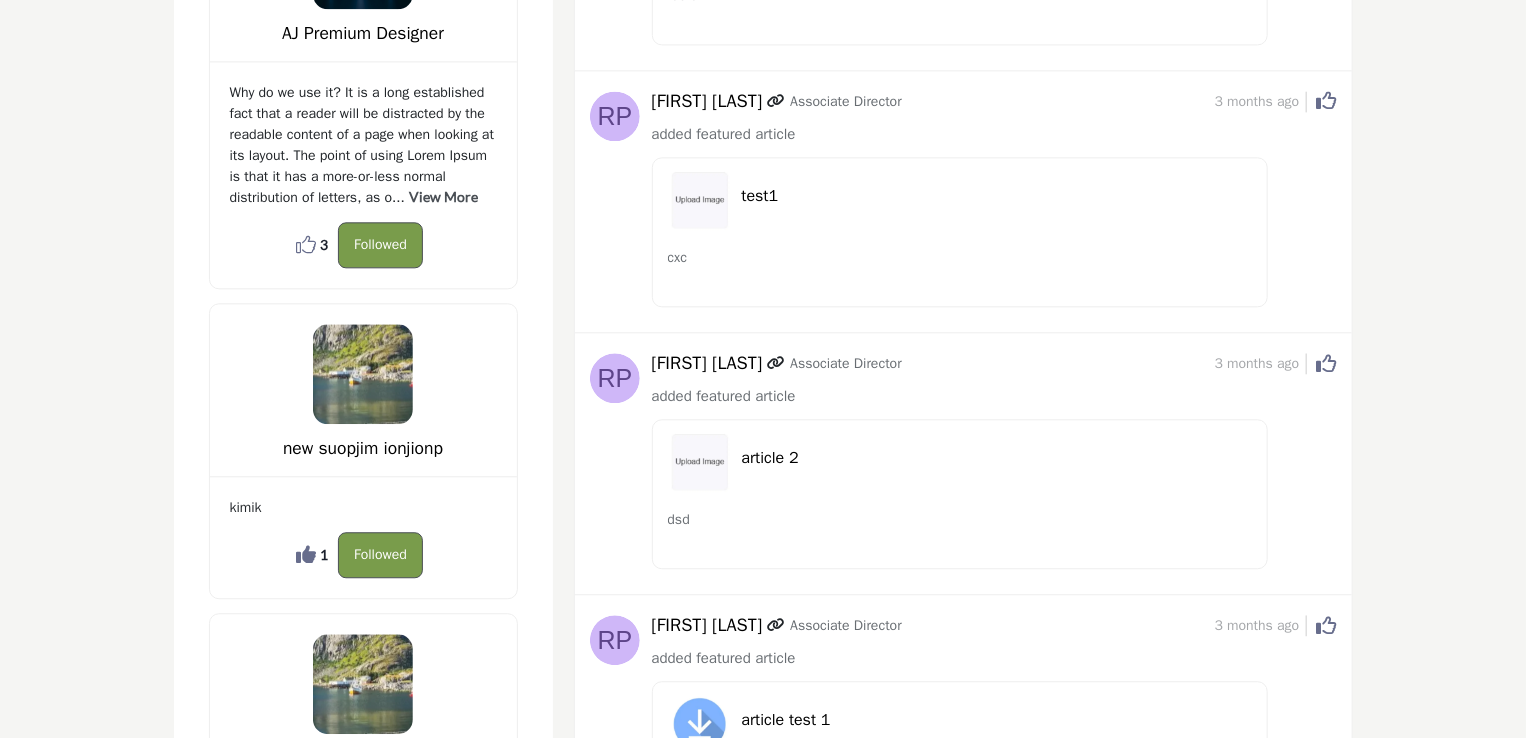 click at bounding box center (615, -5850) 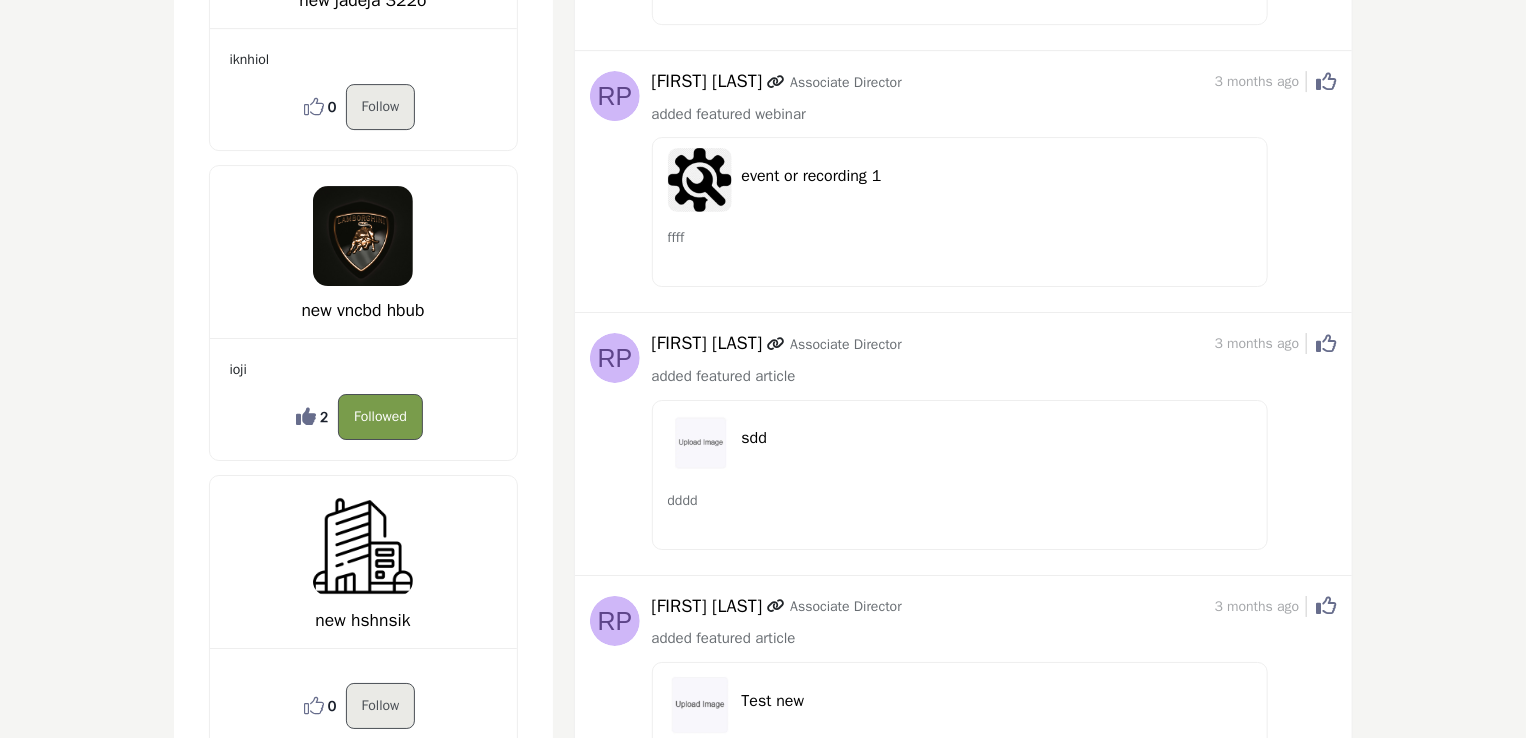 scroll, scrollTop: 7200, scrollLeft: 0, axis: vertical 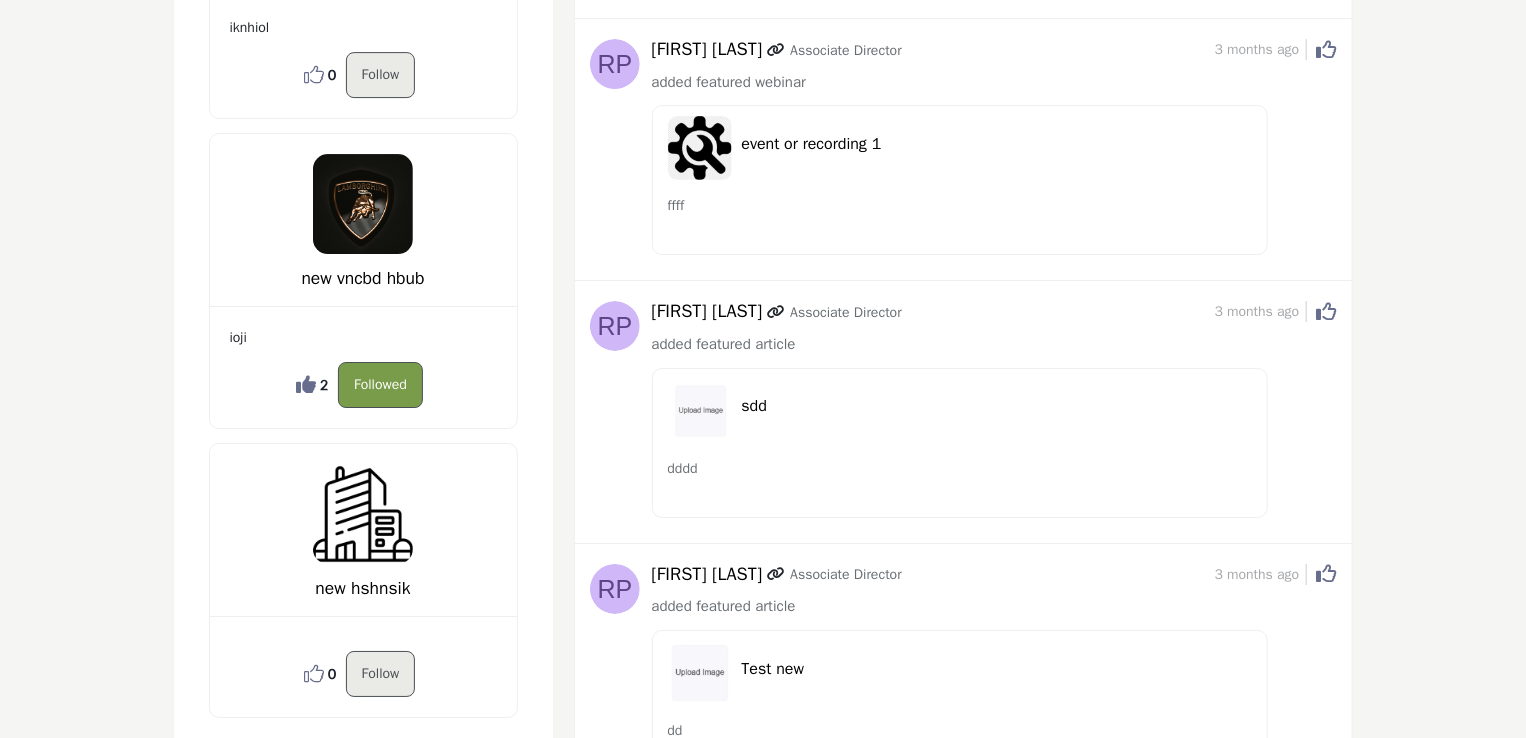 click on "event or recording 1
ffff" at bounding box center (960, 180) 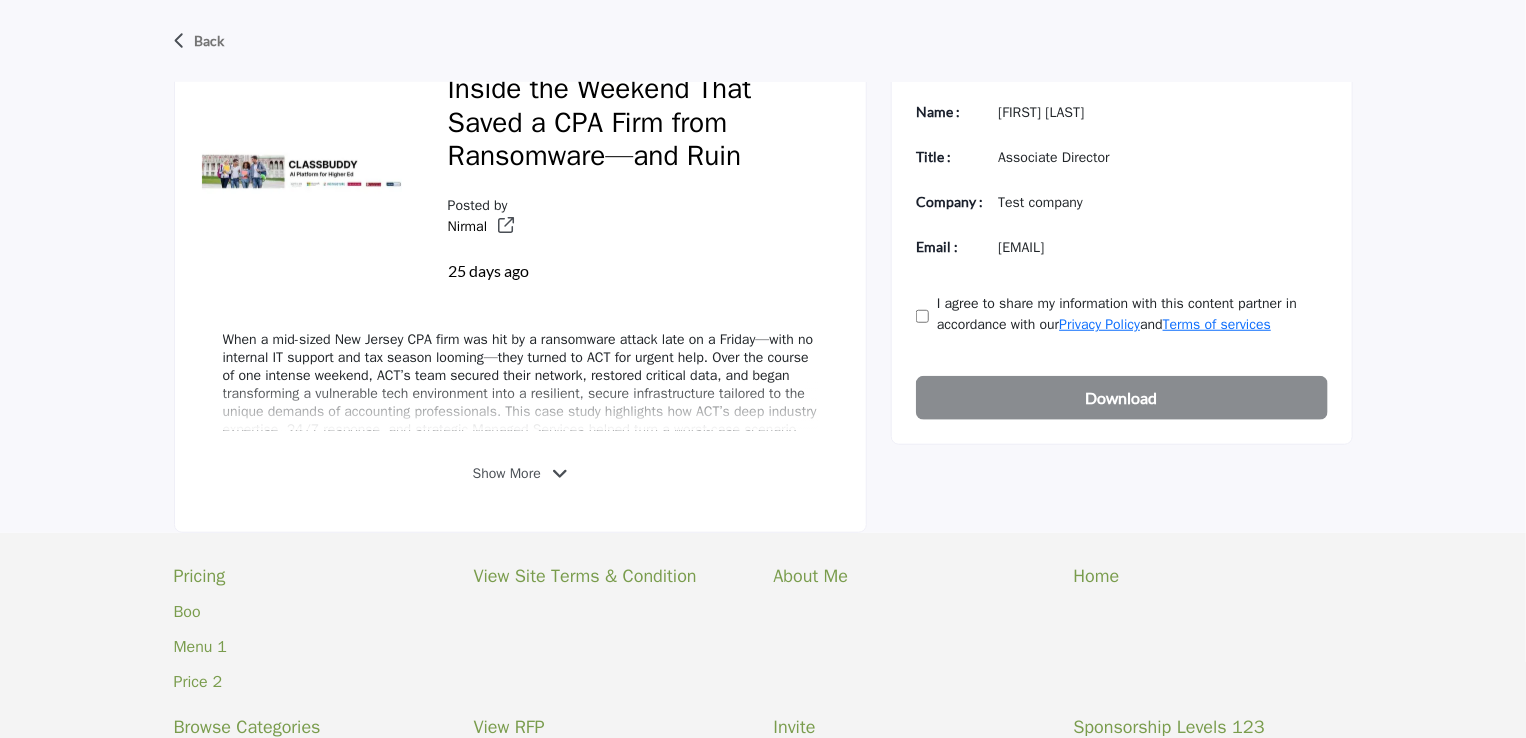scroll, scrollTop: 900, scrollLeft: 0, axis: vertical 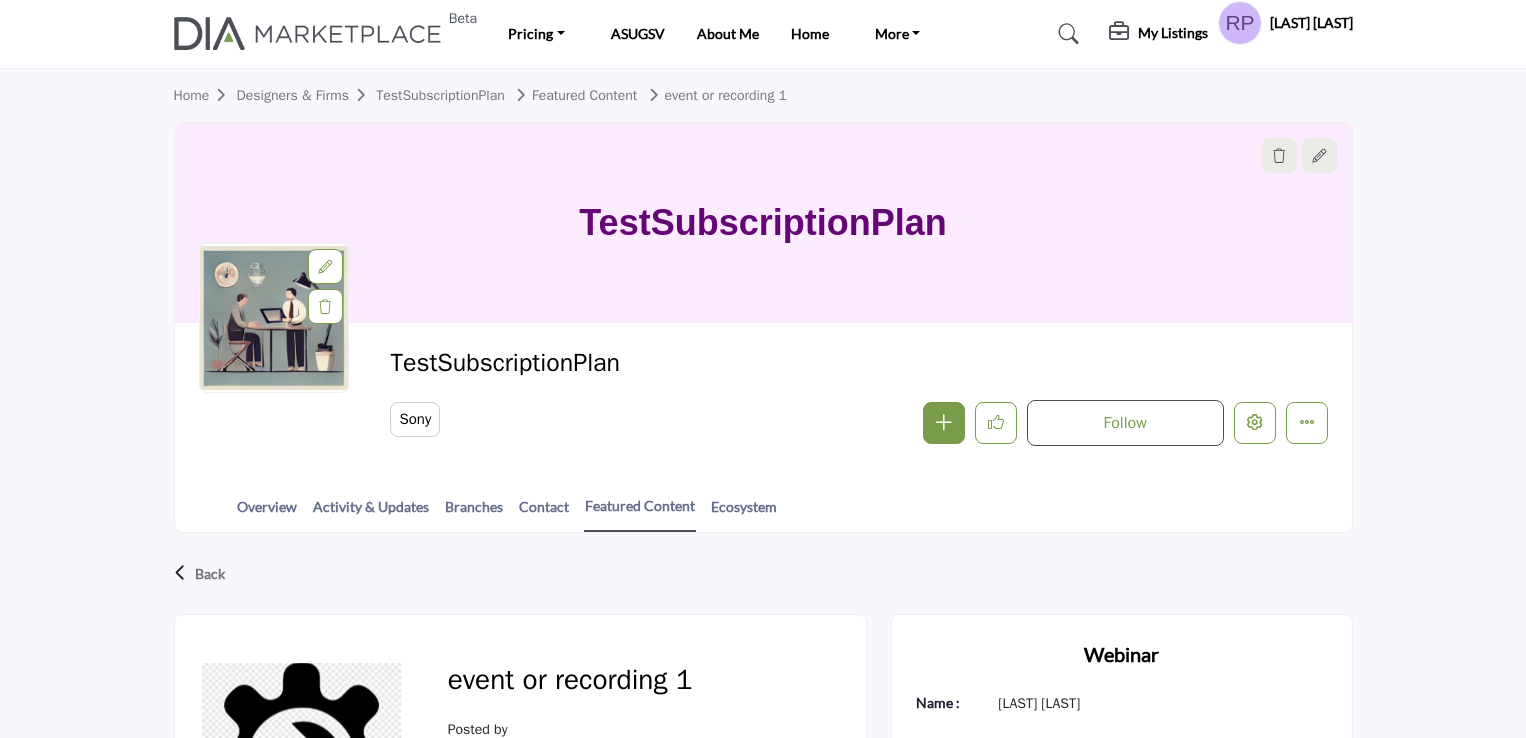 click at bounding box center [0, 0] 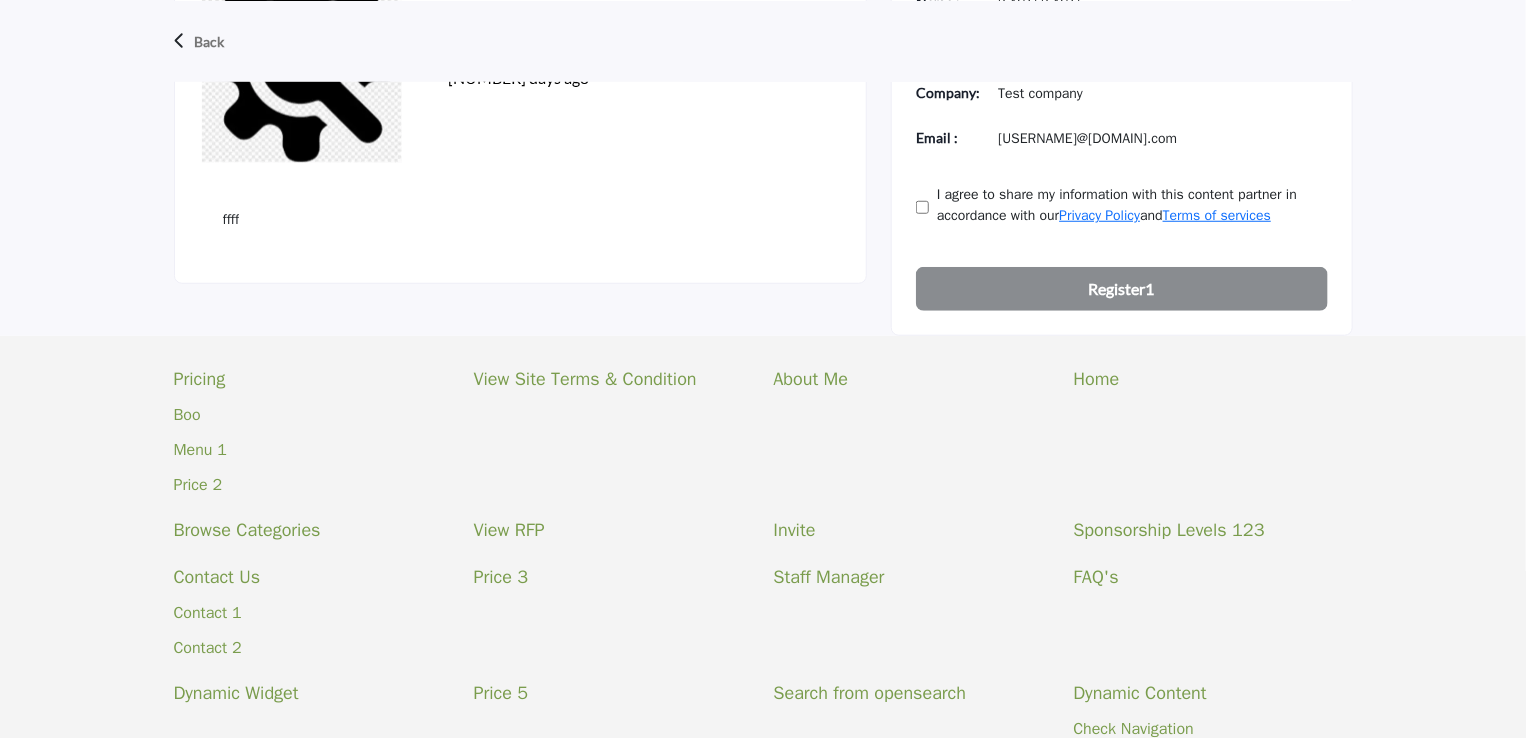 scroll, scrollTop: 700, scrollLeft: 0, axis: vertical 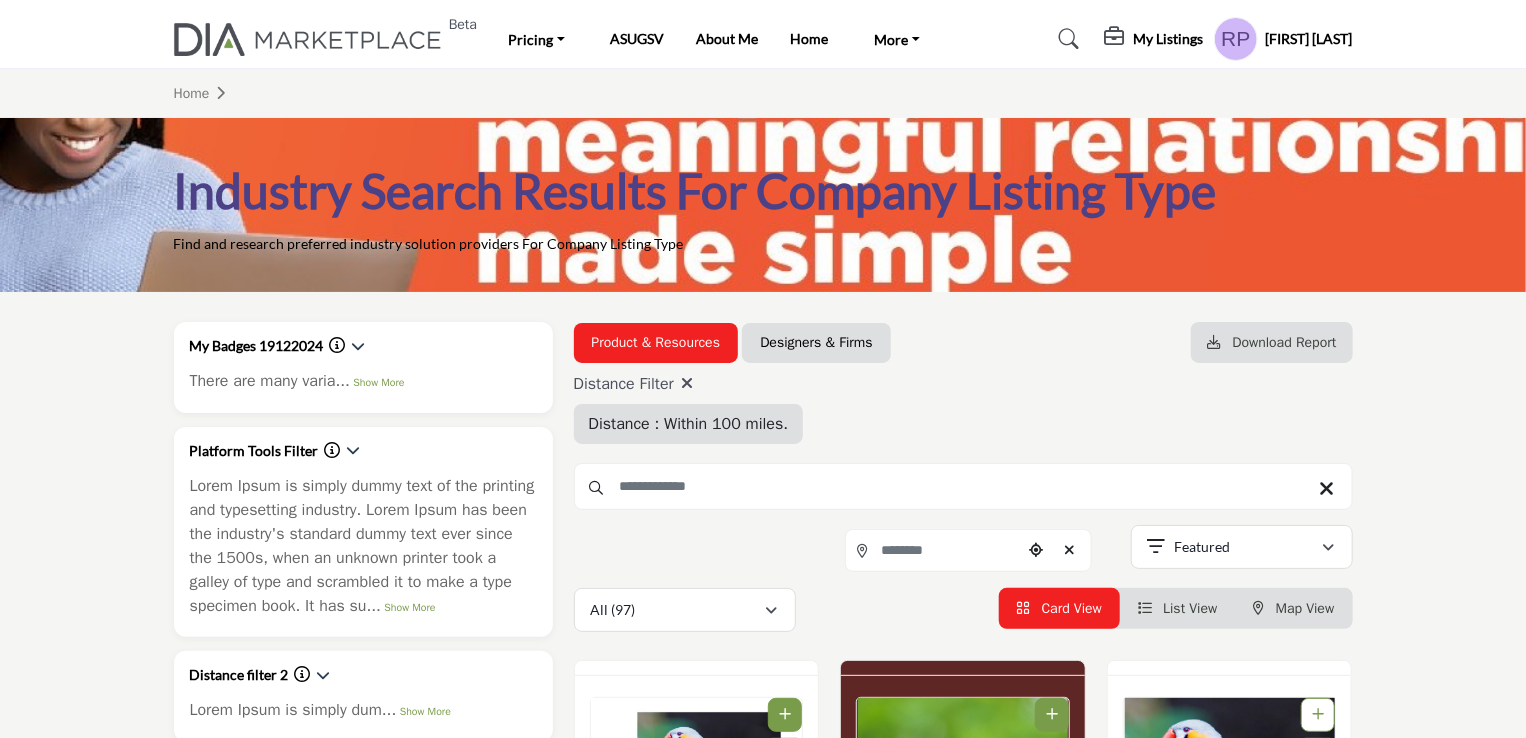 click at bounding box center [687, 383] 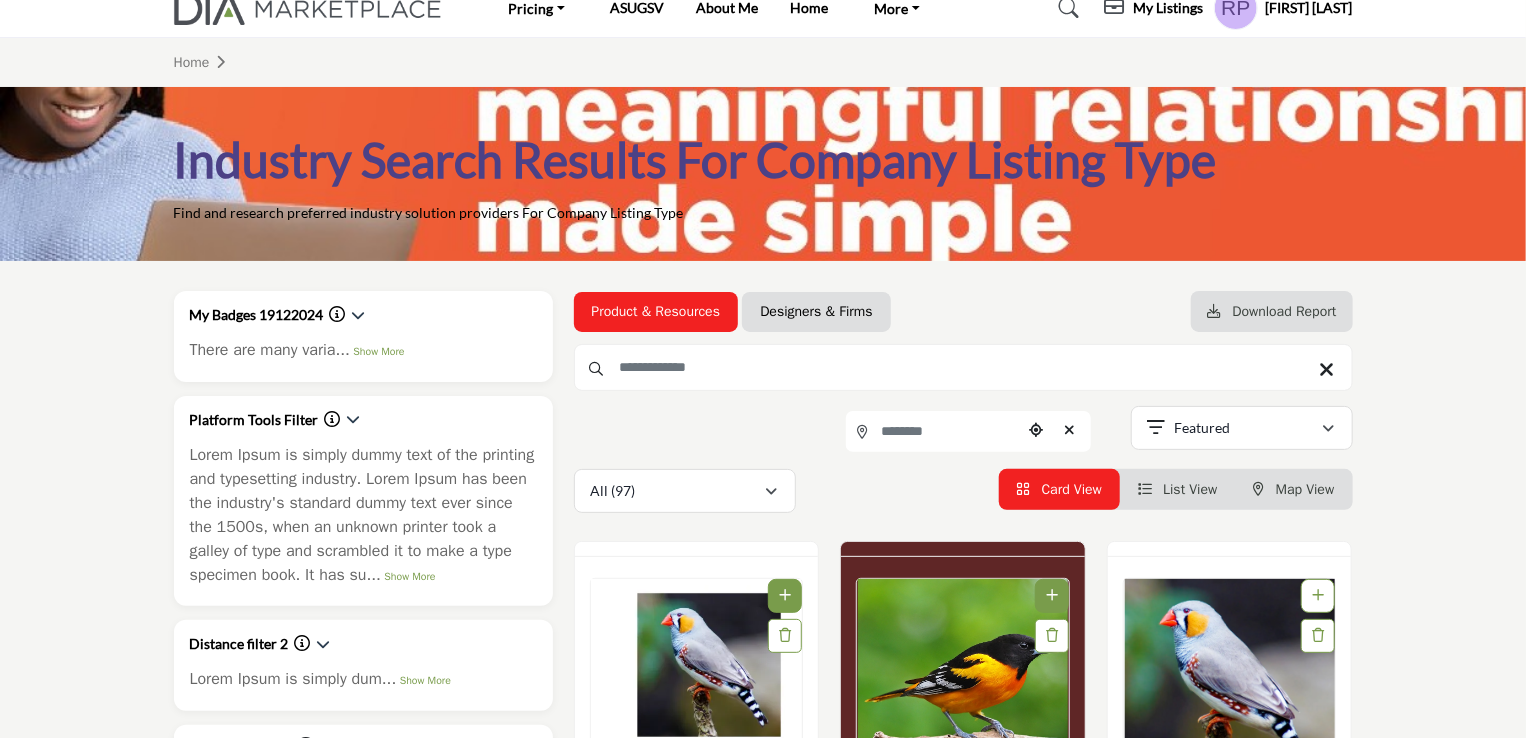 scroll, scrollTop: 0, scrollLeft: 0, axis: both 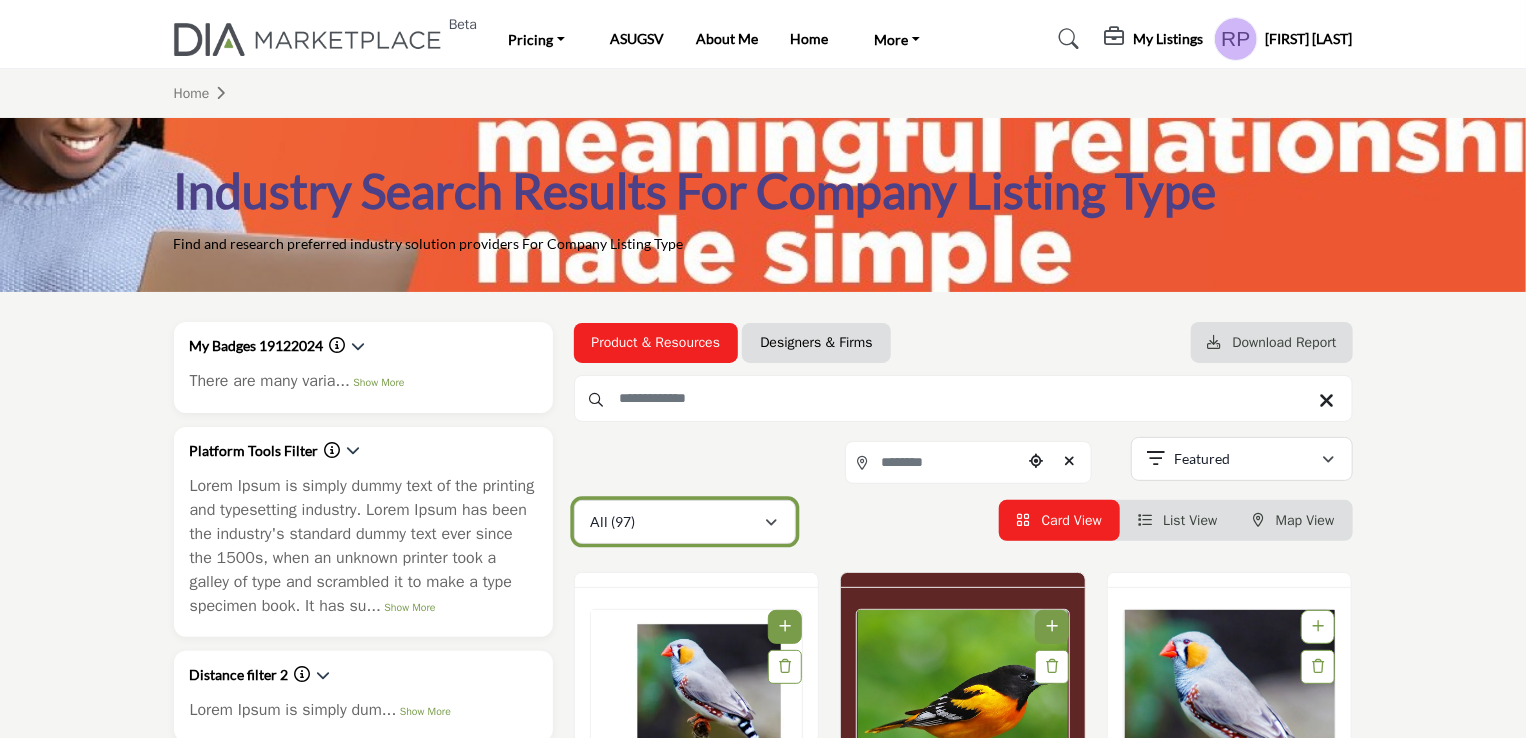 click on "All (97)" at bounding box center (678, 522) 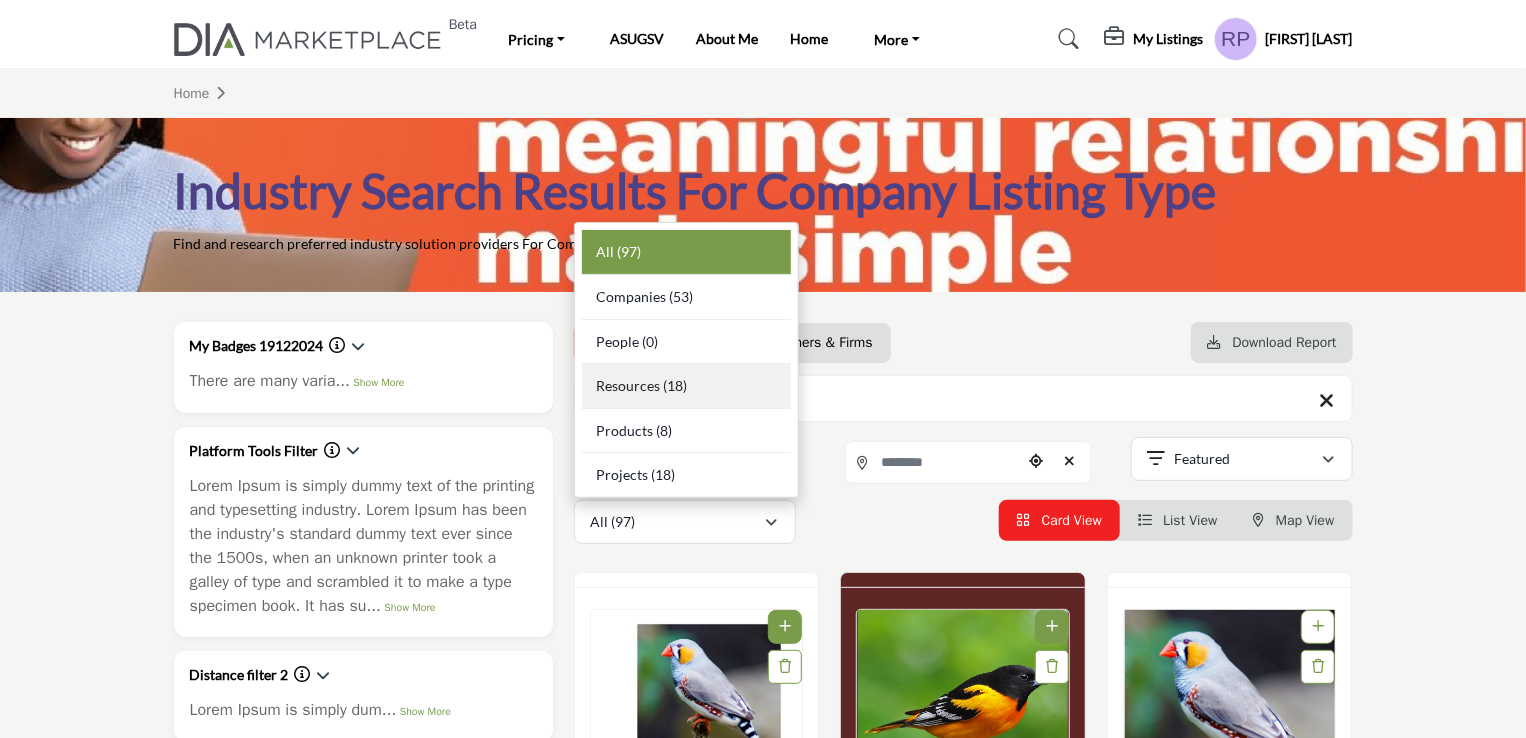 click on "Resources
(18)" at bounding box center (686, 386) 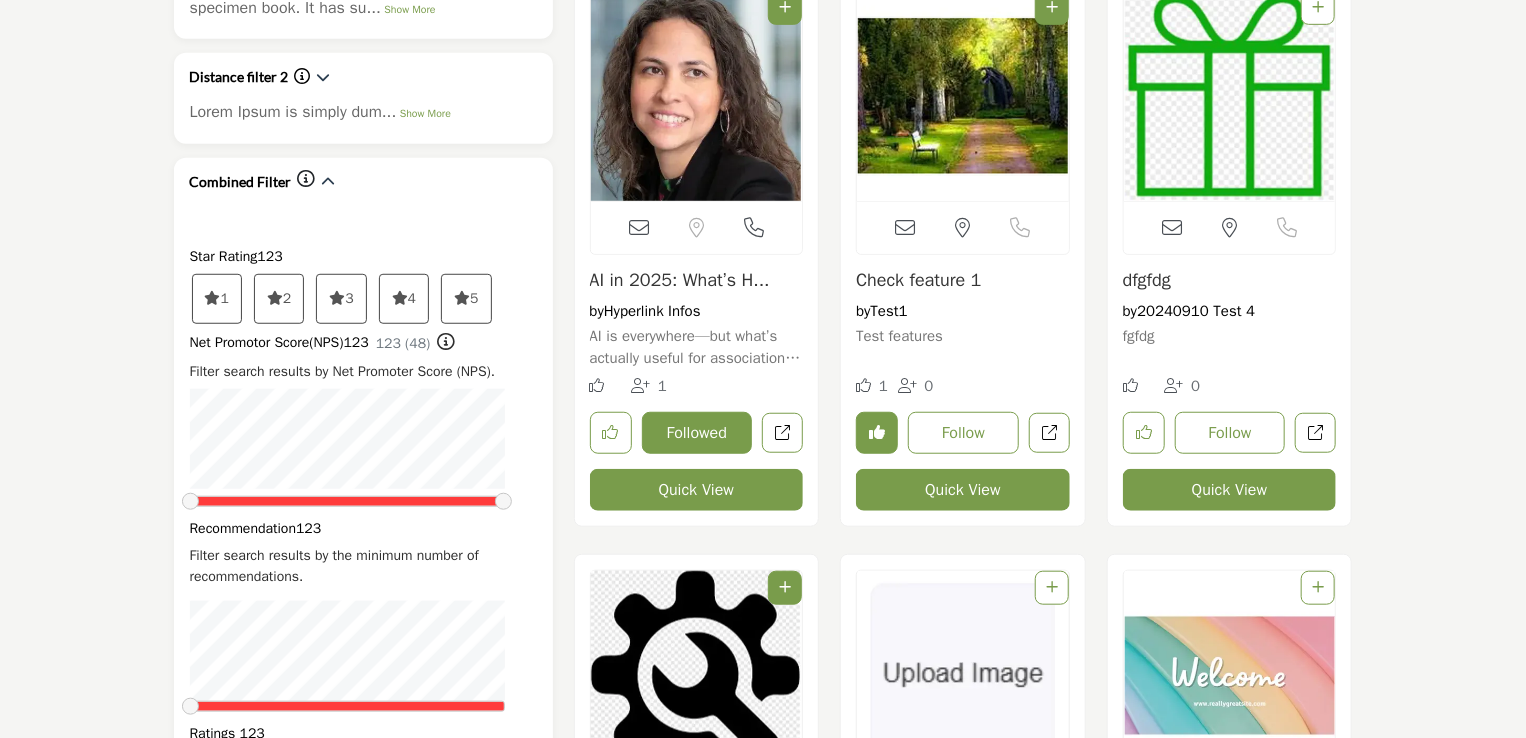 scroll, scrollTop: 600, scrollLeft: 0, axis: vertical 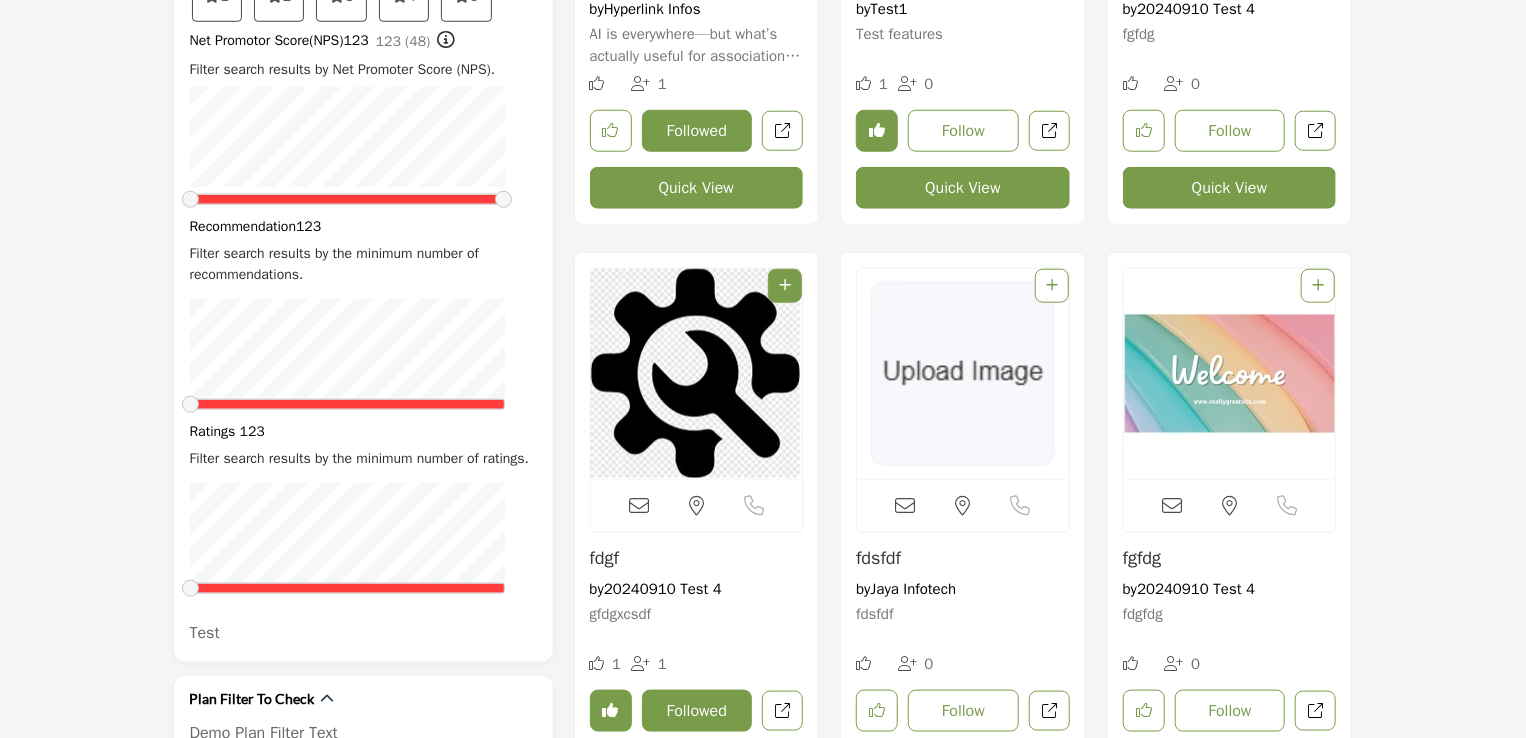click on "fdsfdf" at bounding box center [878, 558] 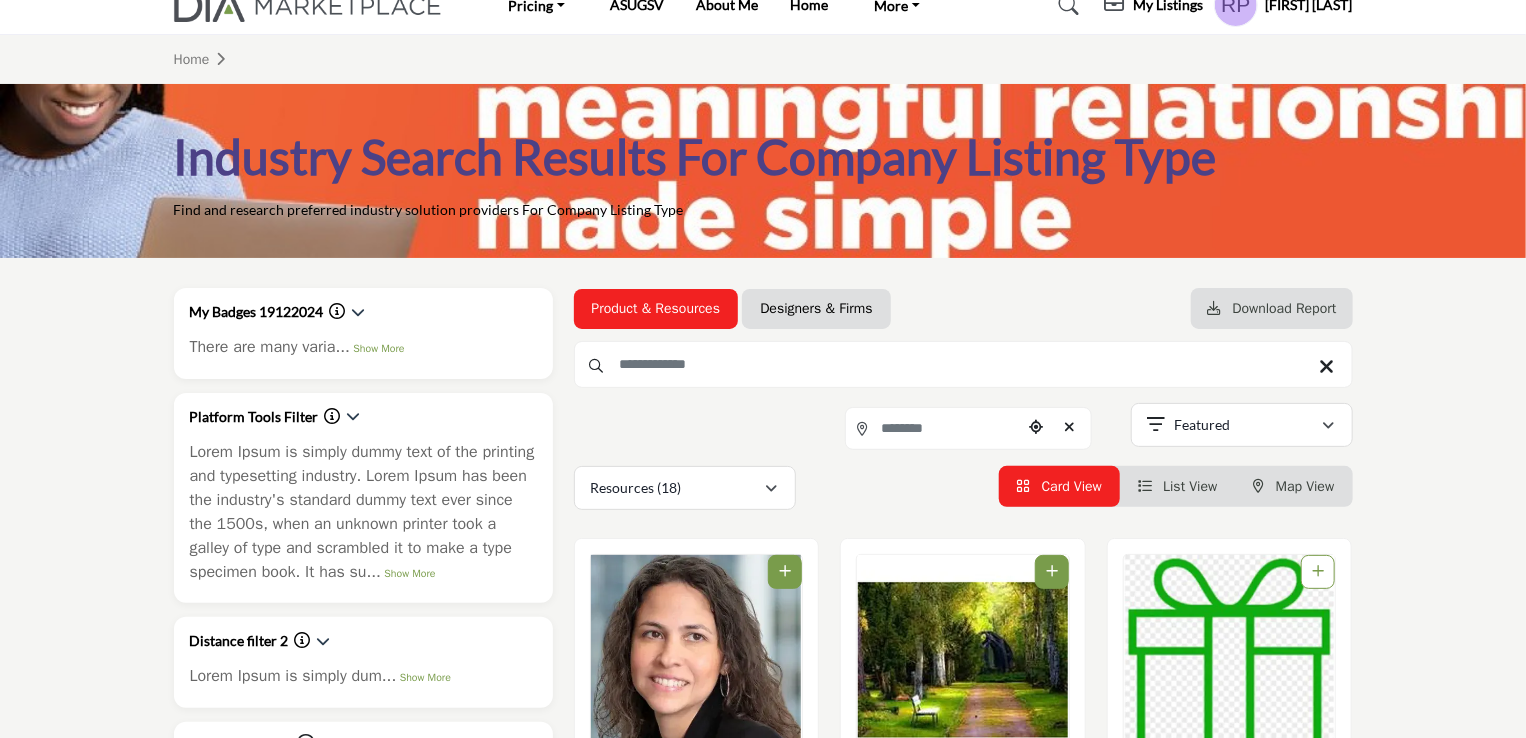 scroll, scrollTop: 0, scrollLeft: 0, axis: both 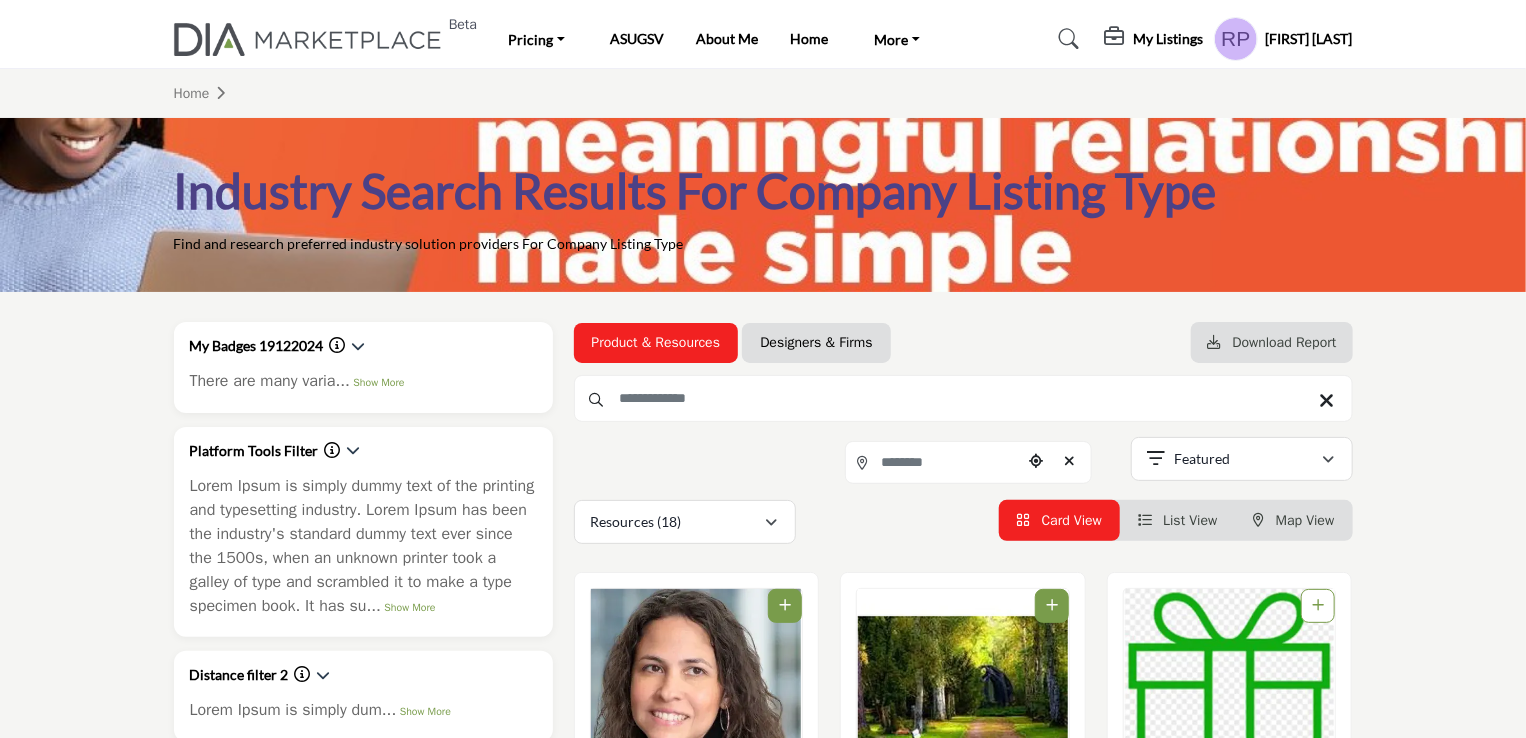 click on "My Badges 19122024
There are many varia...
Show More" at bounding box center (763, 4098) 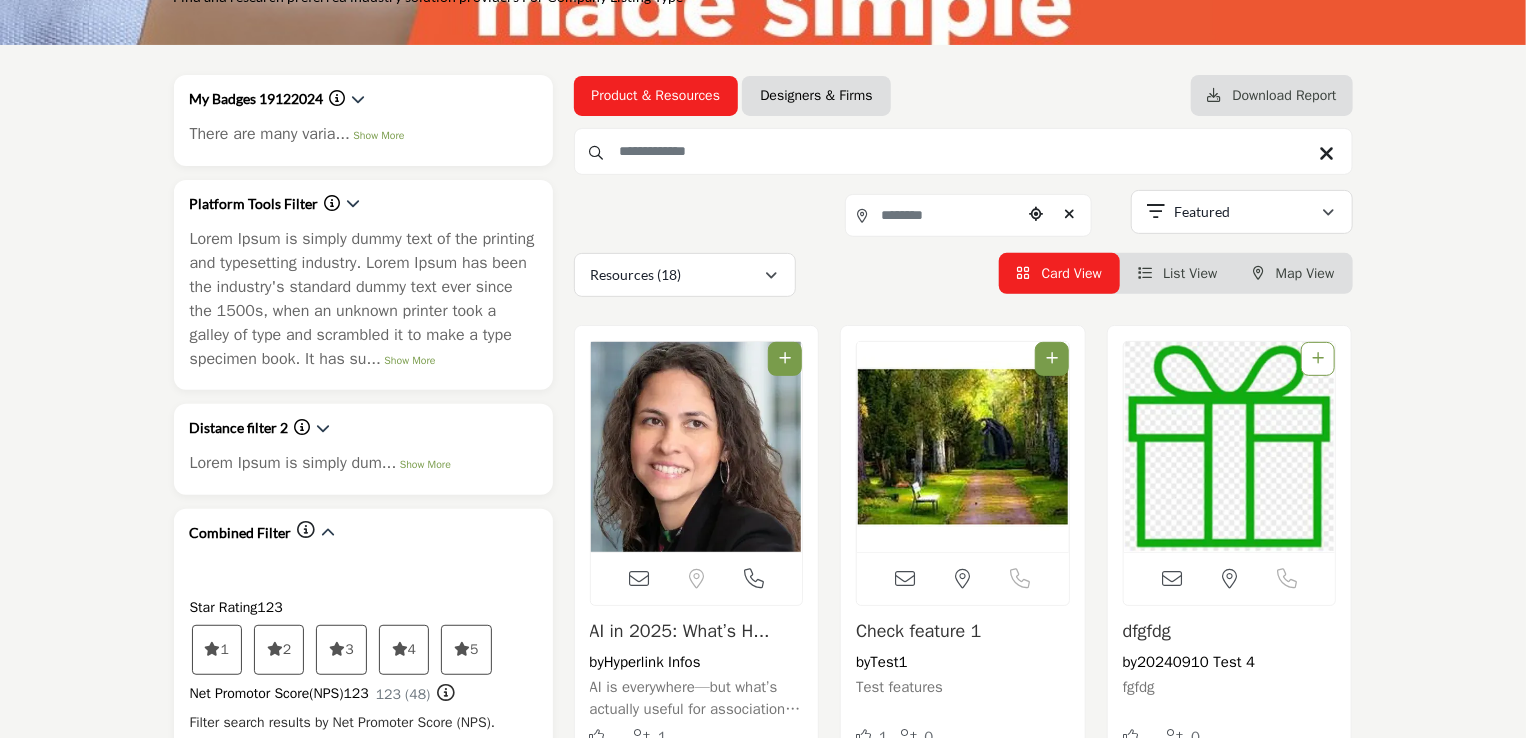 scroll, scrollTop: 400, scrollLeft: 0, axis: vertical 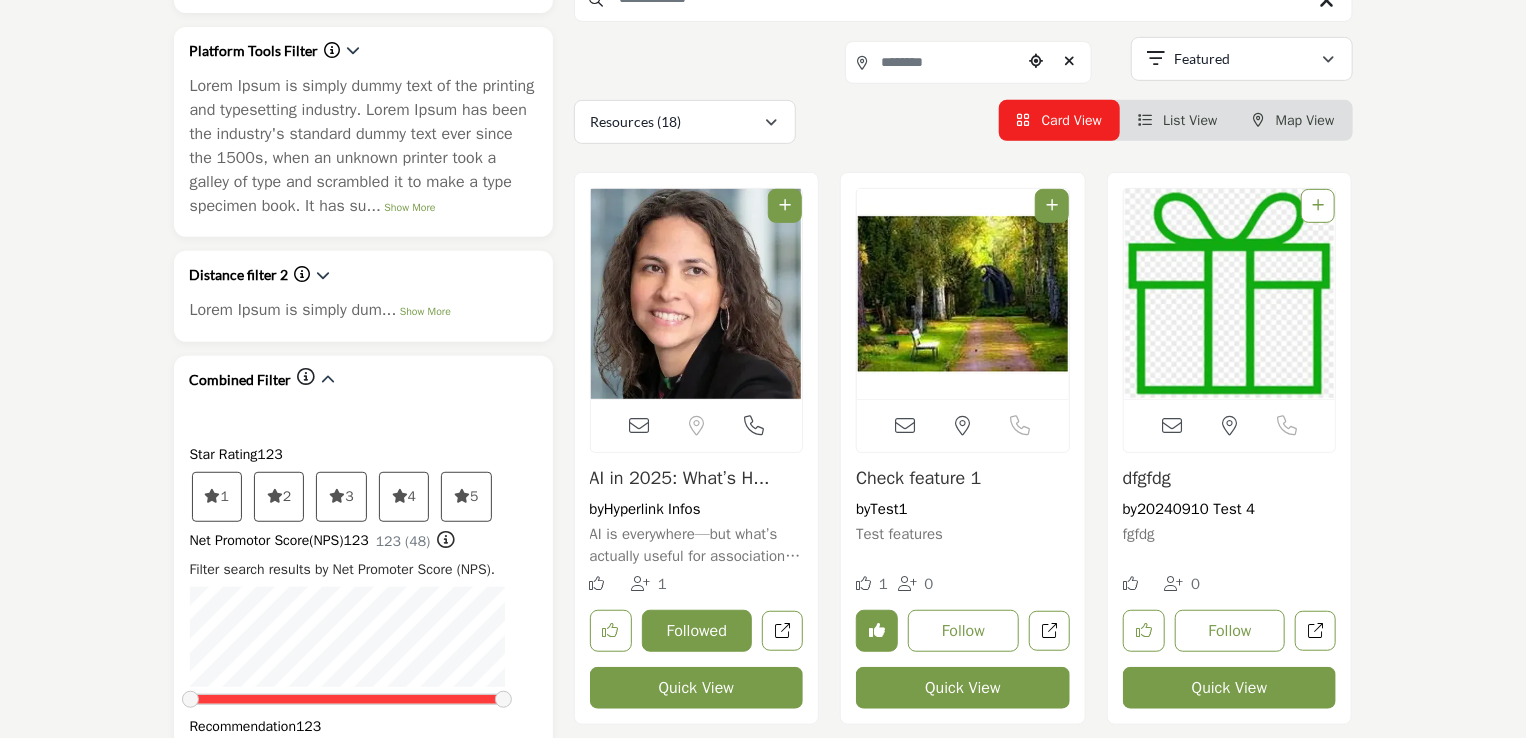 click on "List View" at bounding box center [1190, 120] 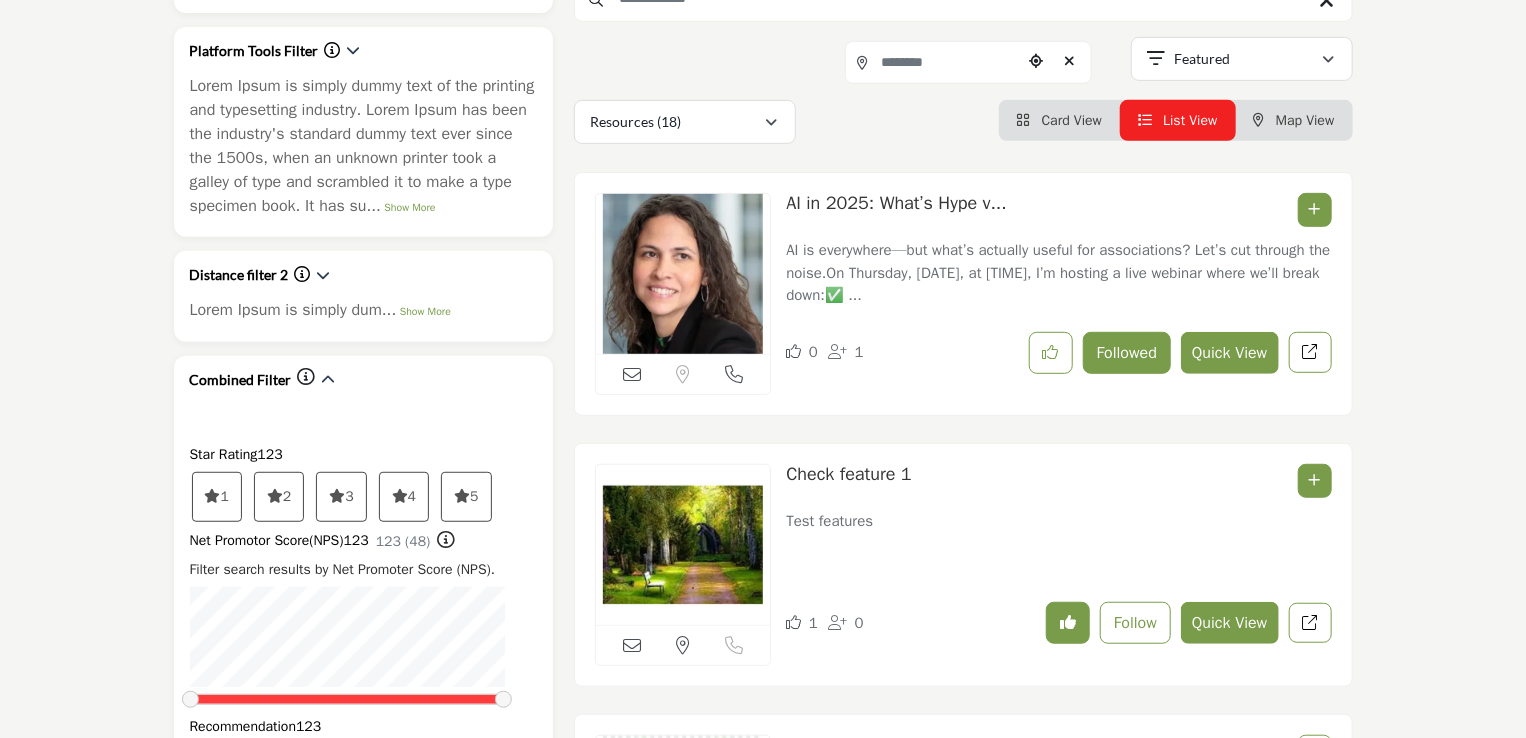click on "Card View" at bounding box center [1072, 120] 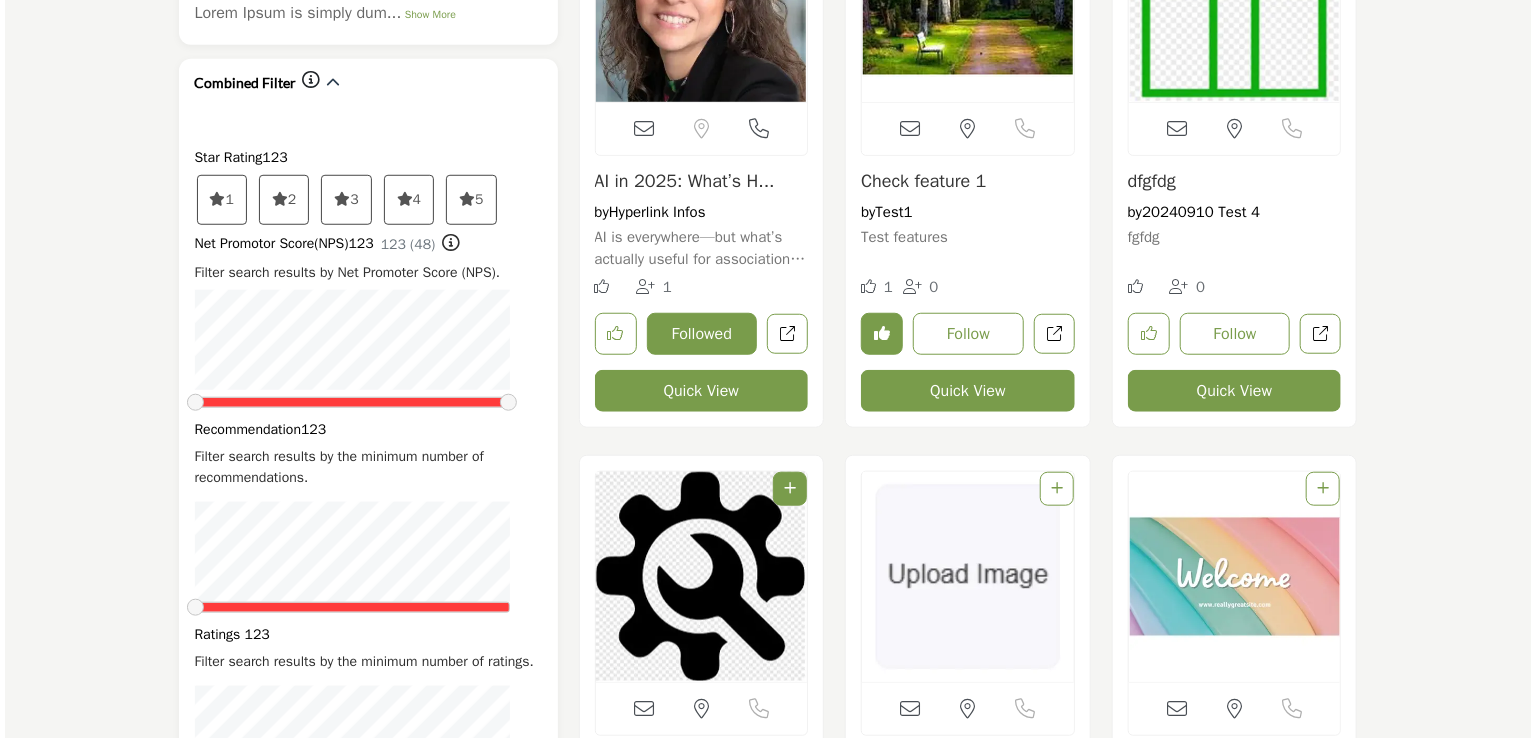 scroll, scrollTop: 700, scrollLeft: 0, axis: vertical 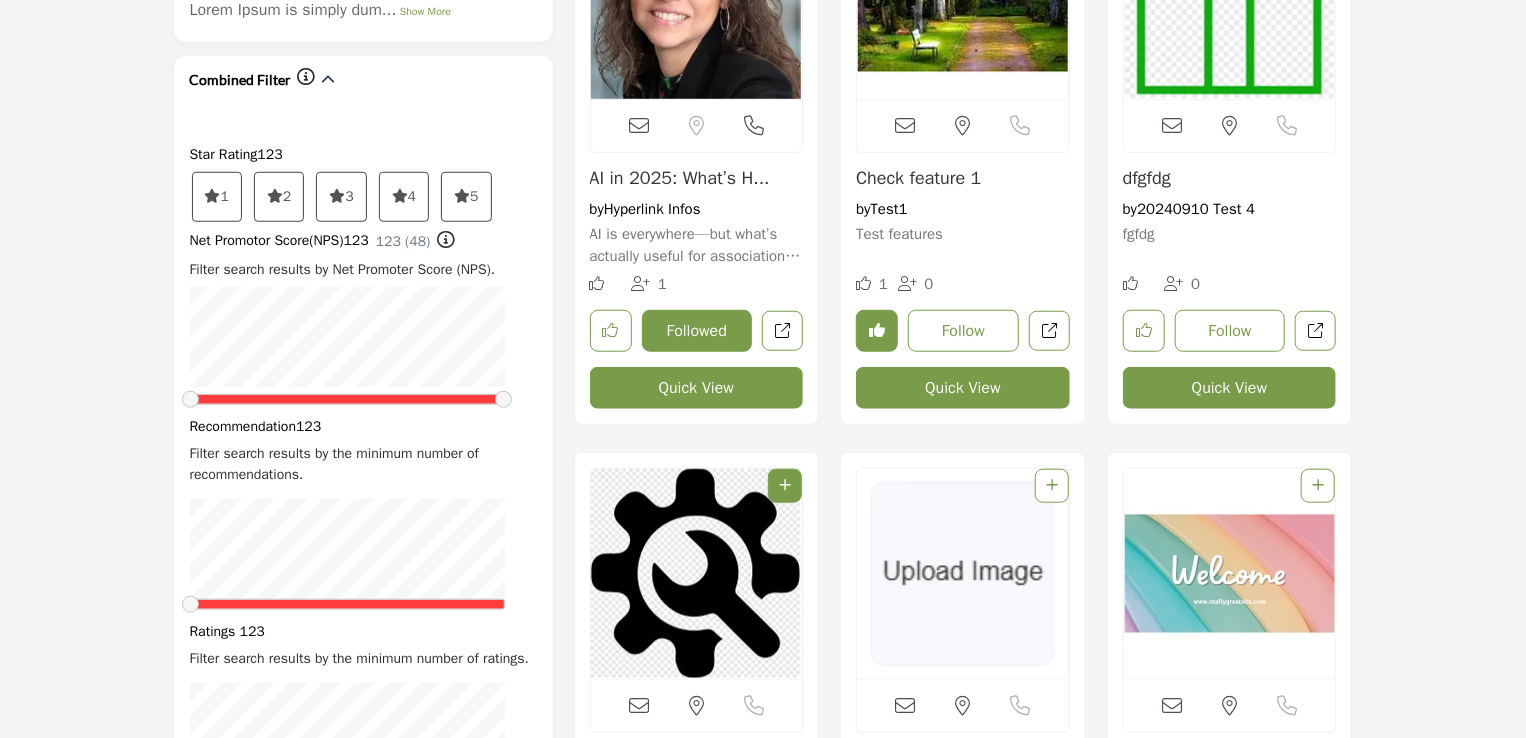 click on "Quick View" at bounding box center [697, 388] 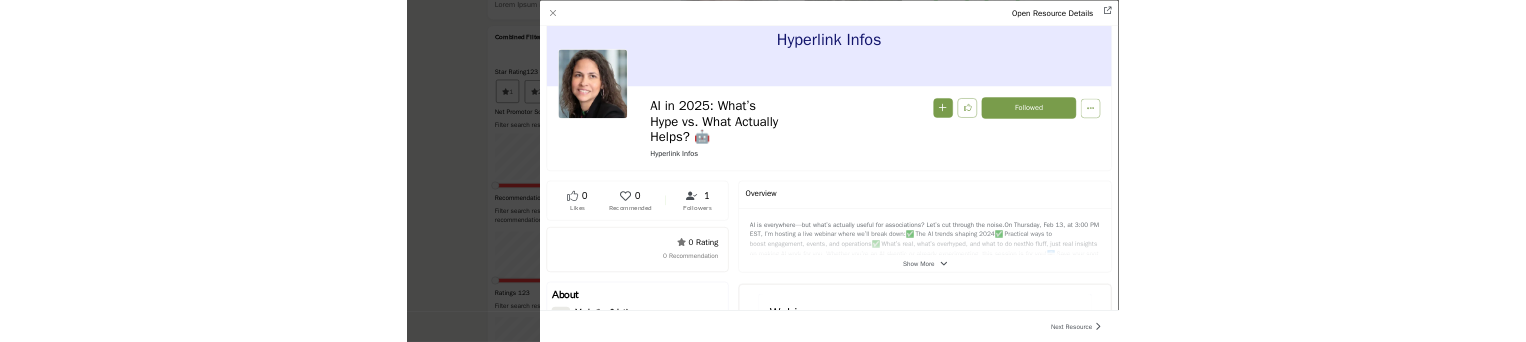 scroll, scrollTop: 0, scrollLeft: 0, axis: both 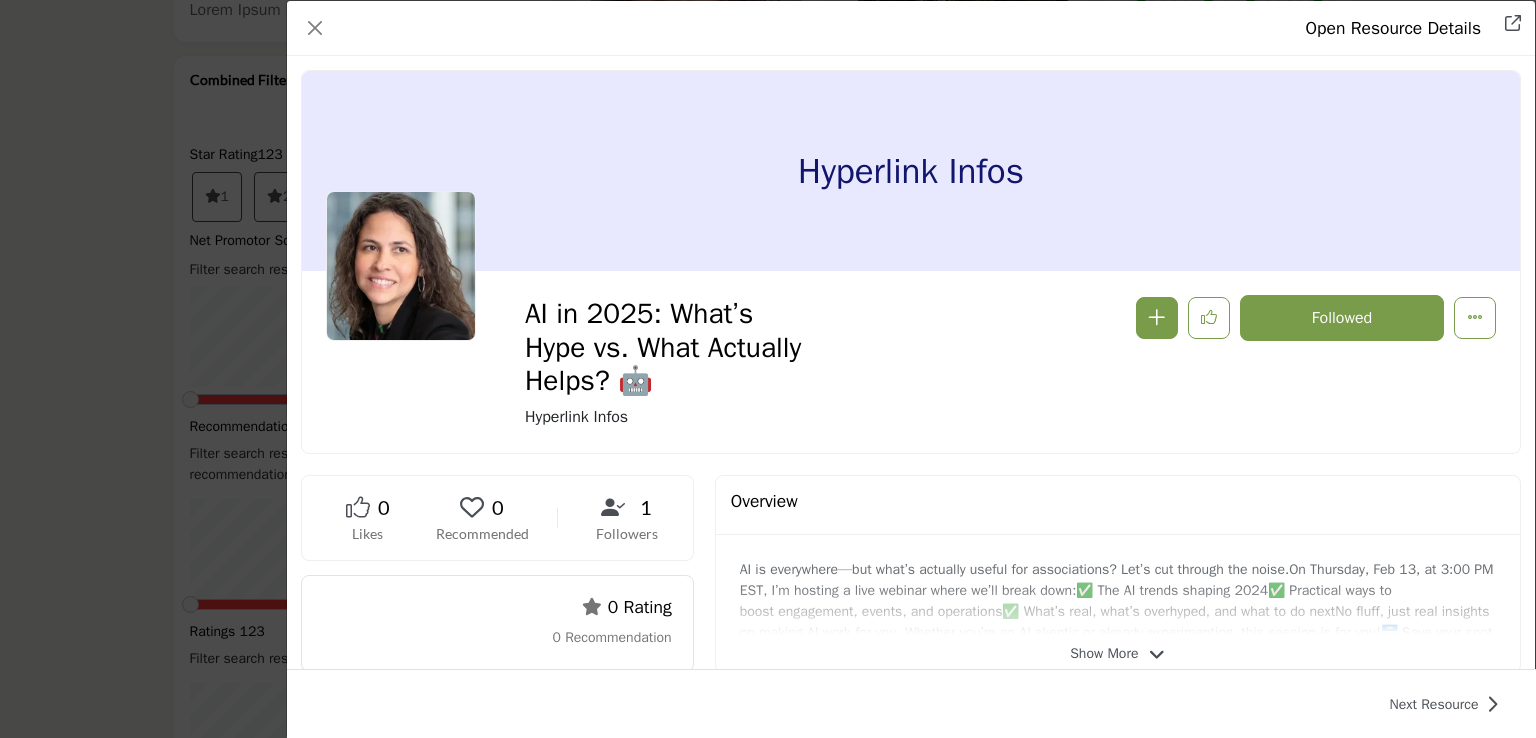 click on "Open Resource Details" at bounding box center (911, 28) 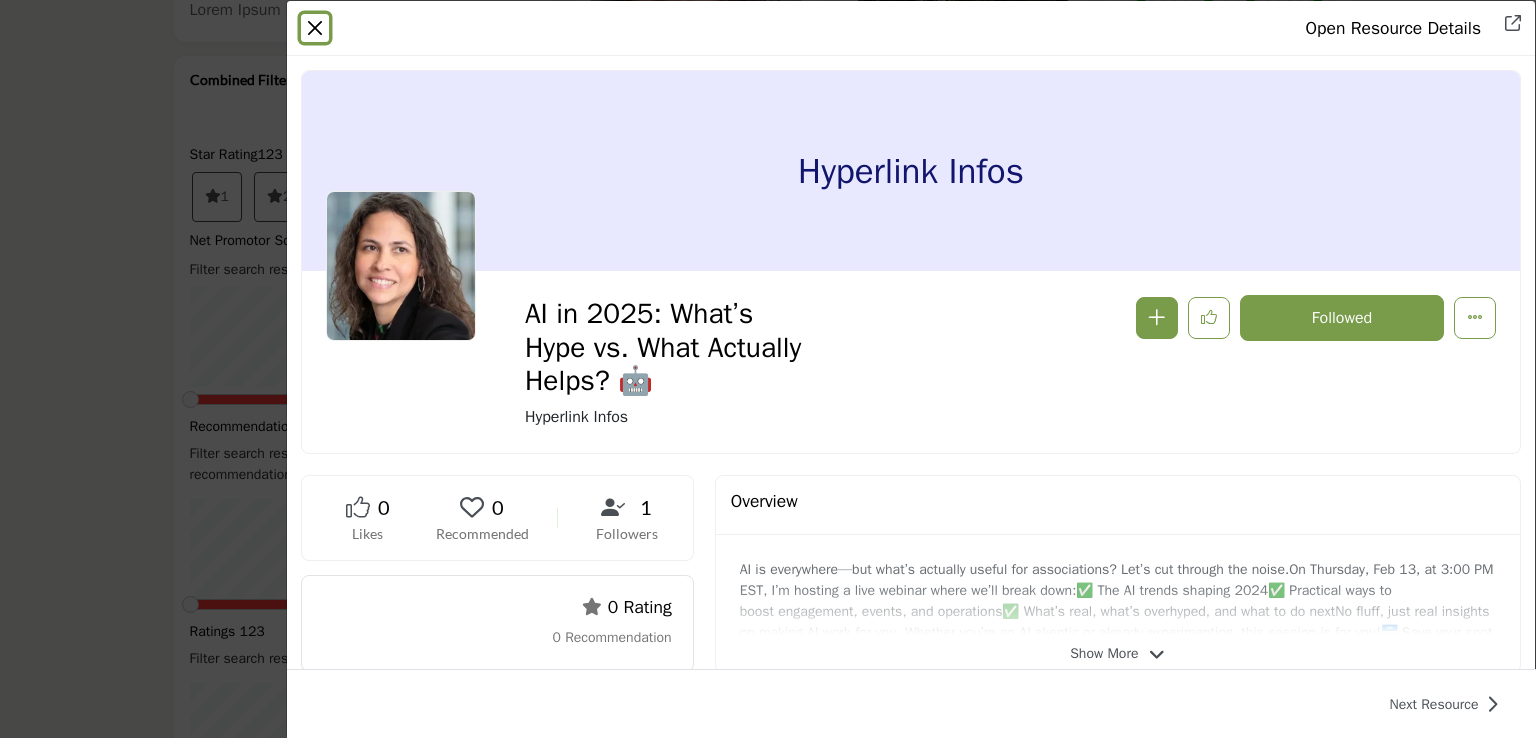 click at bounding box center [315, 28] 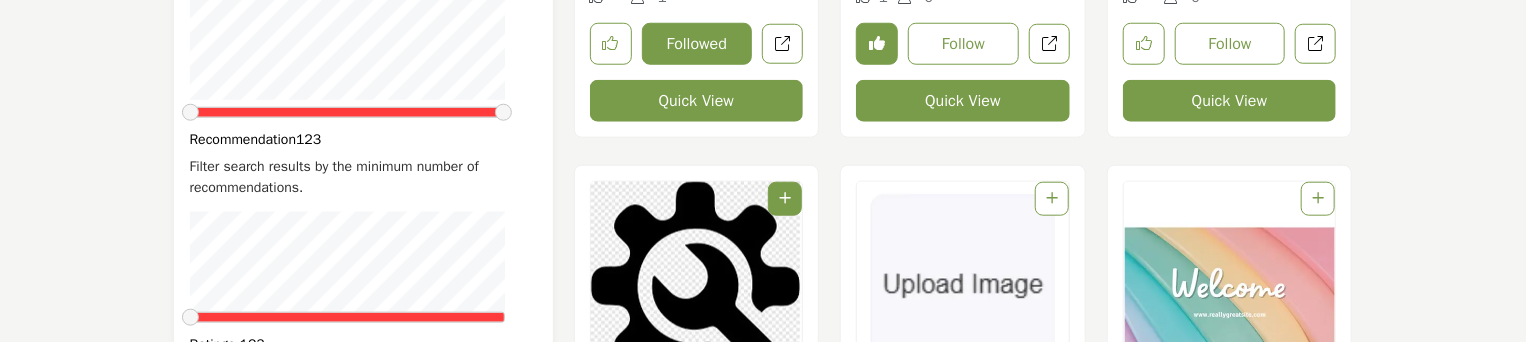 scroll, scrollTop: 1000, scrollLeft: 0, axis: vertical 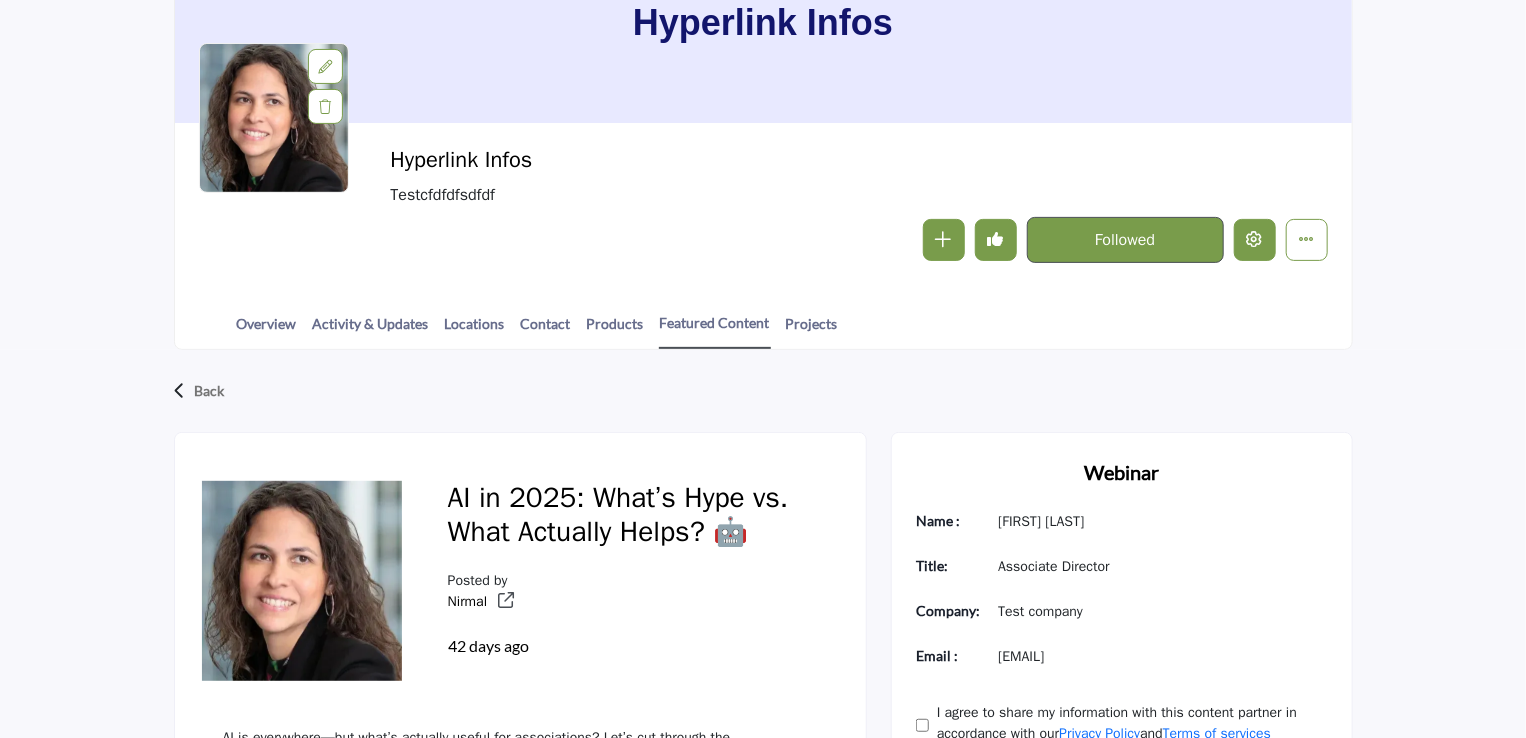 click at bounding box center [1255, 239] 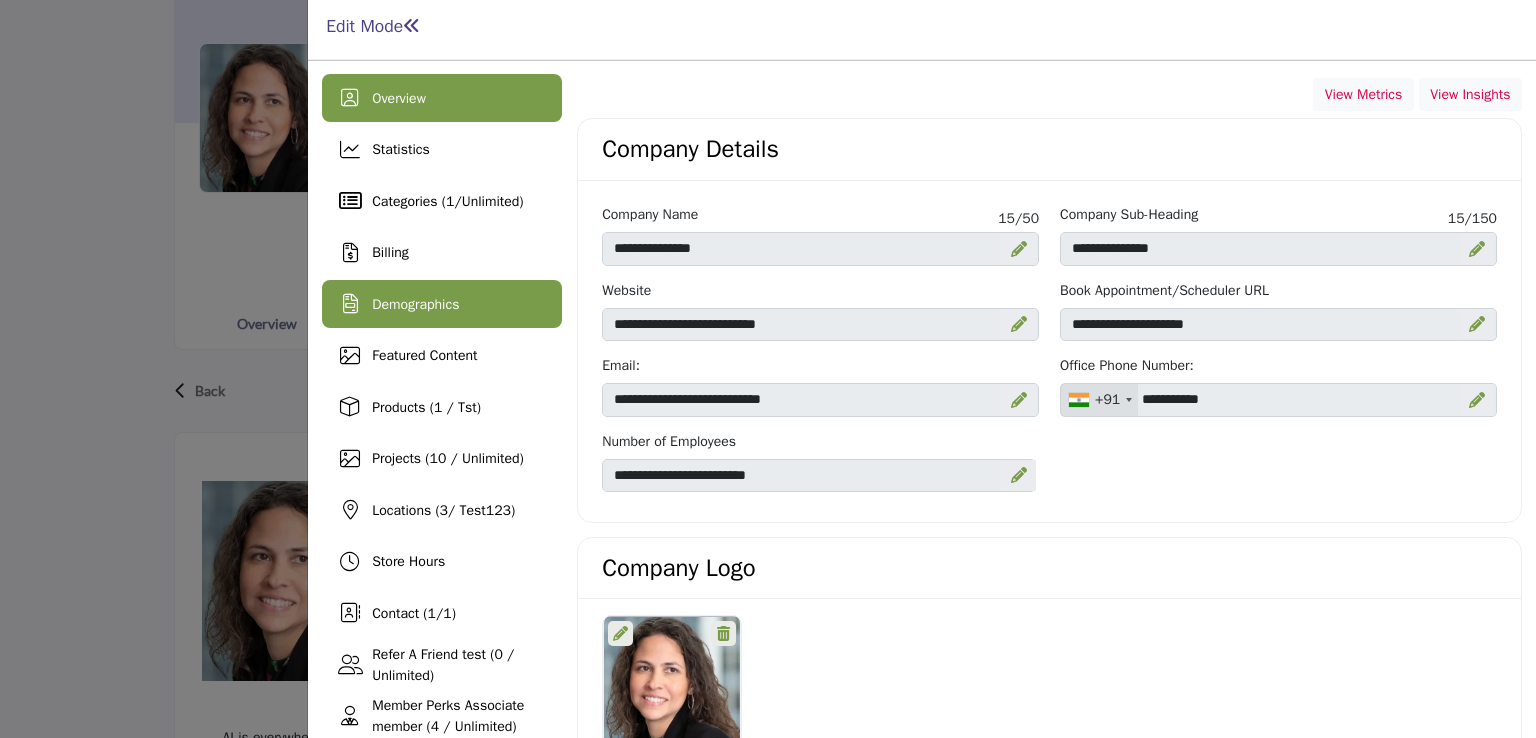 scroll, scrollTop: 100, scrollLeft: 0, axis: vertical 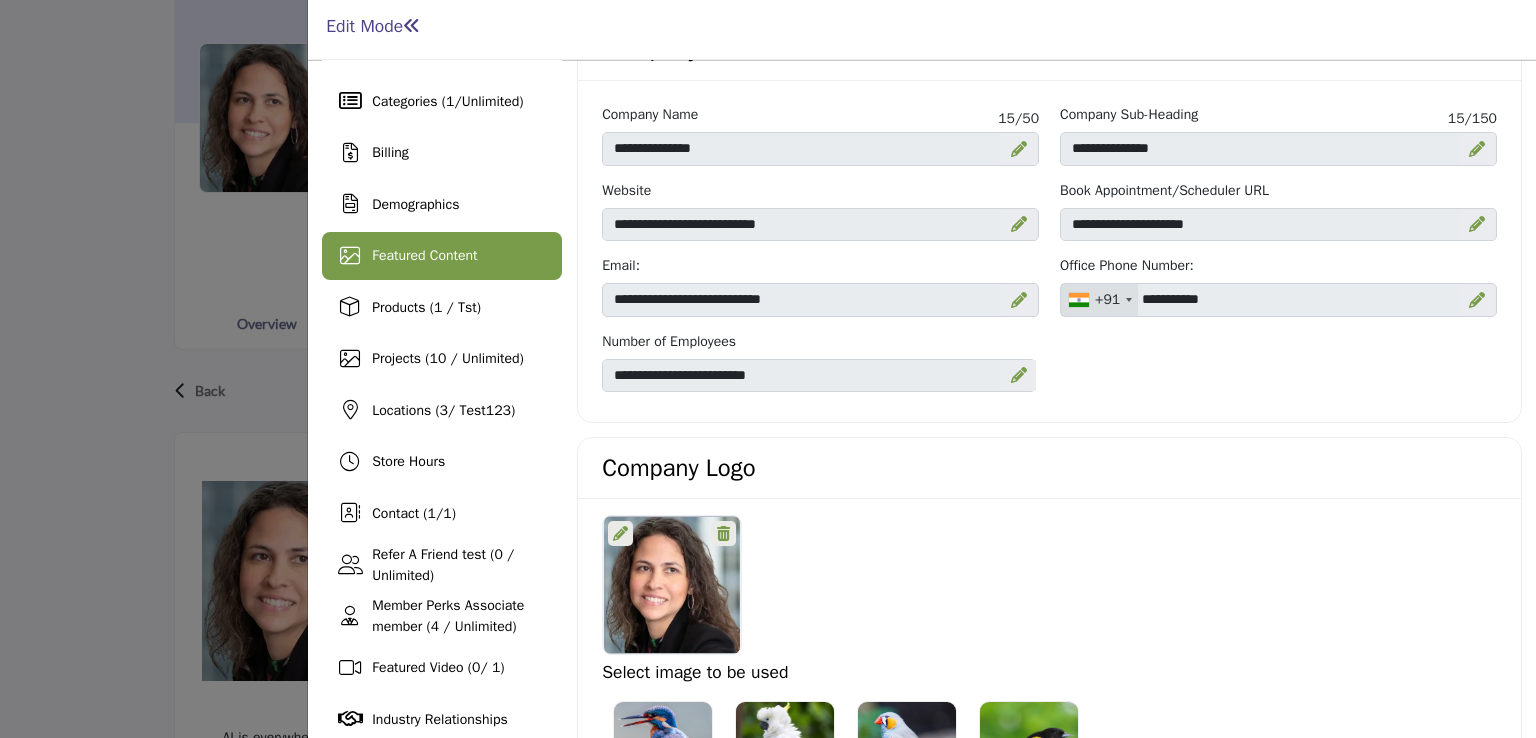 click on "Featured Content" at bounding box center [442, 256] 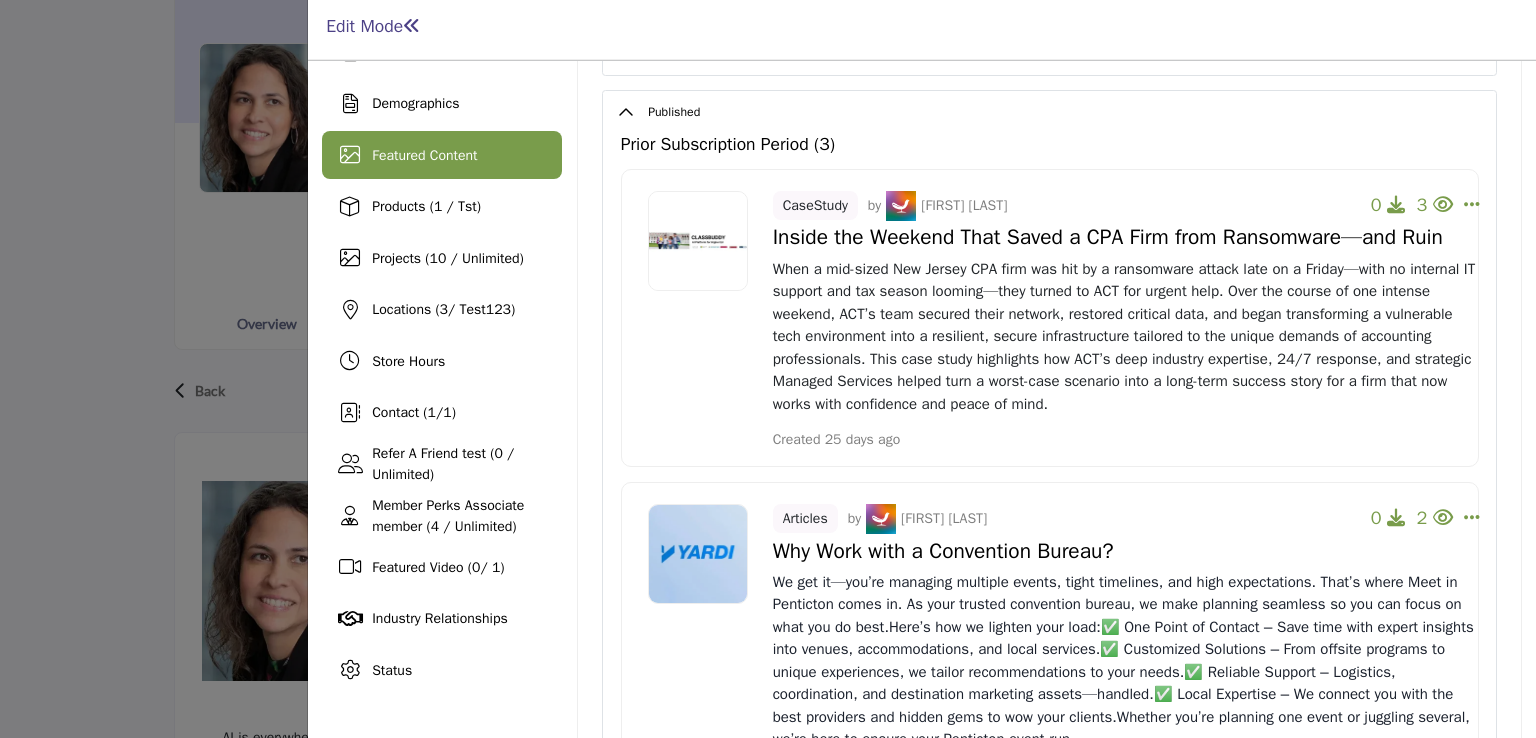 scroll, scrollTop: 200, scrollLeft: 0, axis: vertical 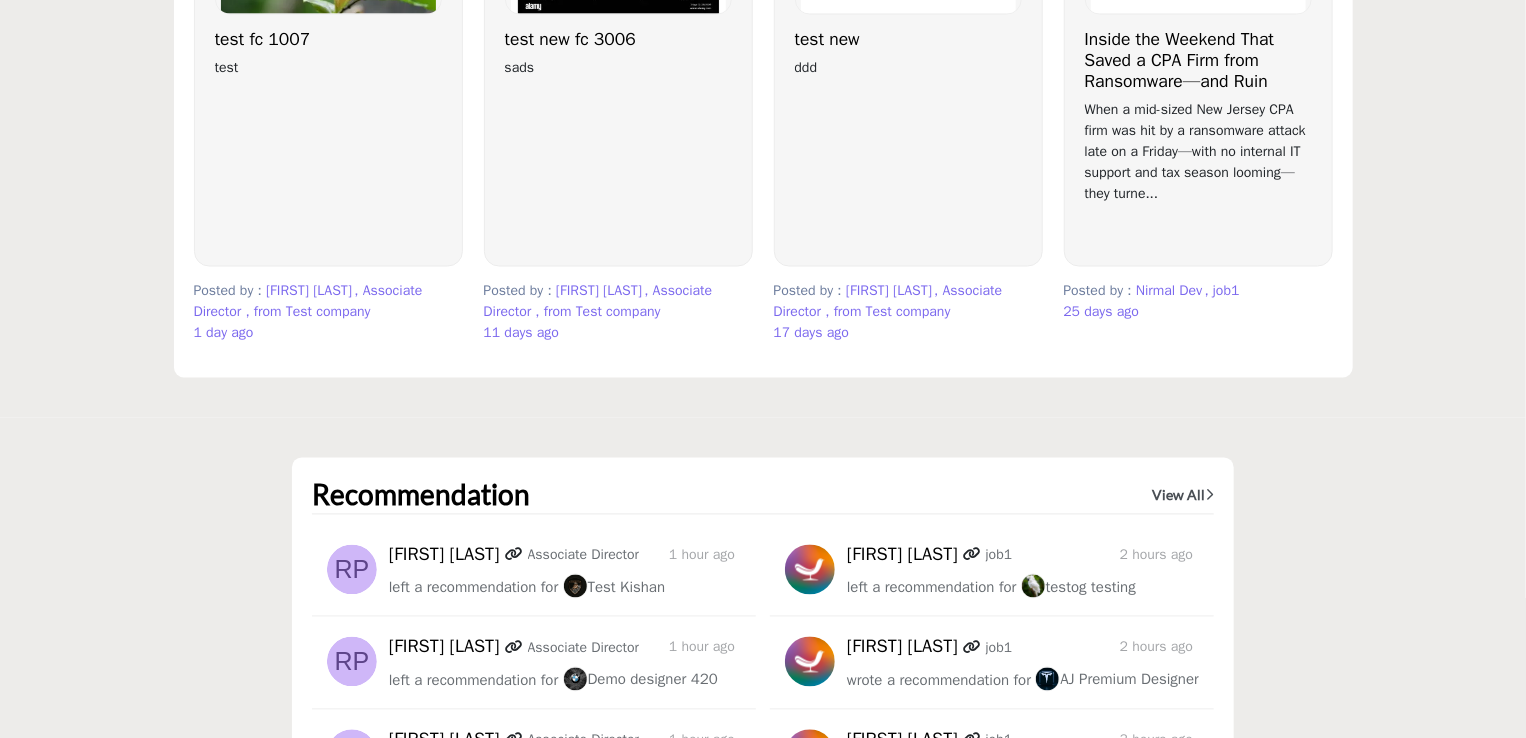 click on "test fc 1007
test" at bounding box center [328, 22] 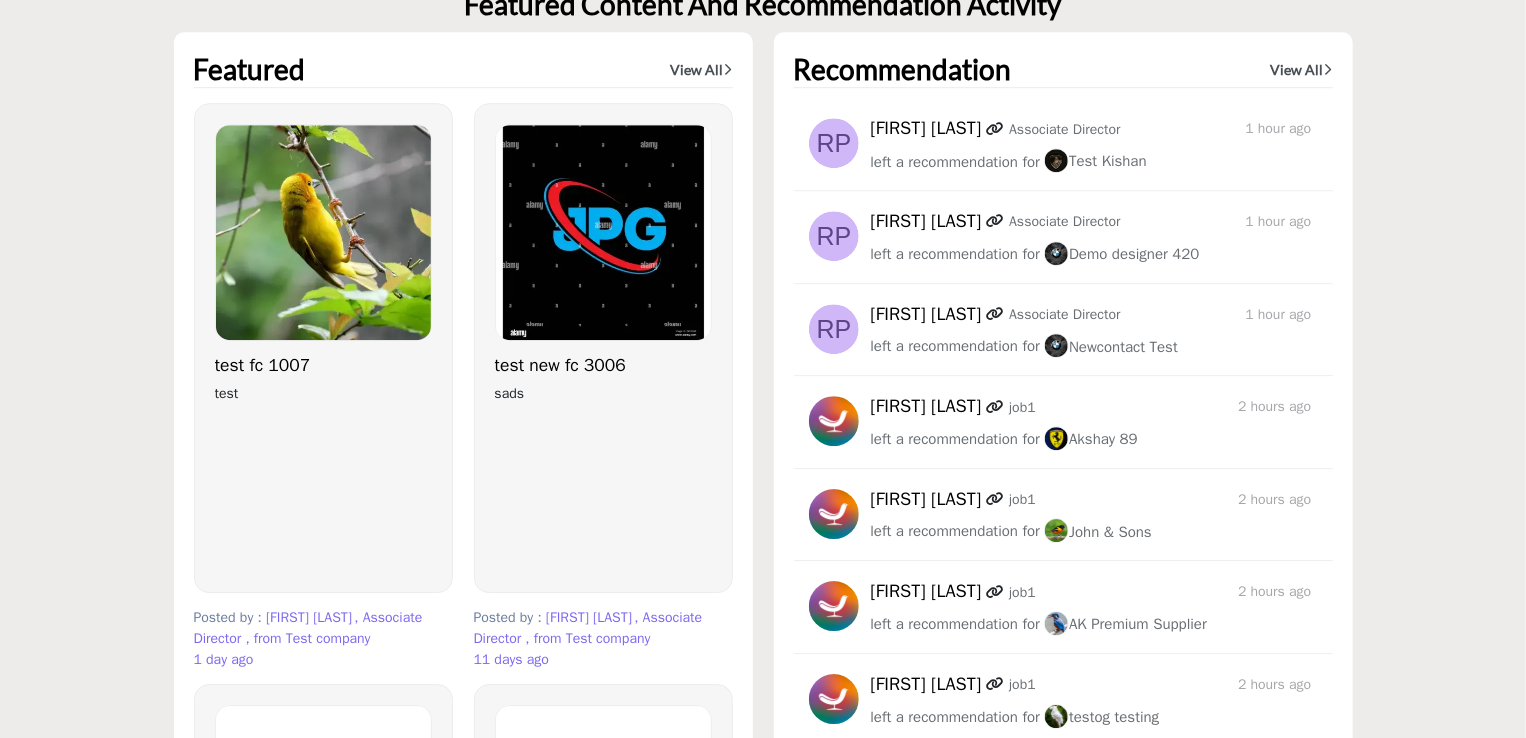 scroll, scrollTop: 6700, scrollLeft: 0, axis: vertical 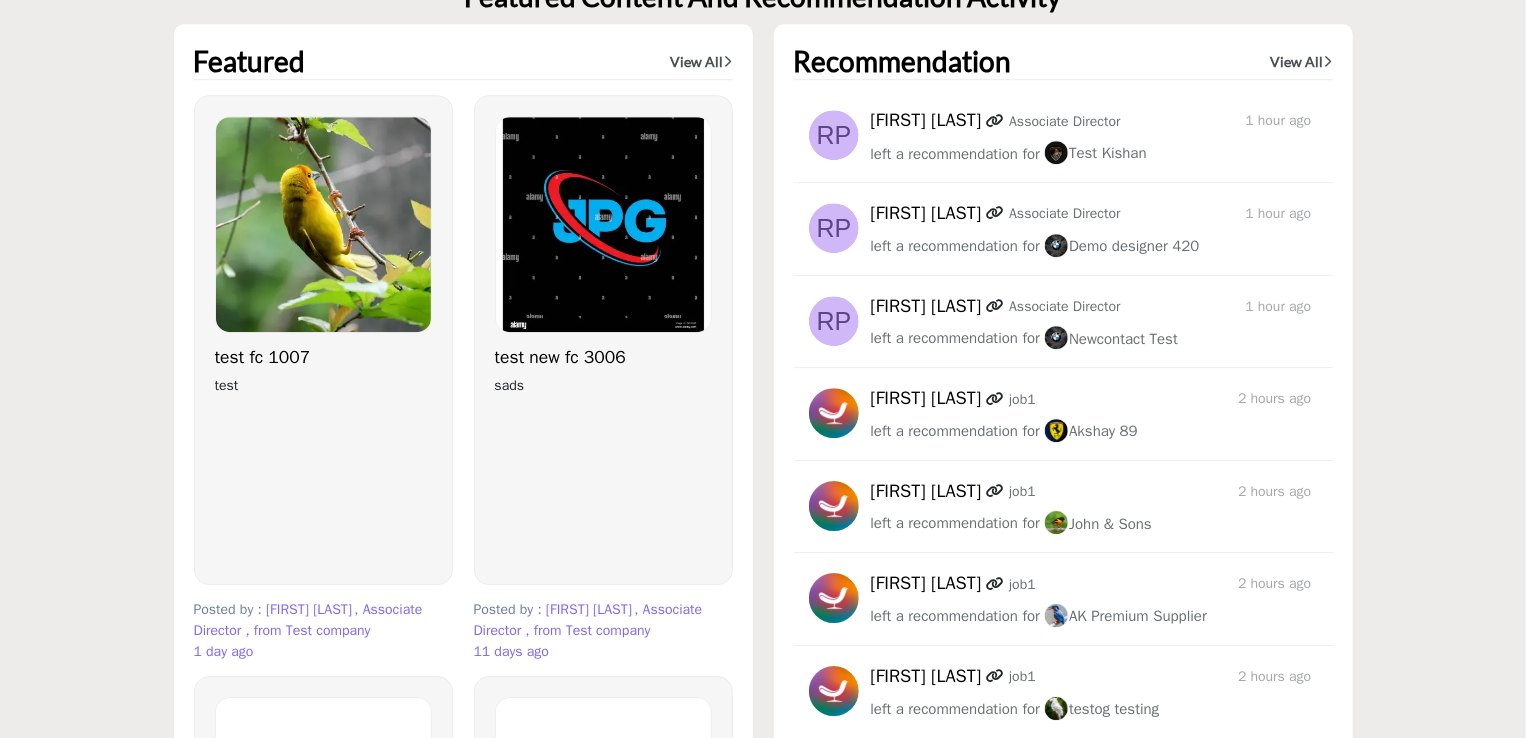 click on "View All" at bounding box center [1302, 62] 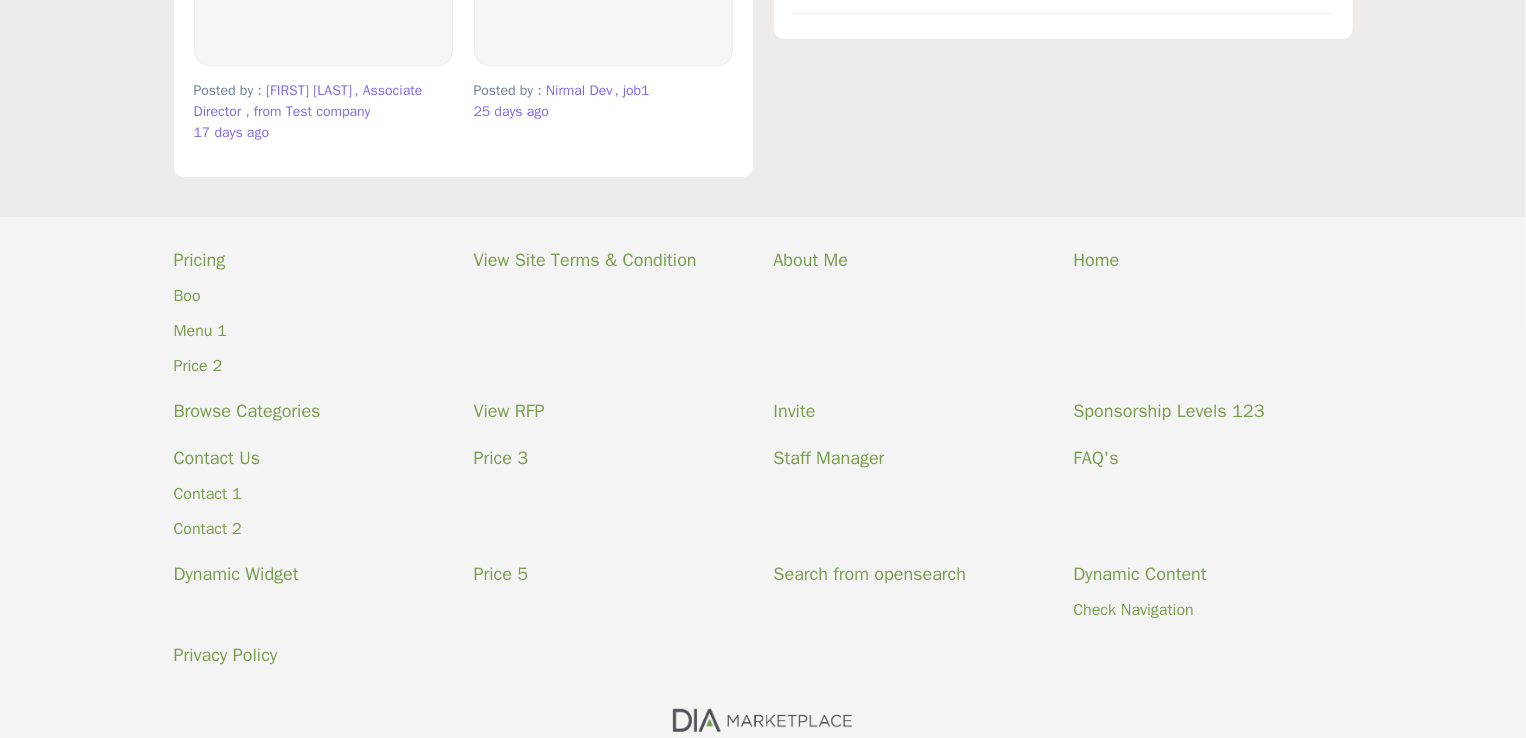 scroll, scrollTop: 7860, scrollLeft: 0, axis: vertical 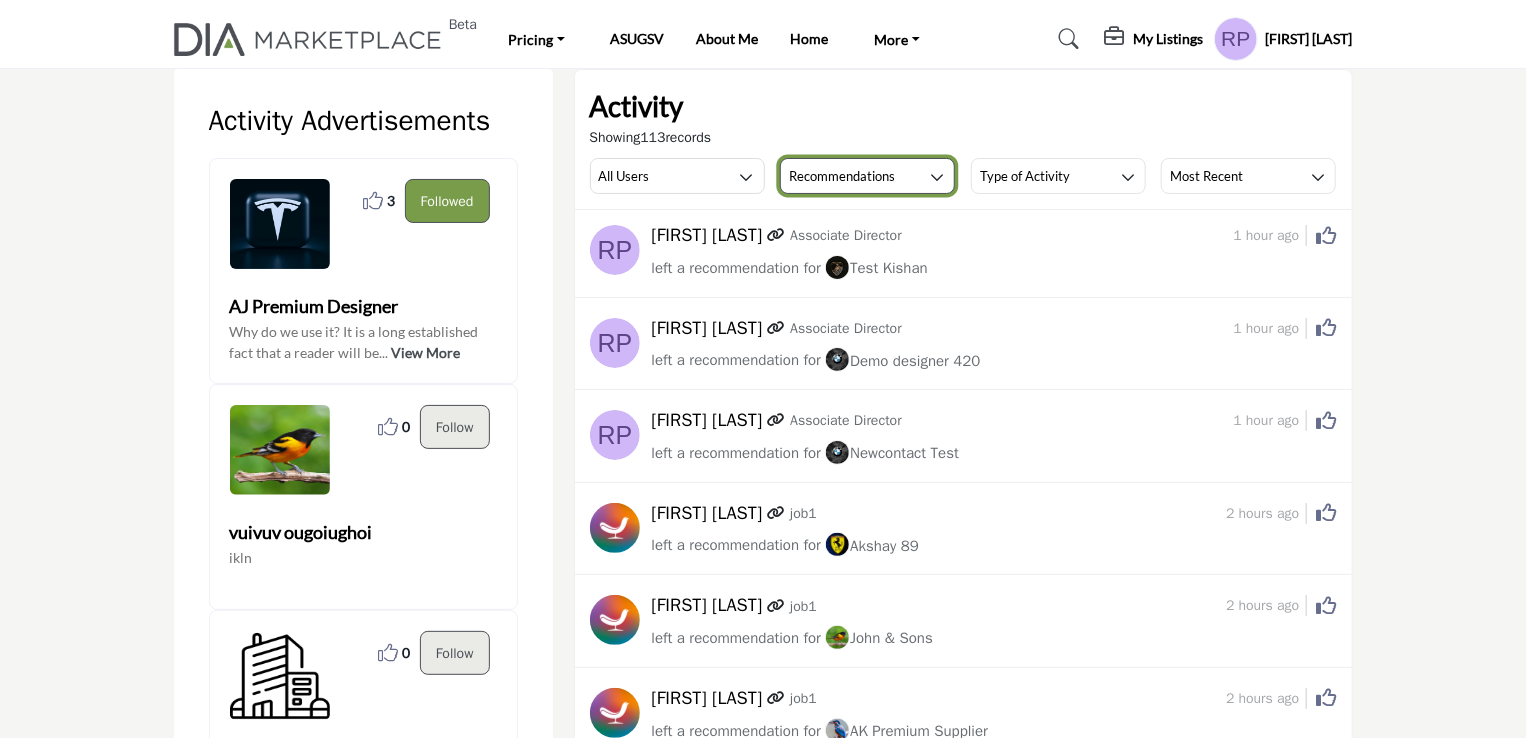 click on "Recommendations" at bounding box center [842, 176] 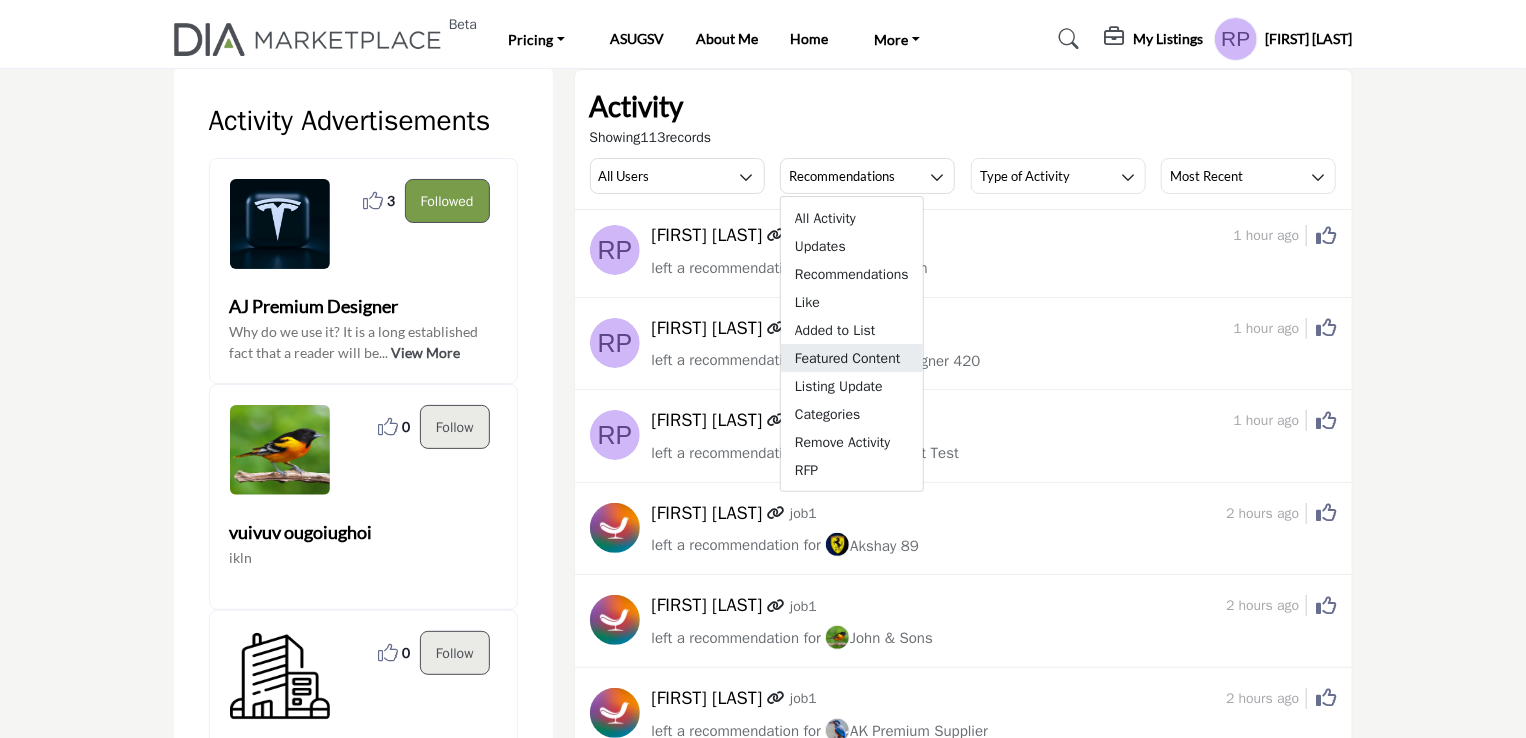 click on "Featured Content" at bounding box center (852, 358) 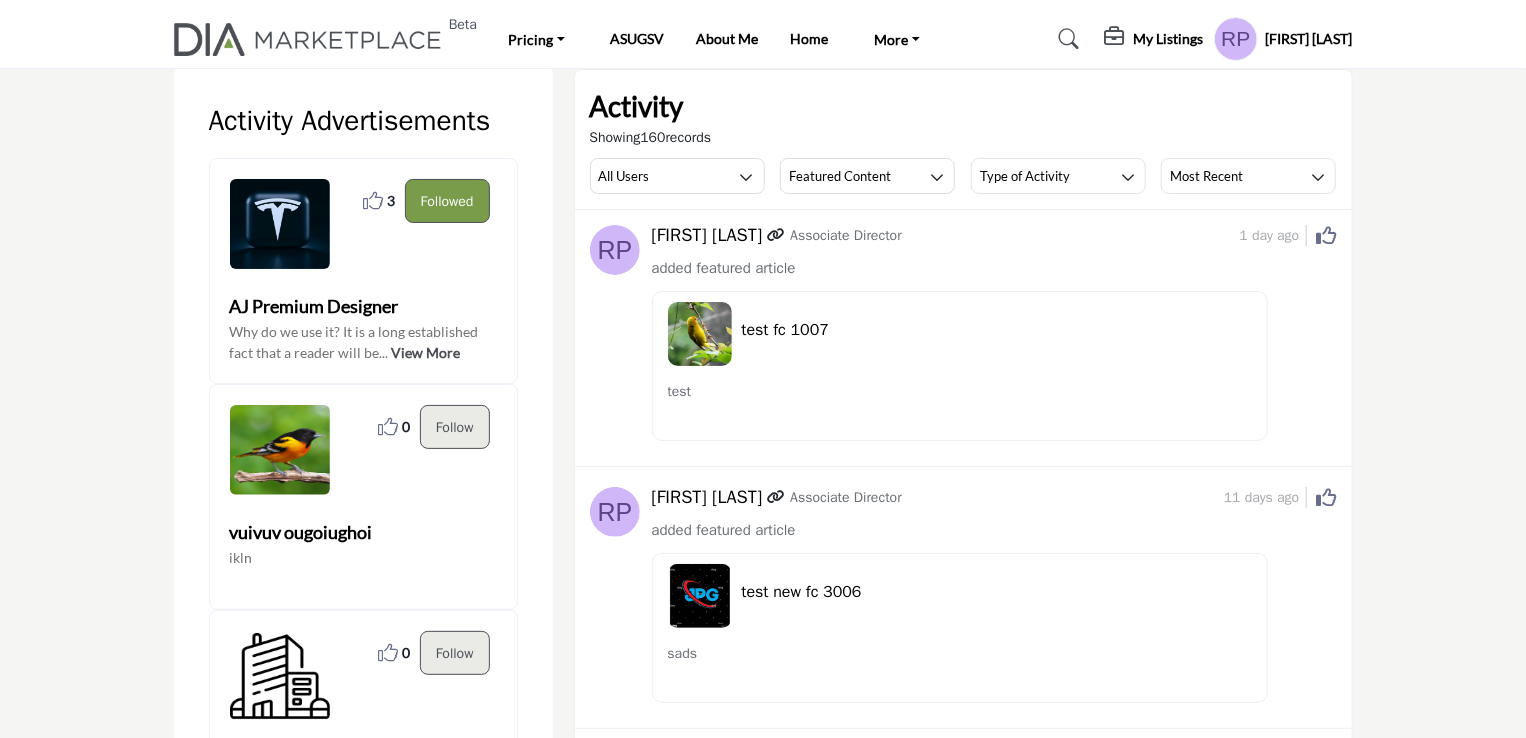click on "test fc 1007
test" at bounding box center [960, 366] 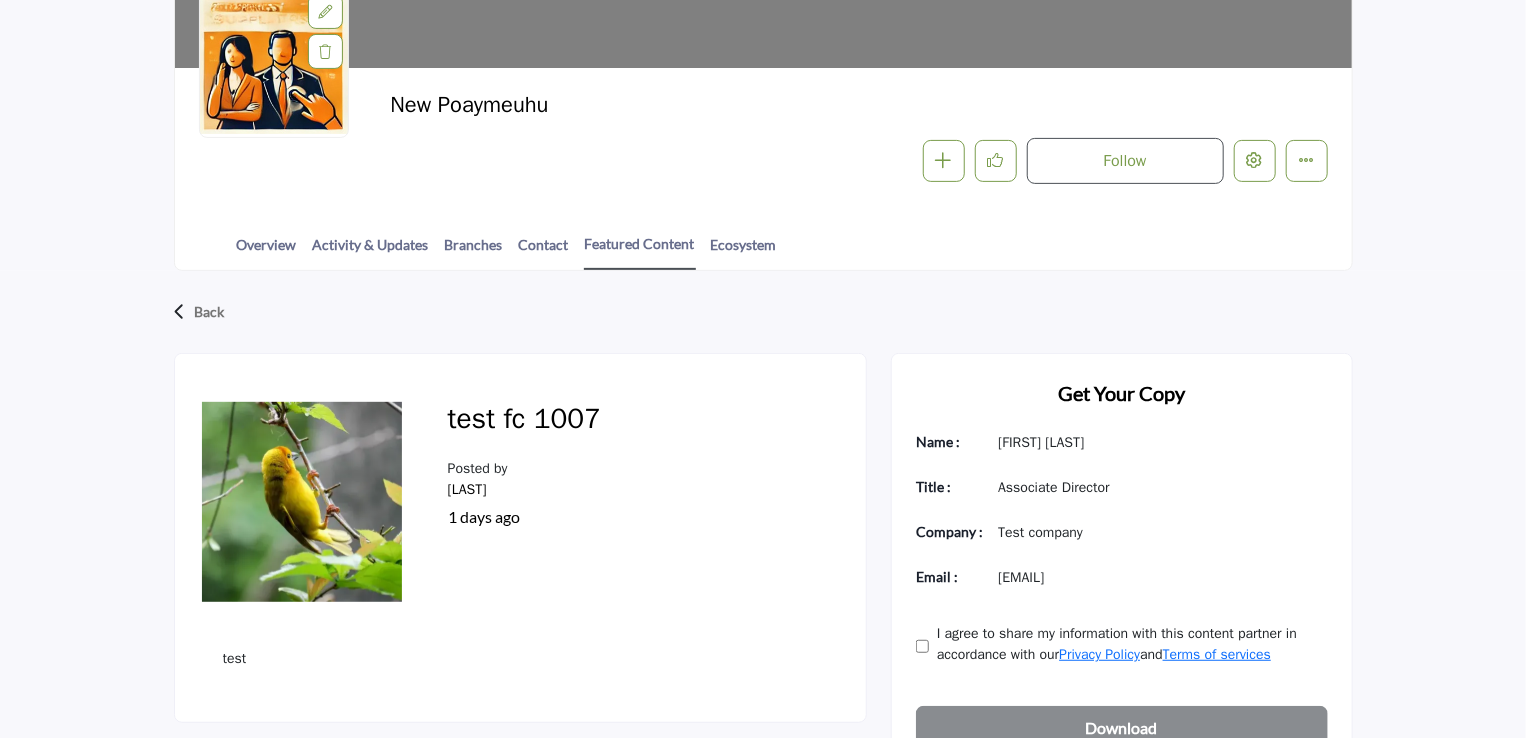scroll, scrollTop: 0, scrollLeft: 0, axis: both 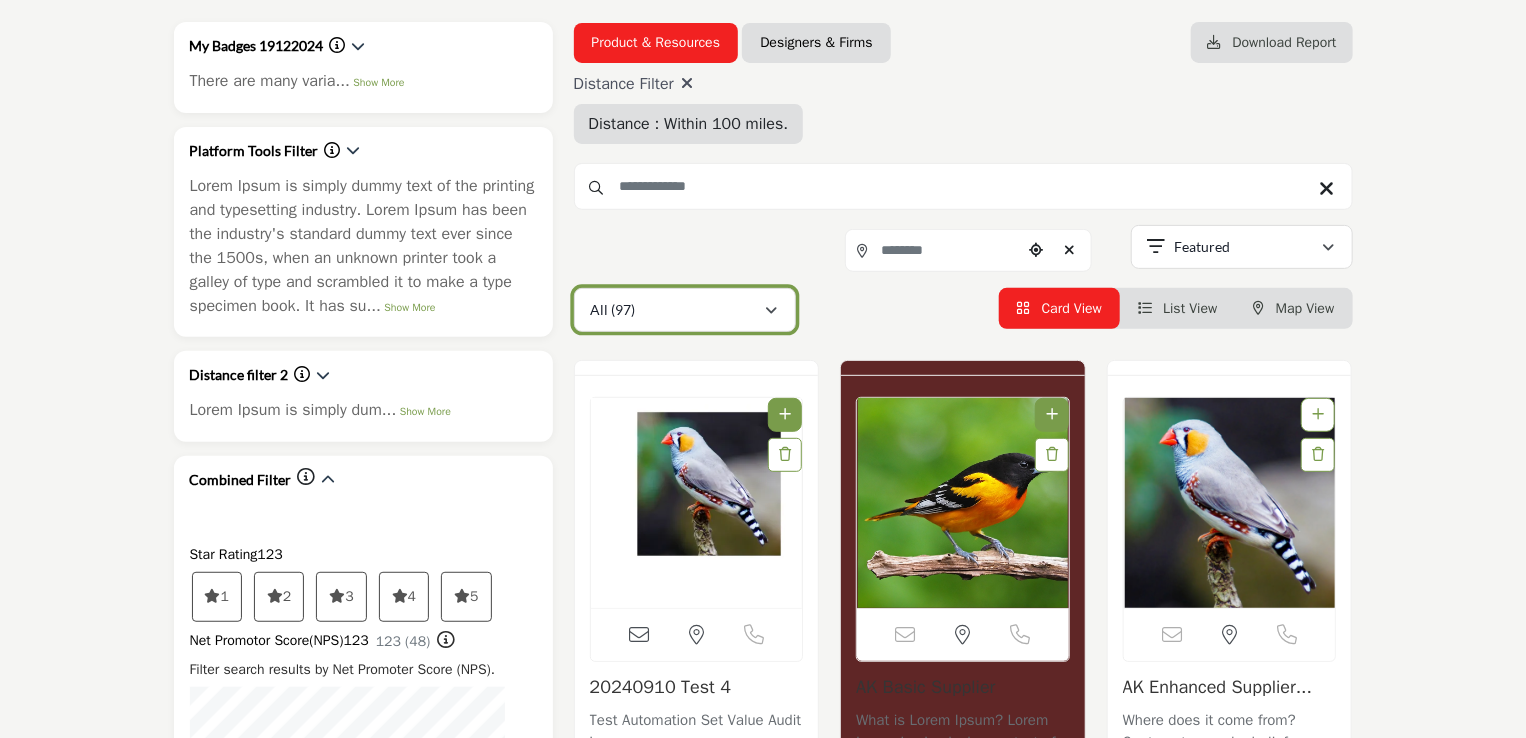 click on "All (97)" at bounding box center (685, 310) 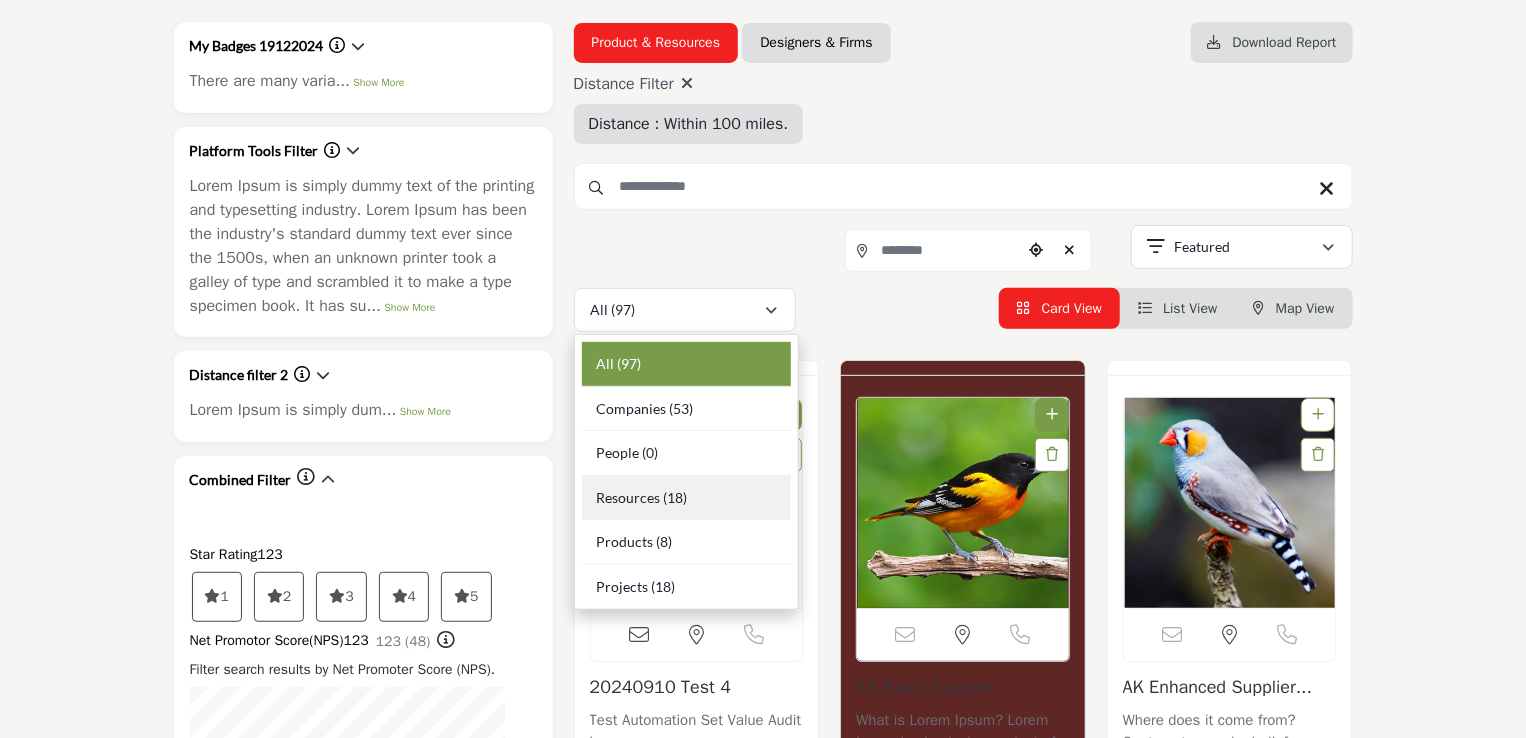 click on "Resources" at bounding box center [628, 497] 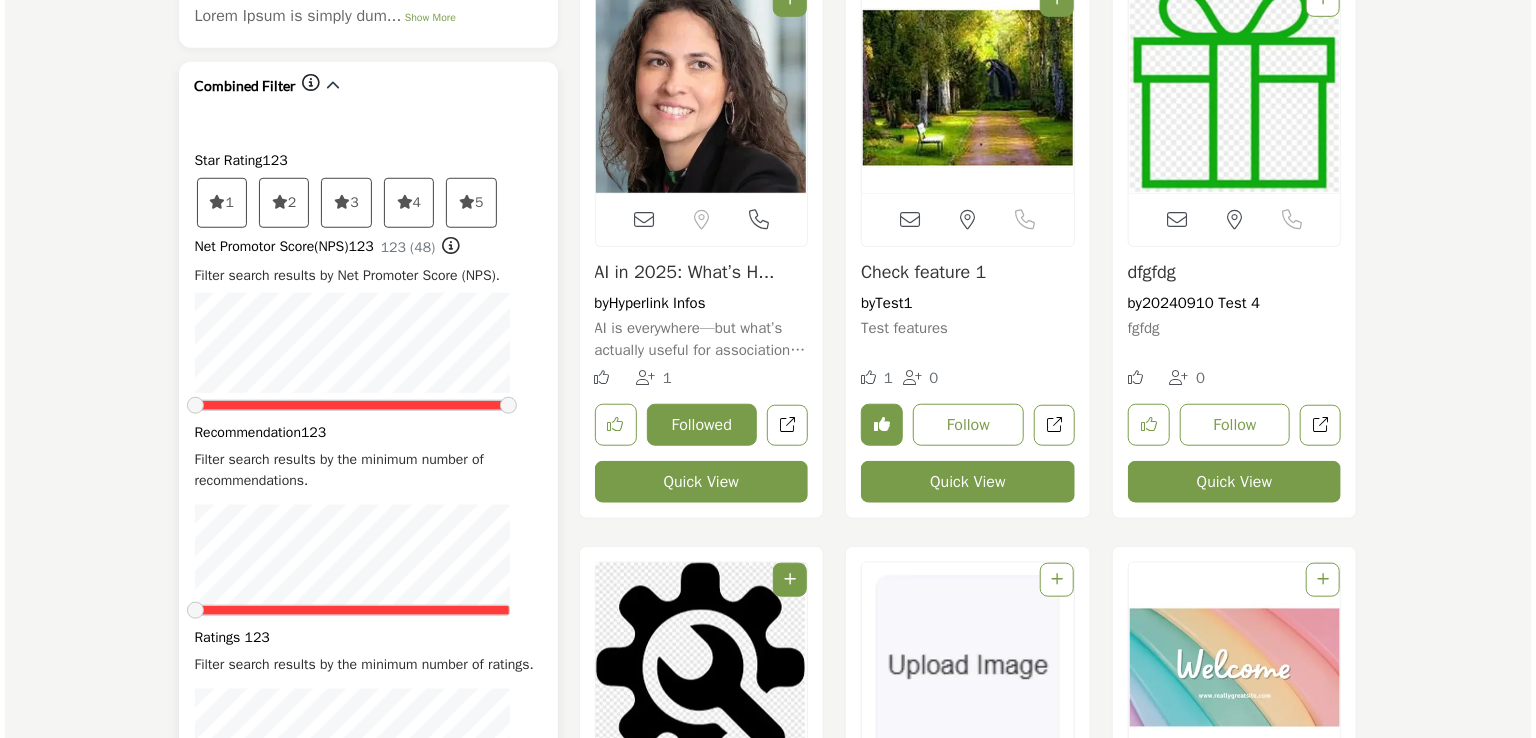scroll, scrollTop: 700, scrollLeft: 0, axis: vertical 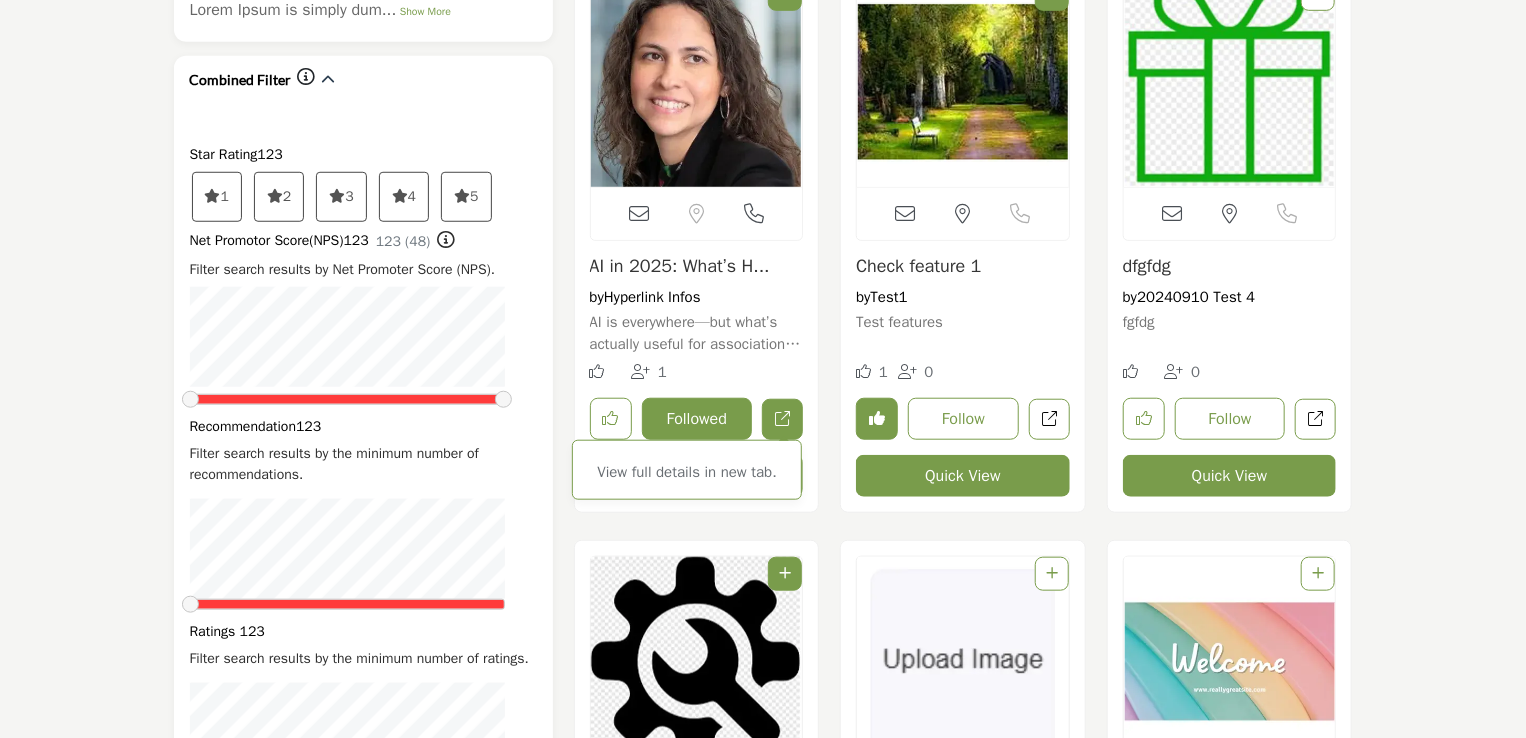 click on "View full details in new tab." at bounding box center [782, 419] 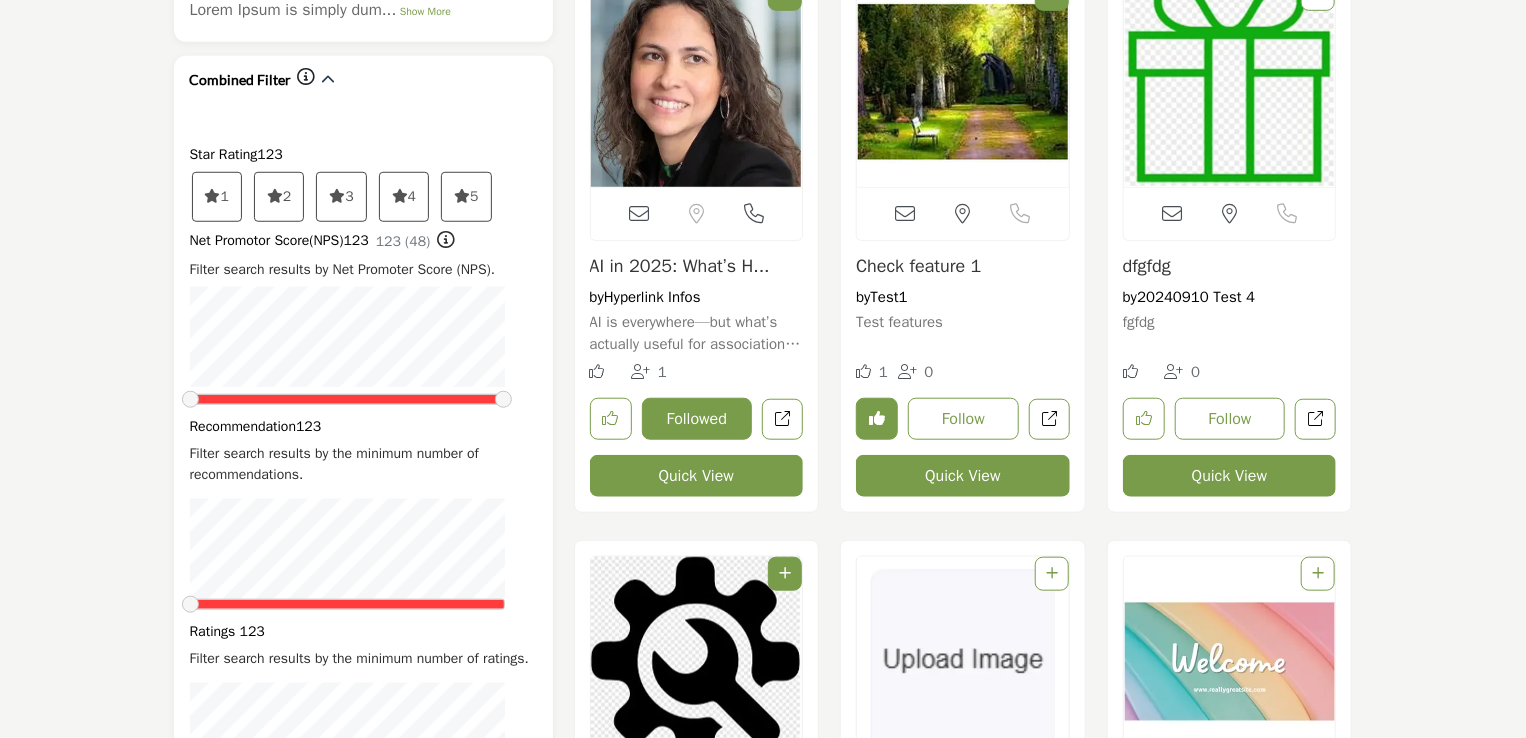 click on "Quick View" at bounding box center [697, 476] 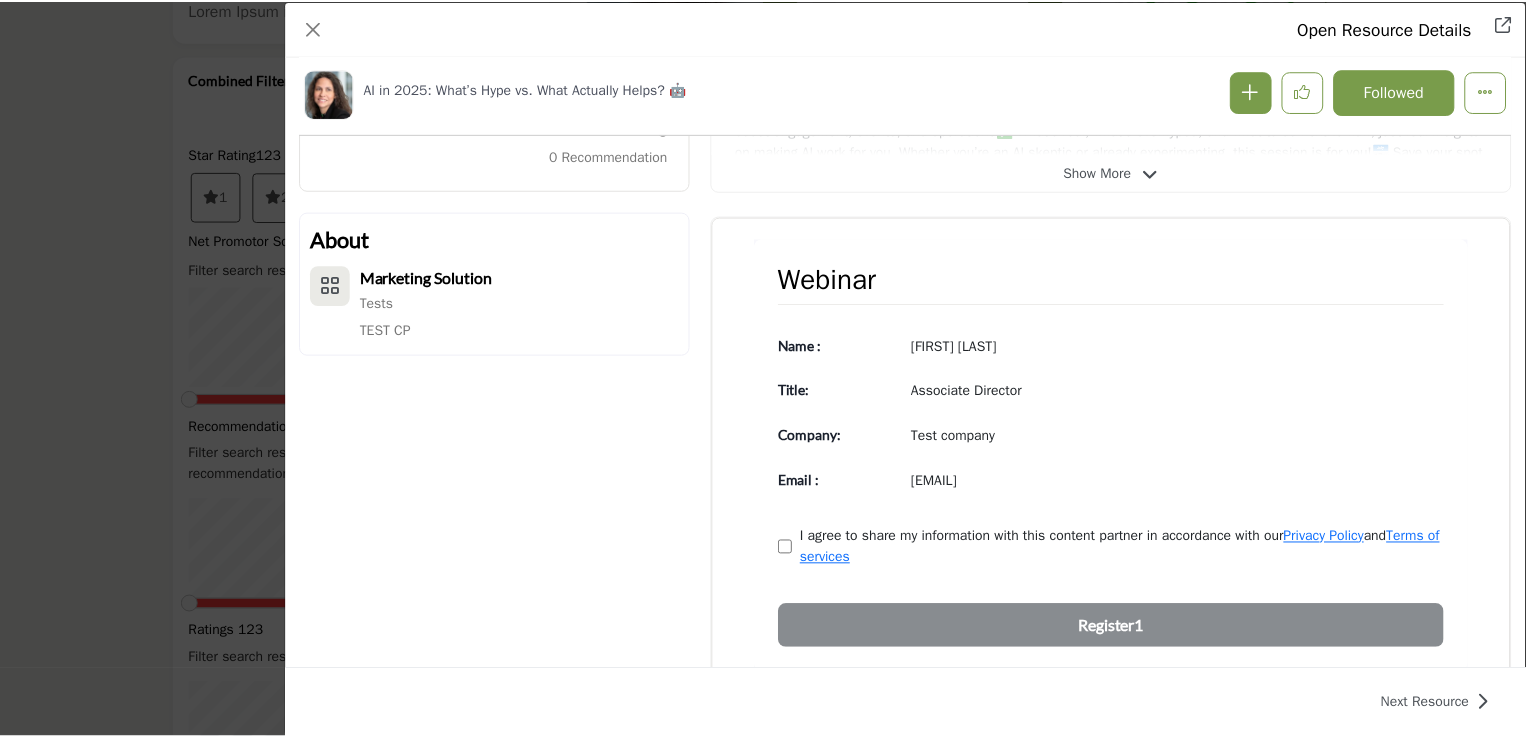scroll, scrollTop: 644, scrollLeft: 0, axis: vertical 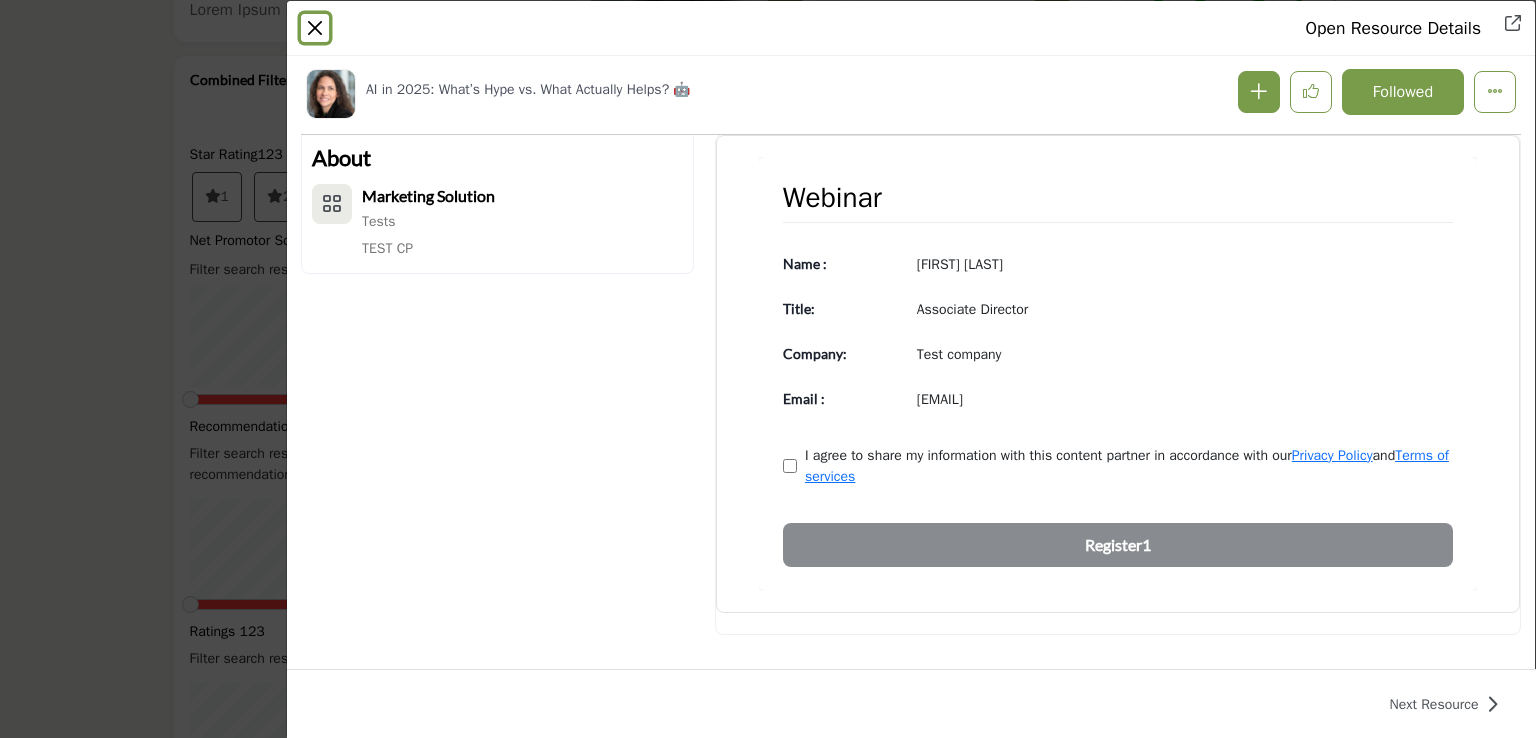 click at bounding box center (315, 28) 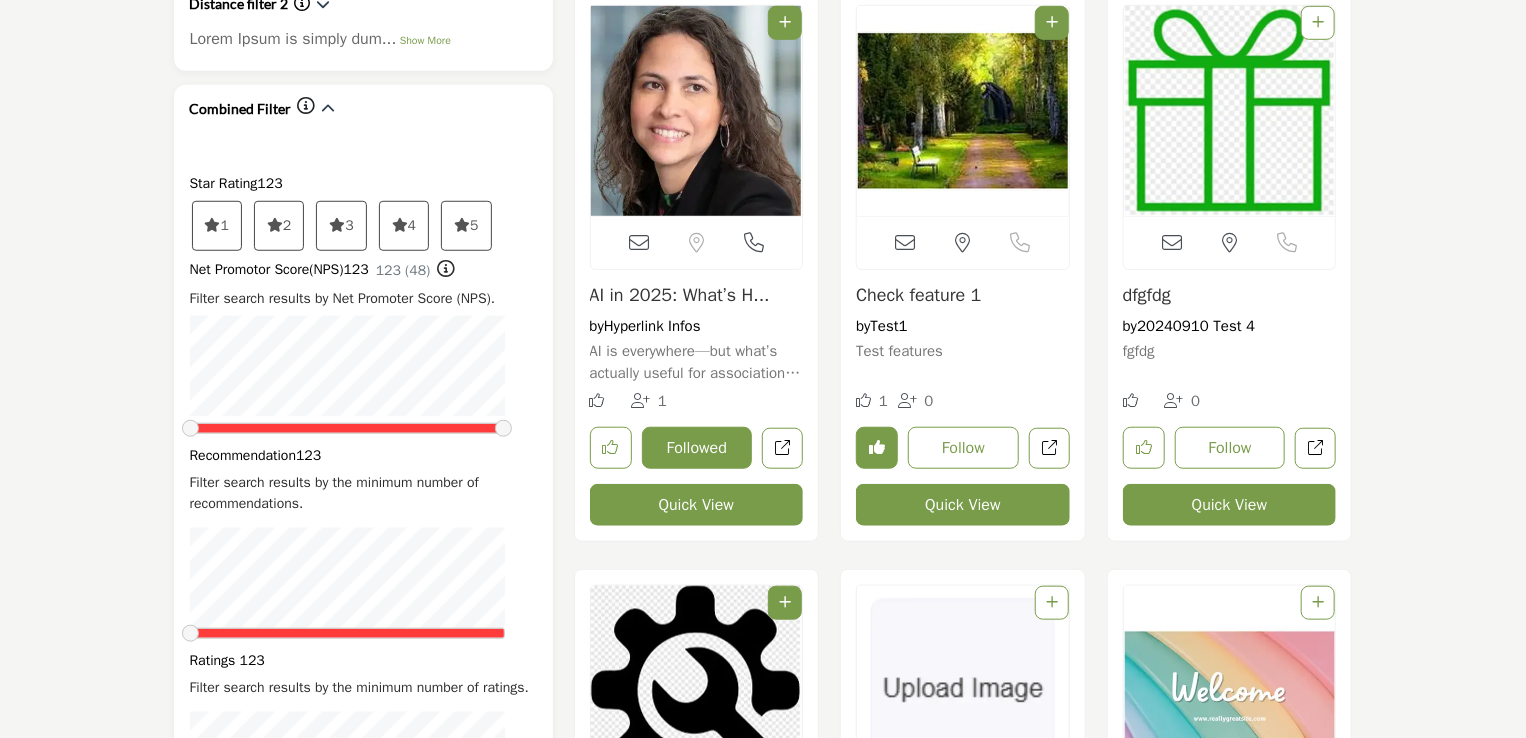 scroll, scrollTop: 800, scrollLeft: 0, axis: vertical 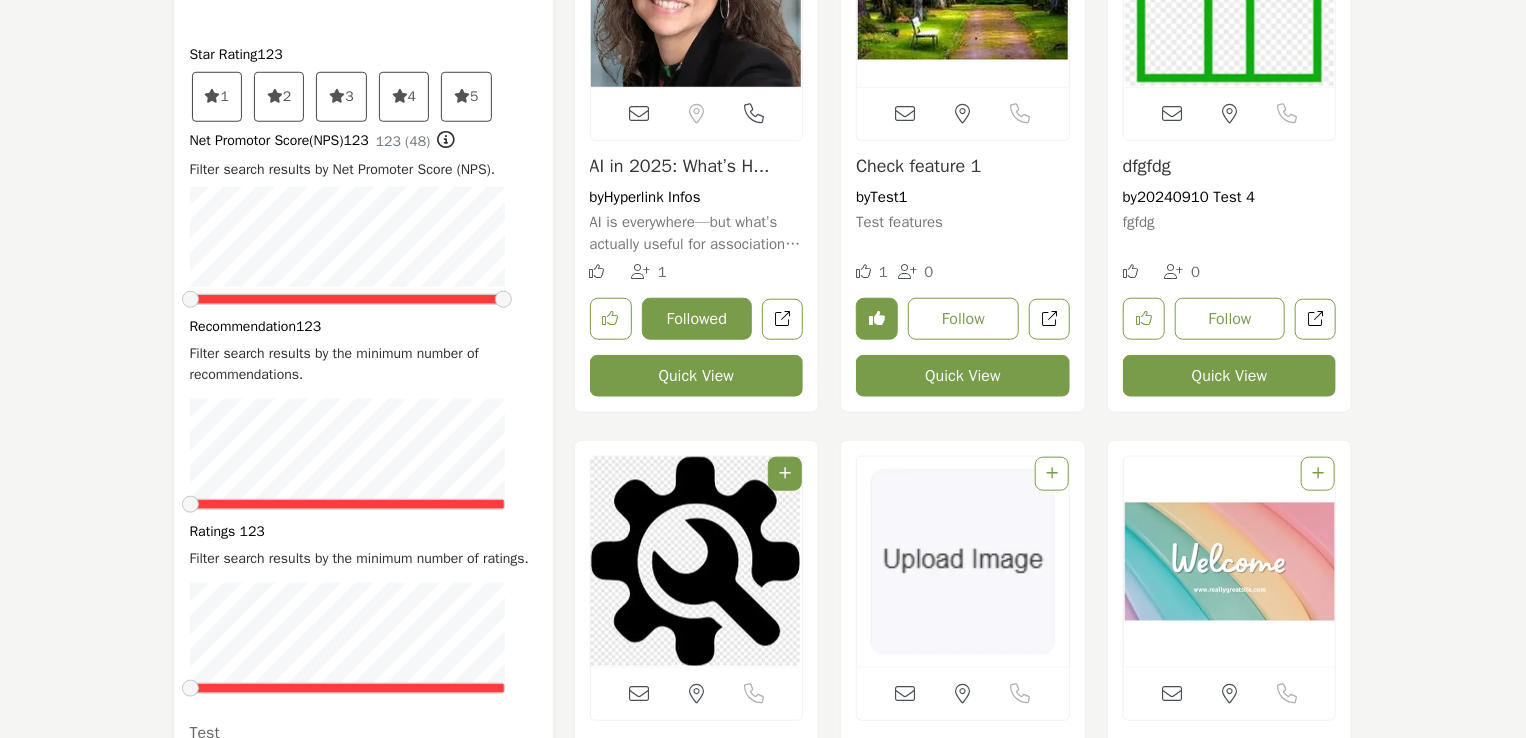 click on "Quick View" at bounding box center (697, 376) 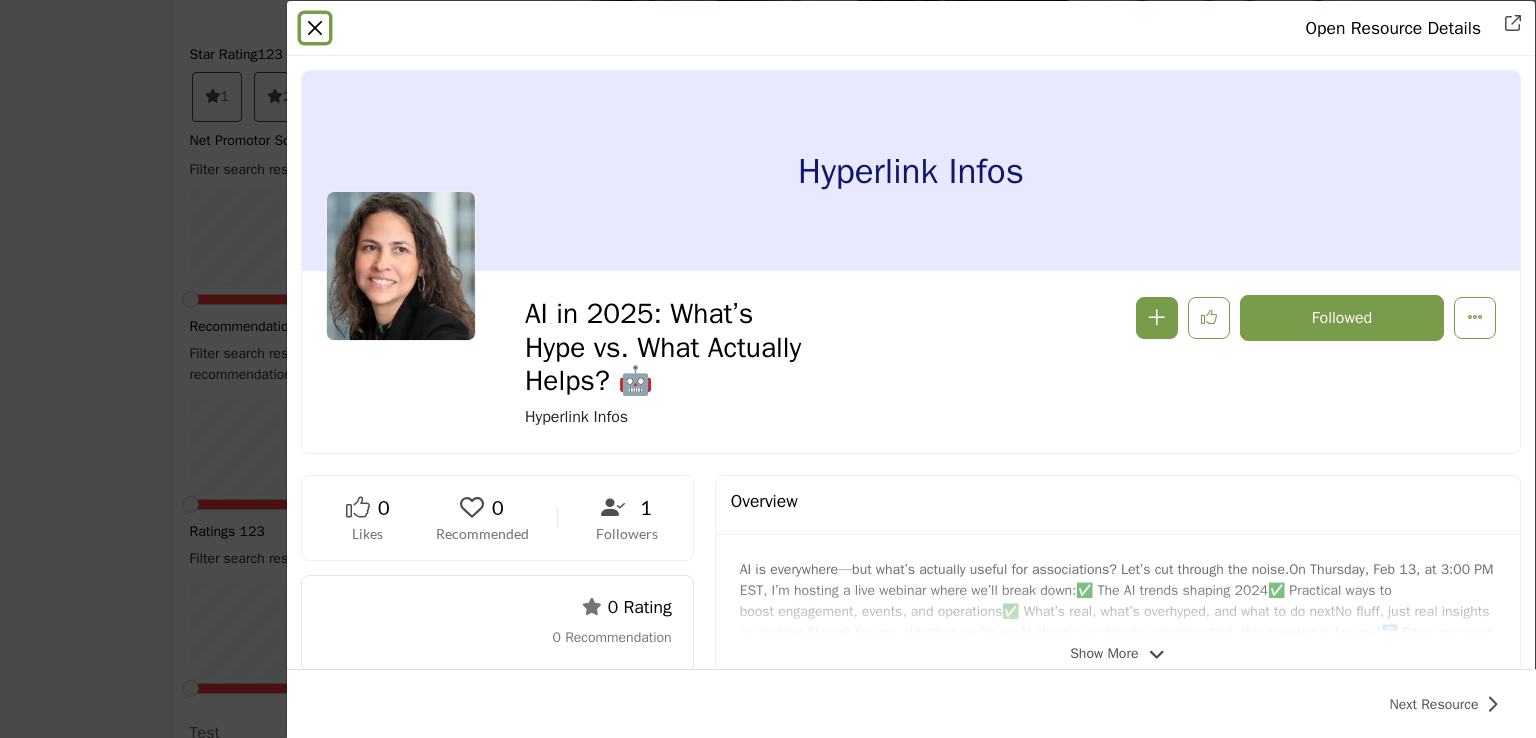 click at bounding box center [315, 28] 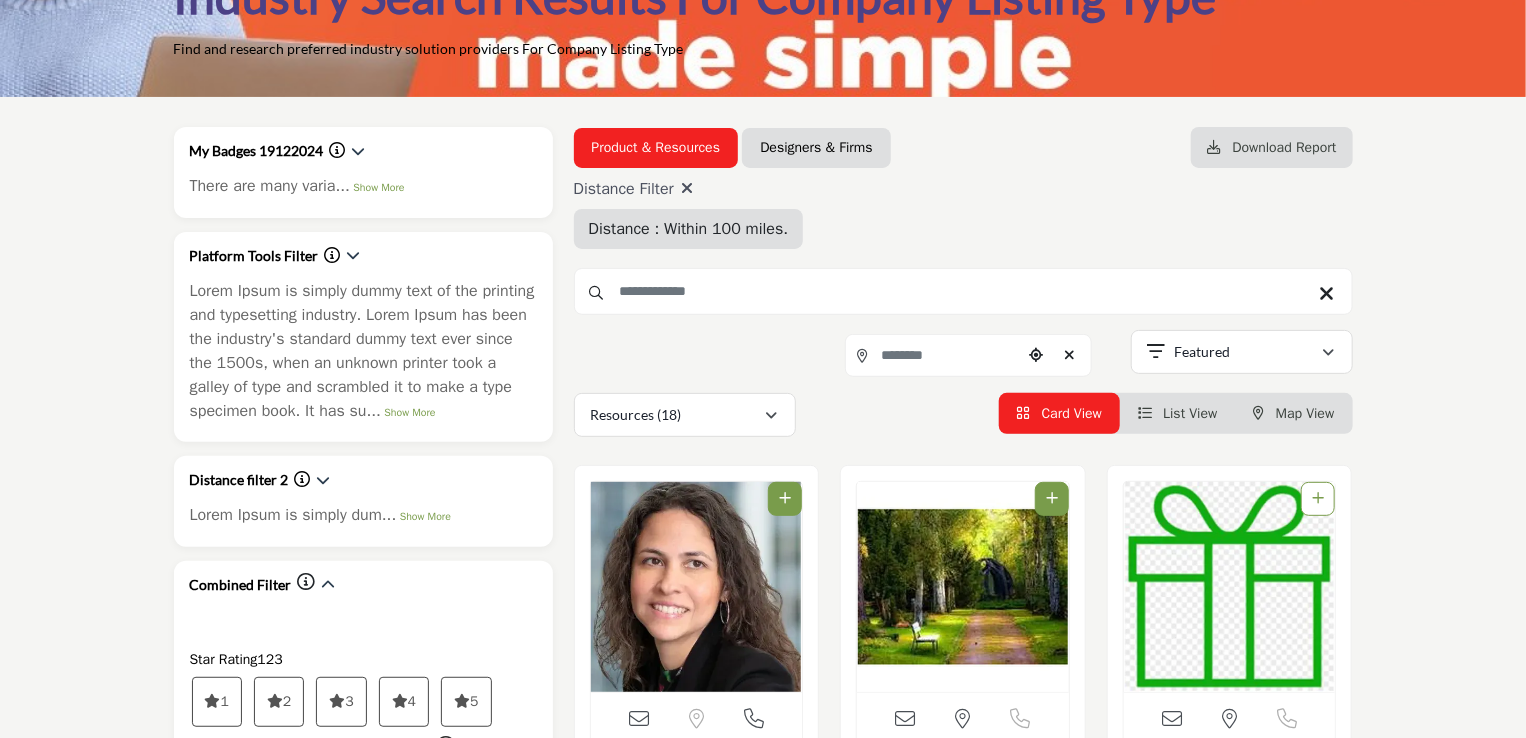 scroll, scrollTop: 0, scrollLeft: 0, axis: both 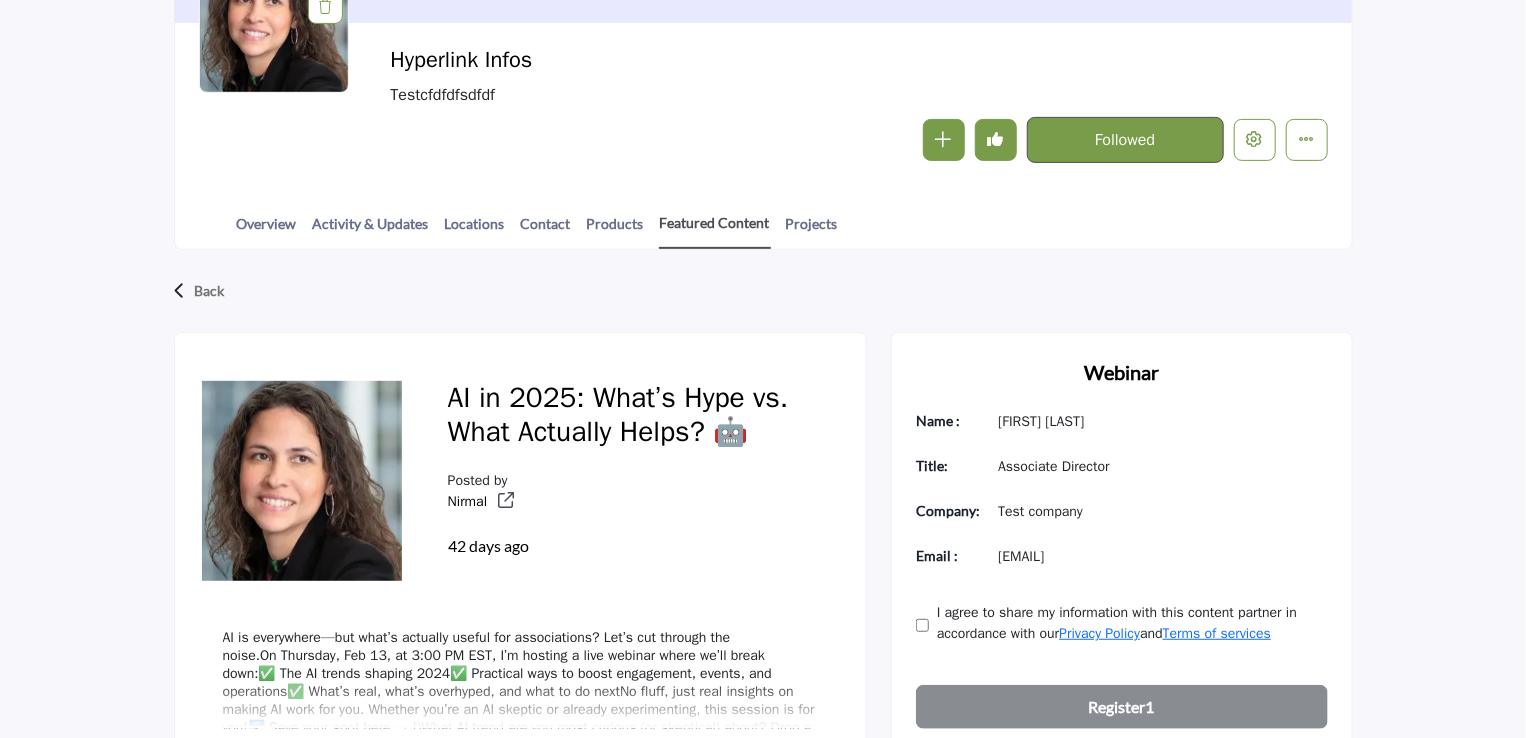 click on "Featured Content" at bounding box center (715, 230) 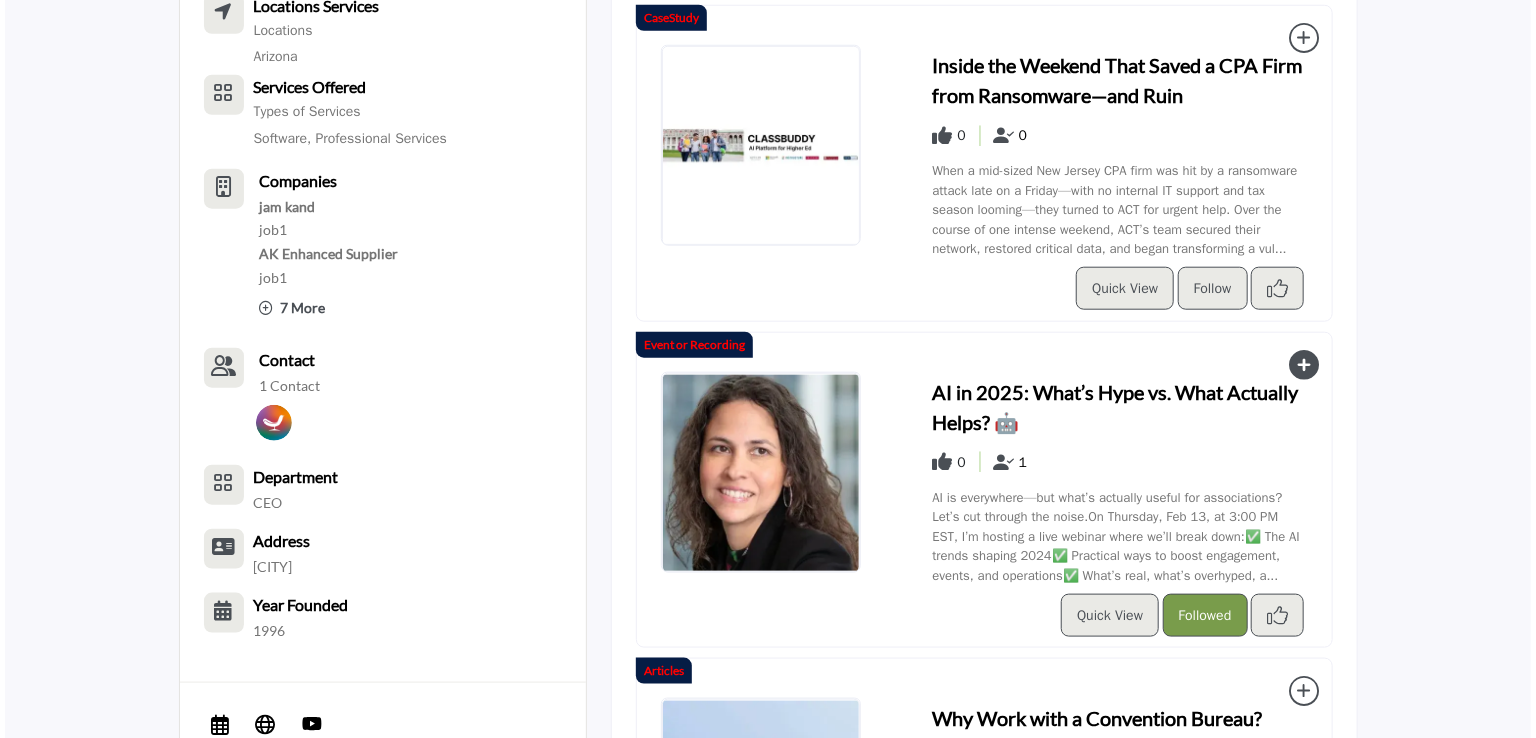 scroll, scrollTop: 879, scrollLeft: 0, axis: vertical 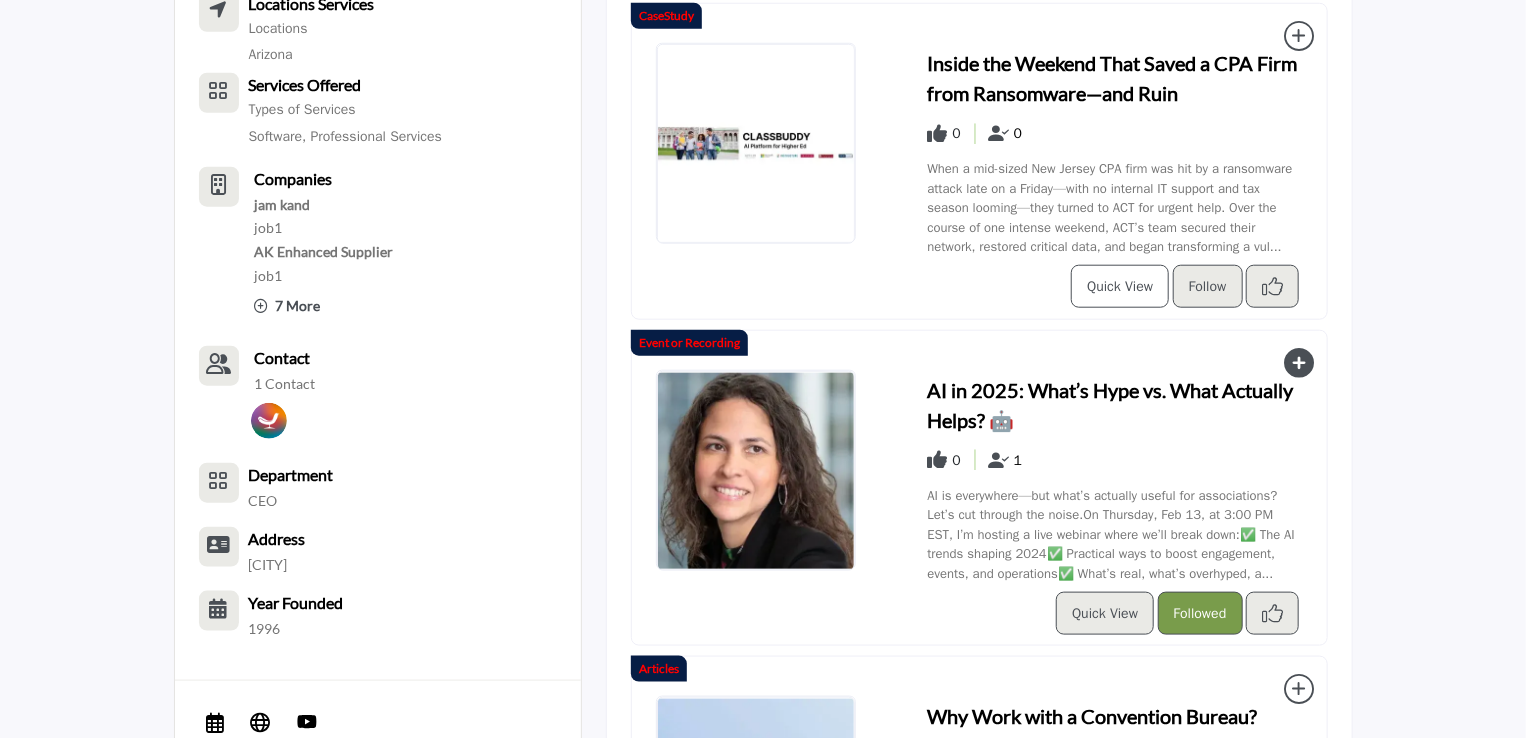 click on "Quick View" at bounding box center (1120, 286) 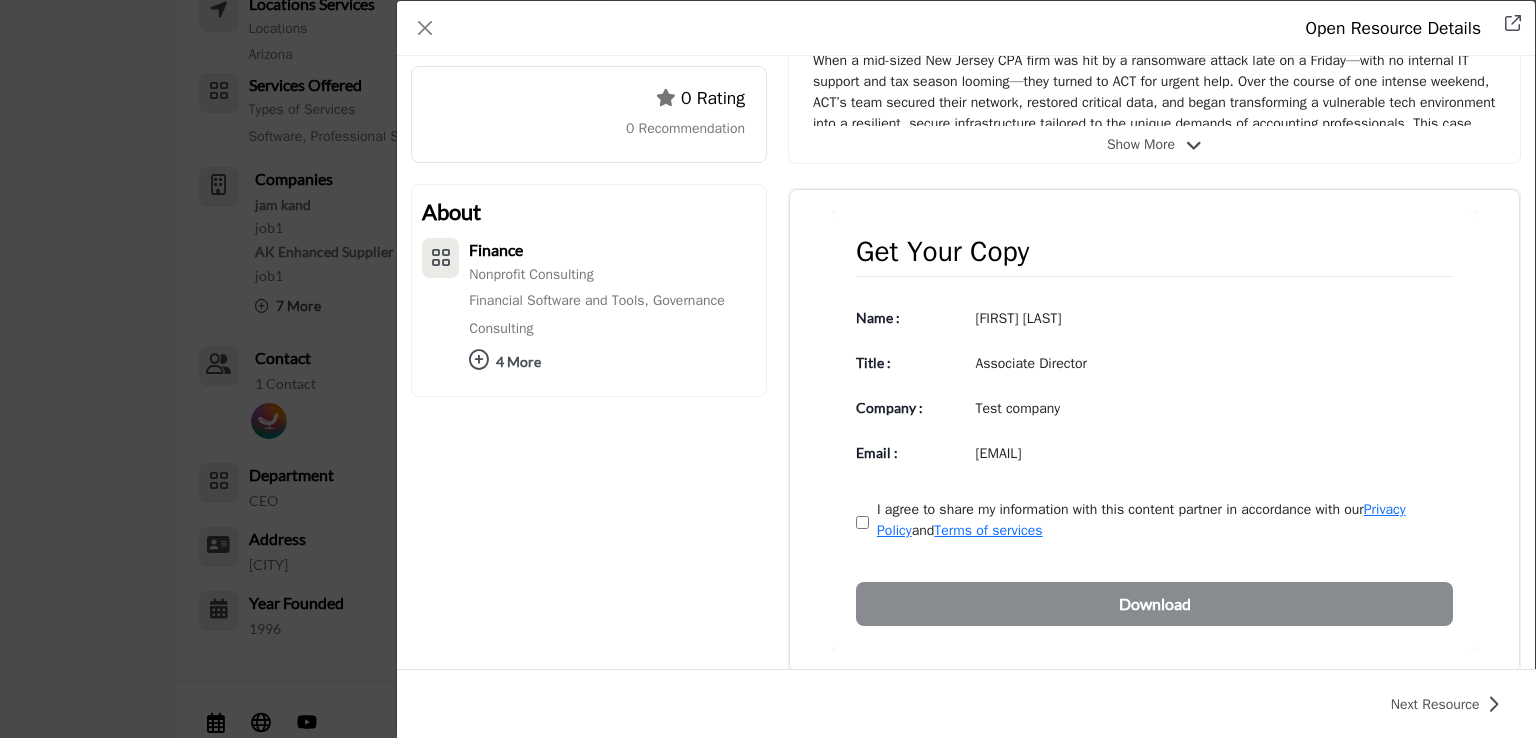 scroll, scrollTop: 636, scrollLeft: 0, axis: vertical 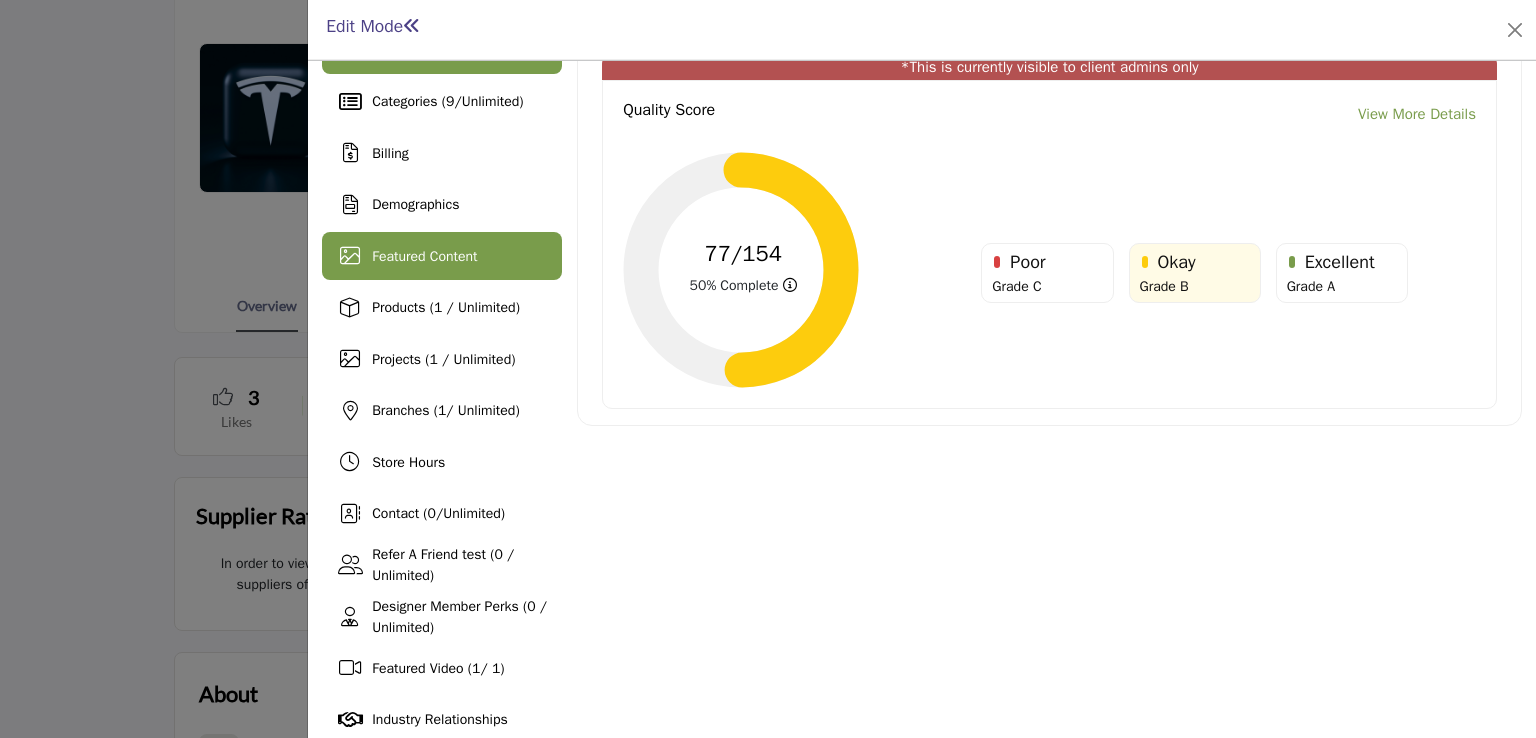 click on "Featured Content" at bounding box center [424, 256] 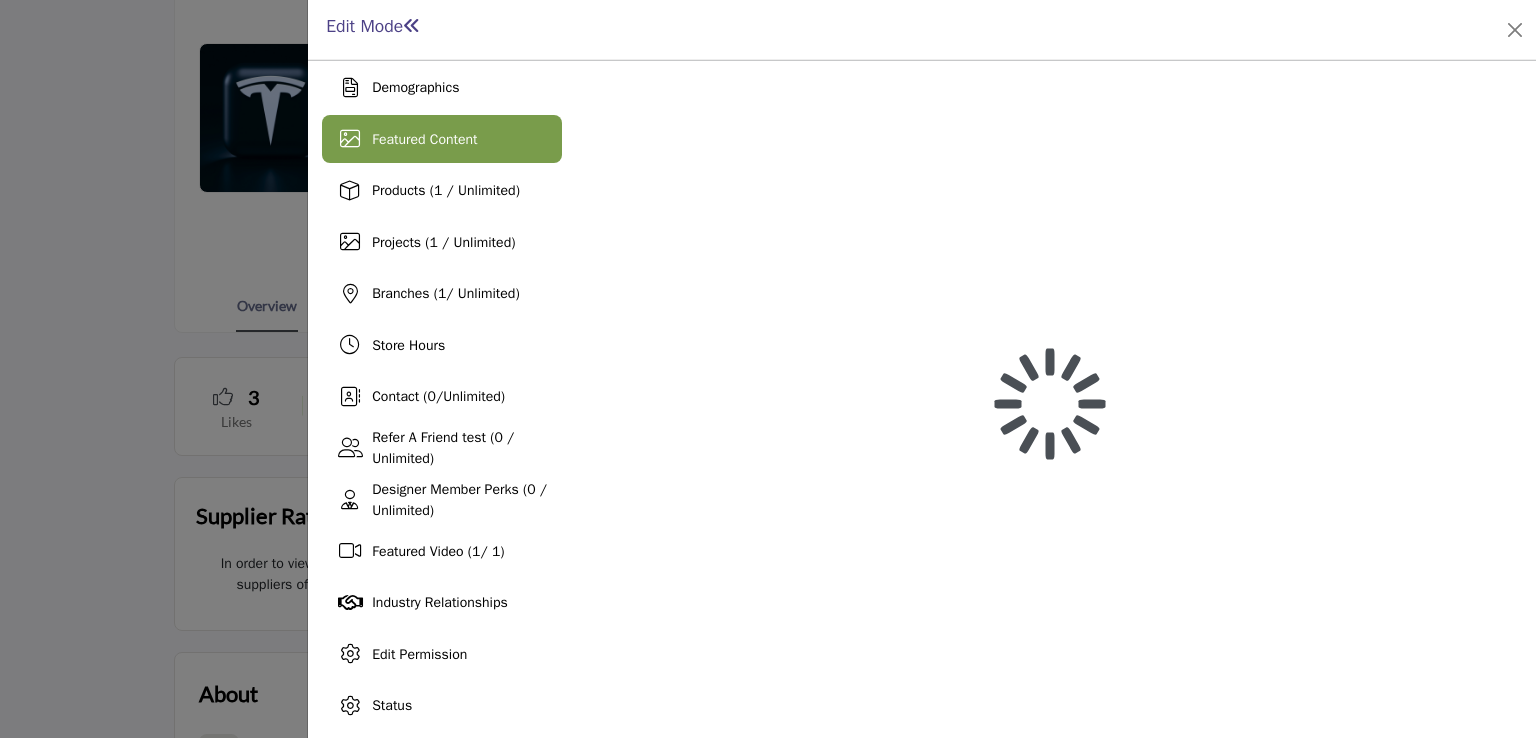 scroll, scrollTop: 222, scrollLeft: 0, axis: vertical 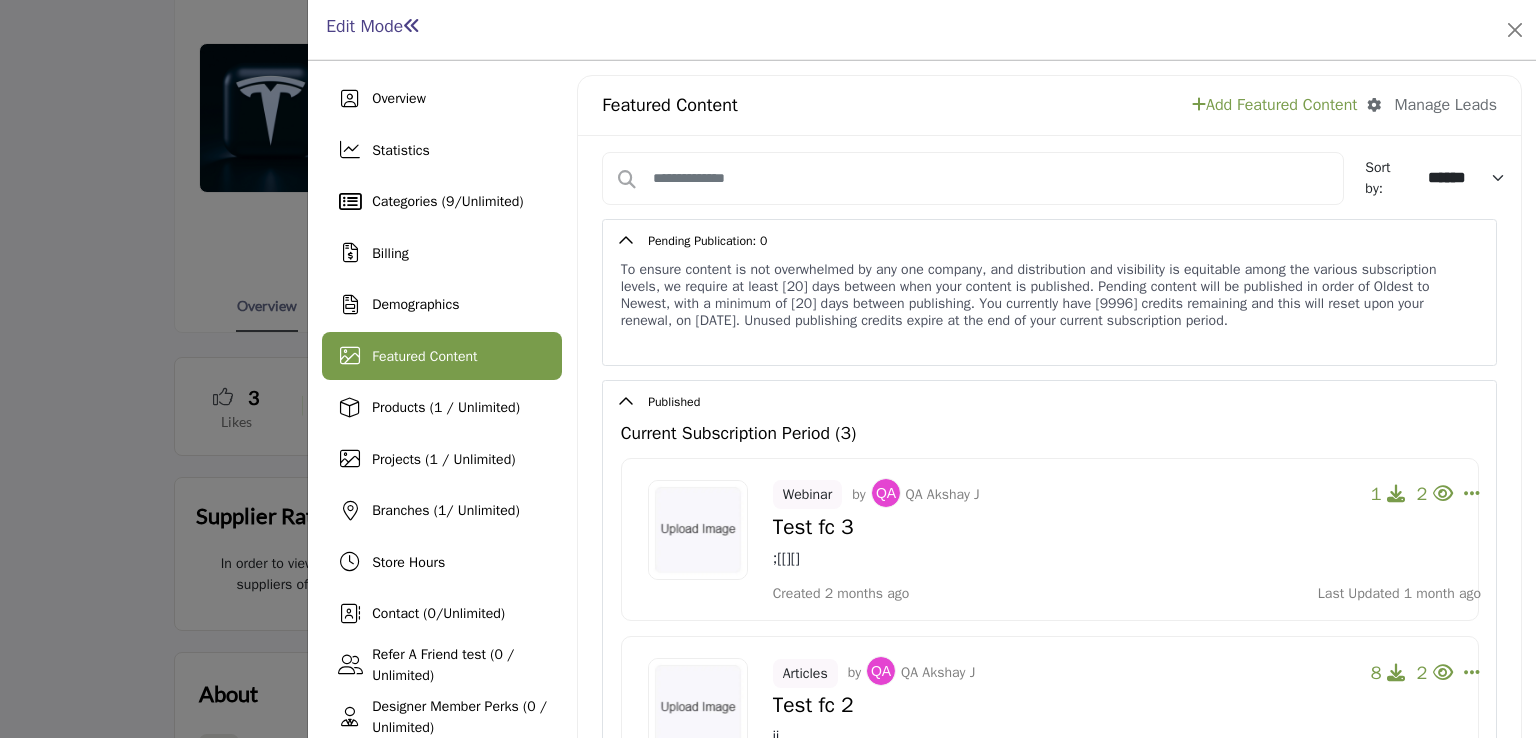 click on "Add Featured Content" at bounding box center (1274, 105) 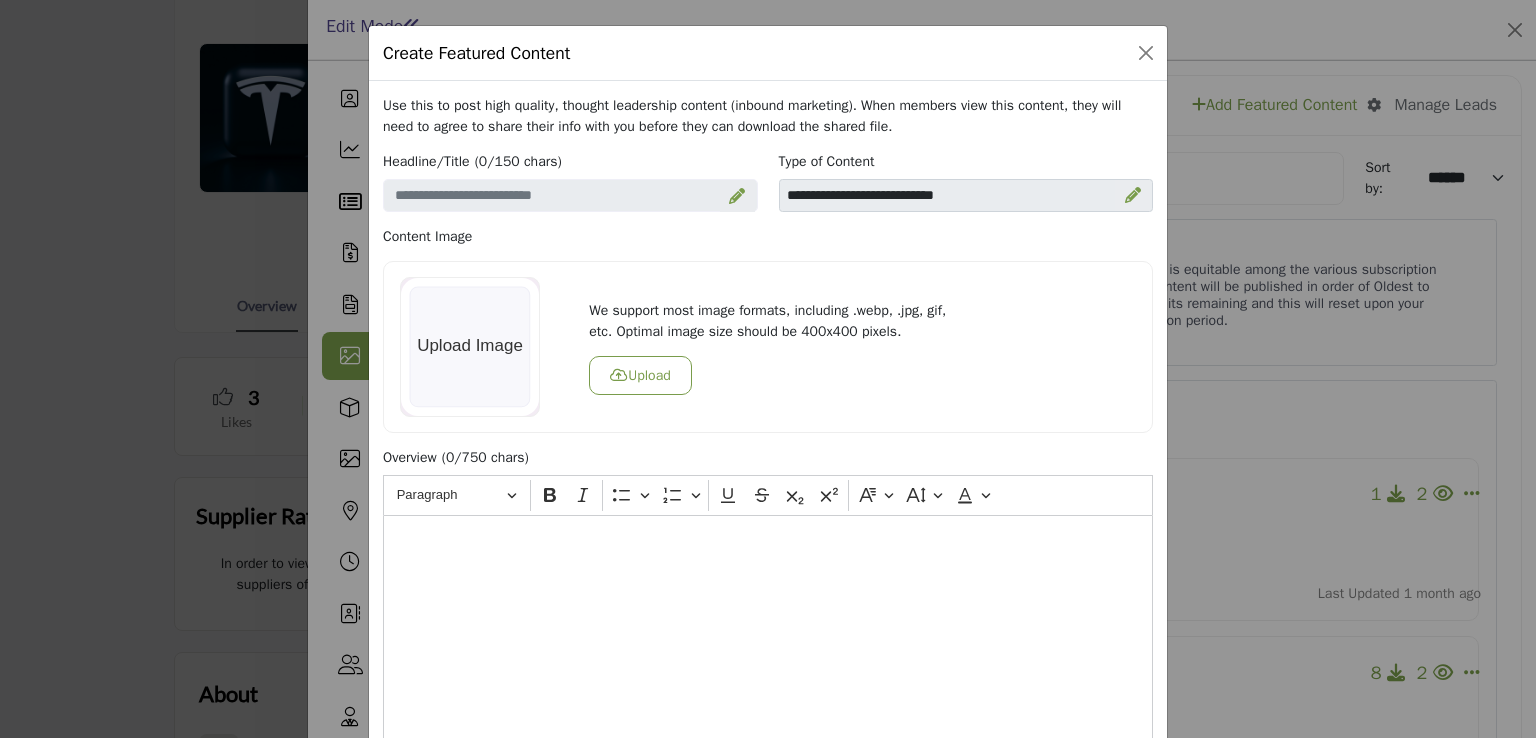 click at bounding box center (737, 196) 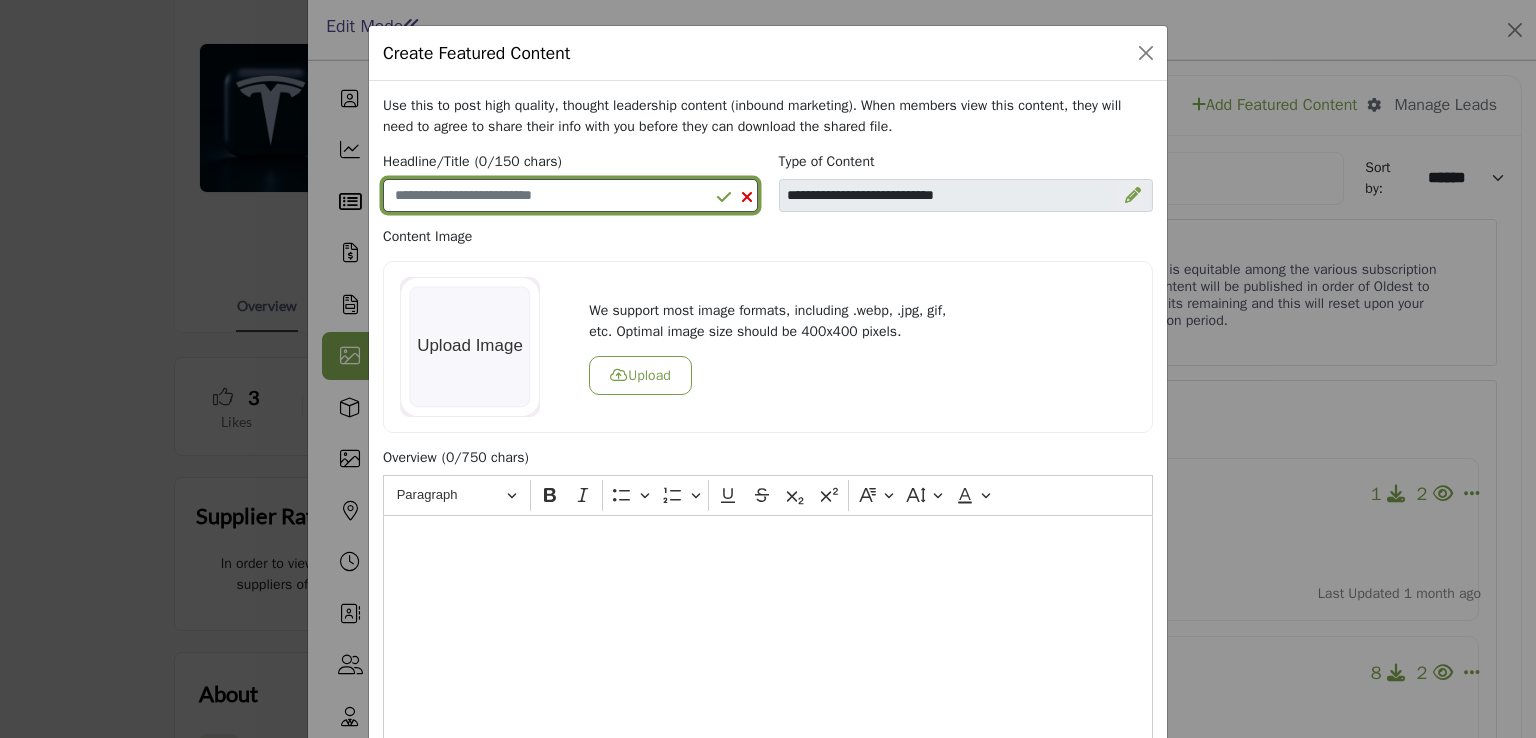 click at bounding box center [570, 196] 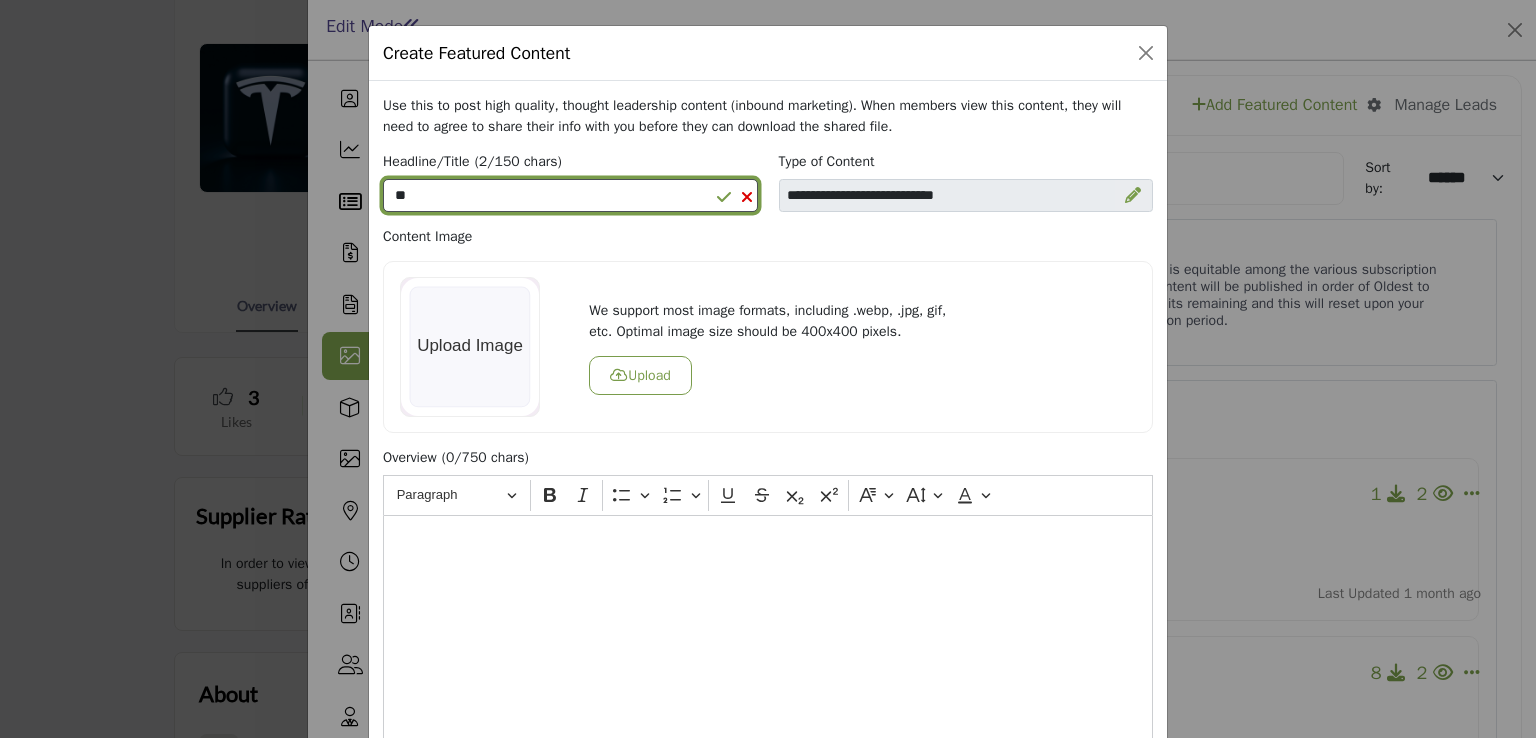 type on "*" 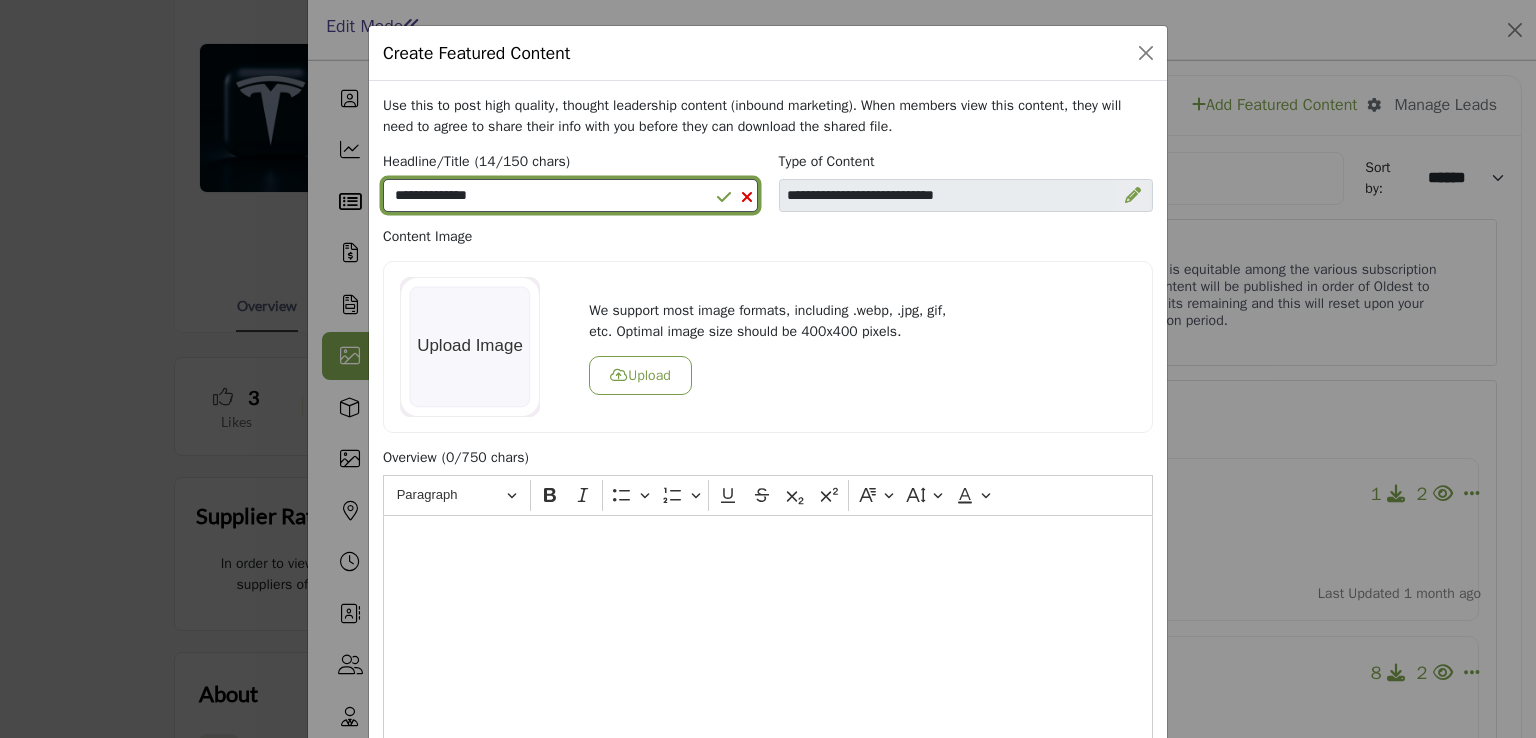 type on "**********" 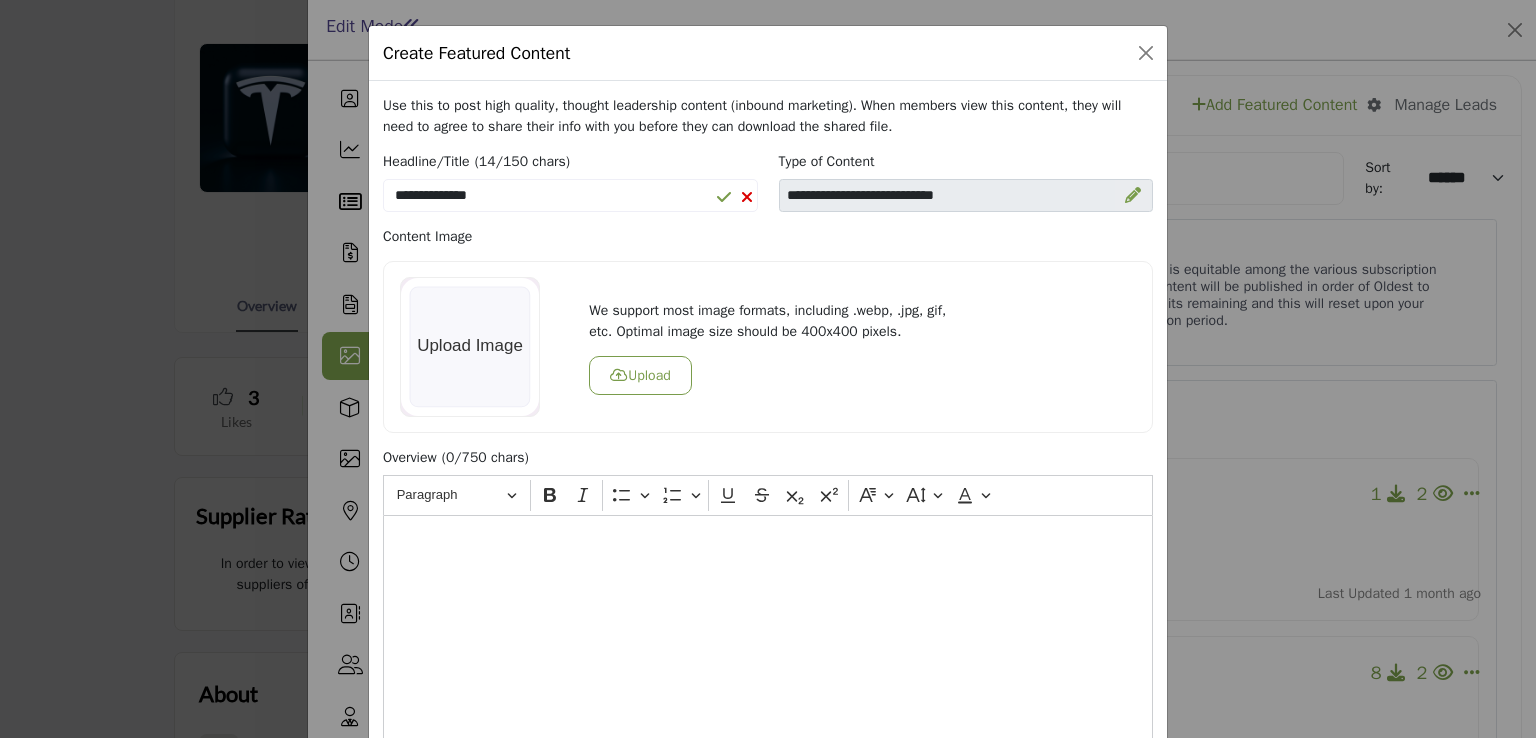 click at bounding box center (1133, 195) 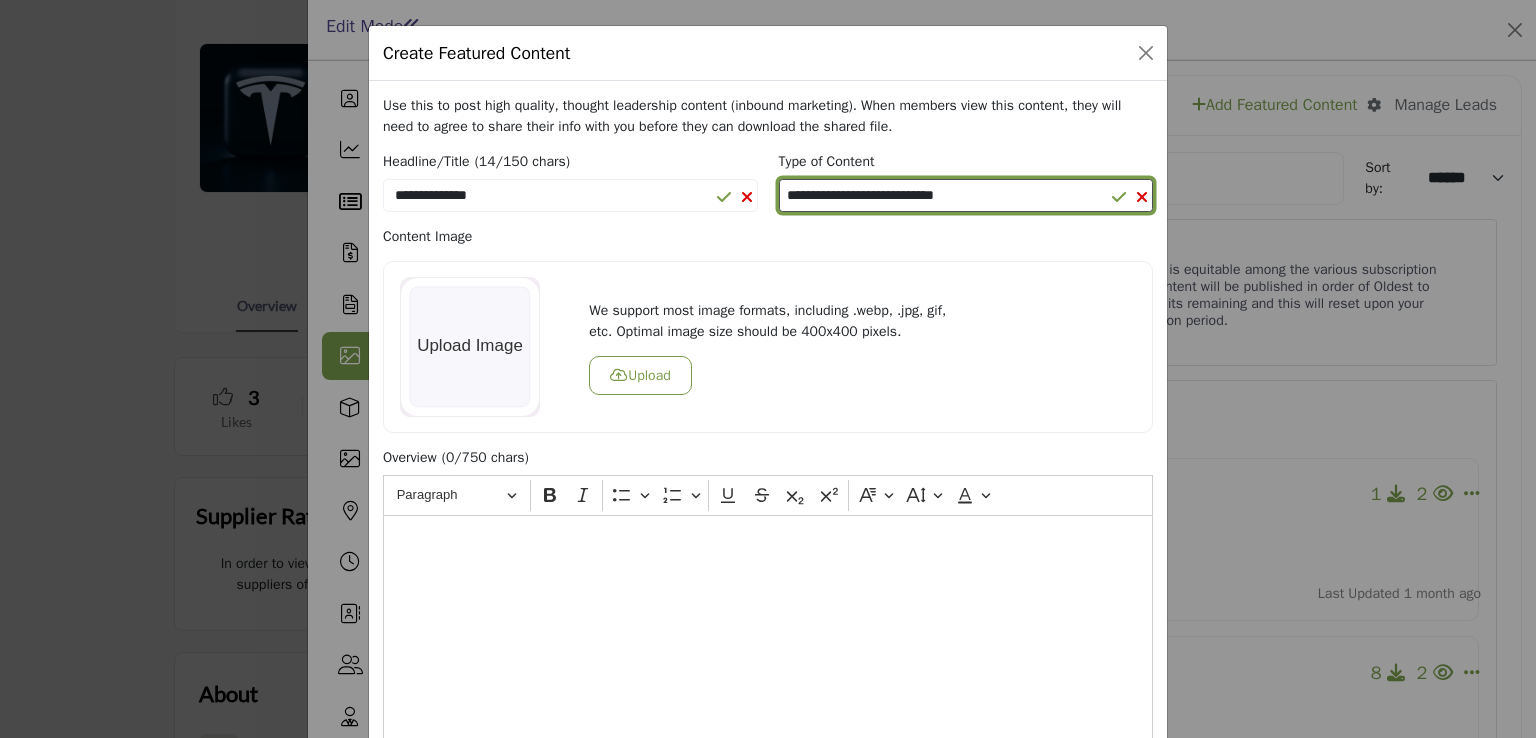 click on "**********" at bounding box center [966, 195] 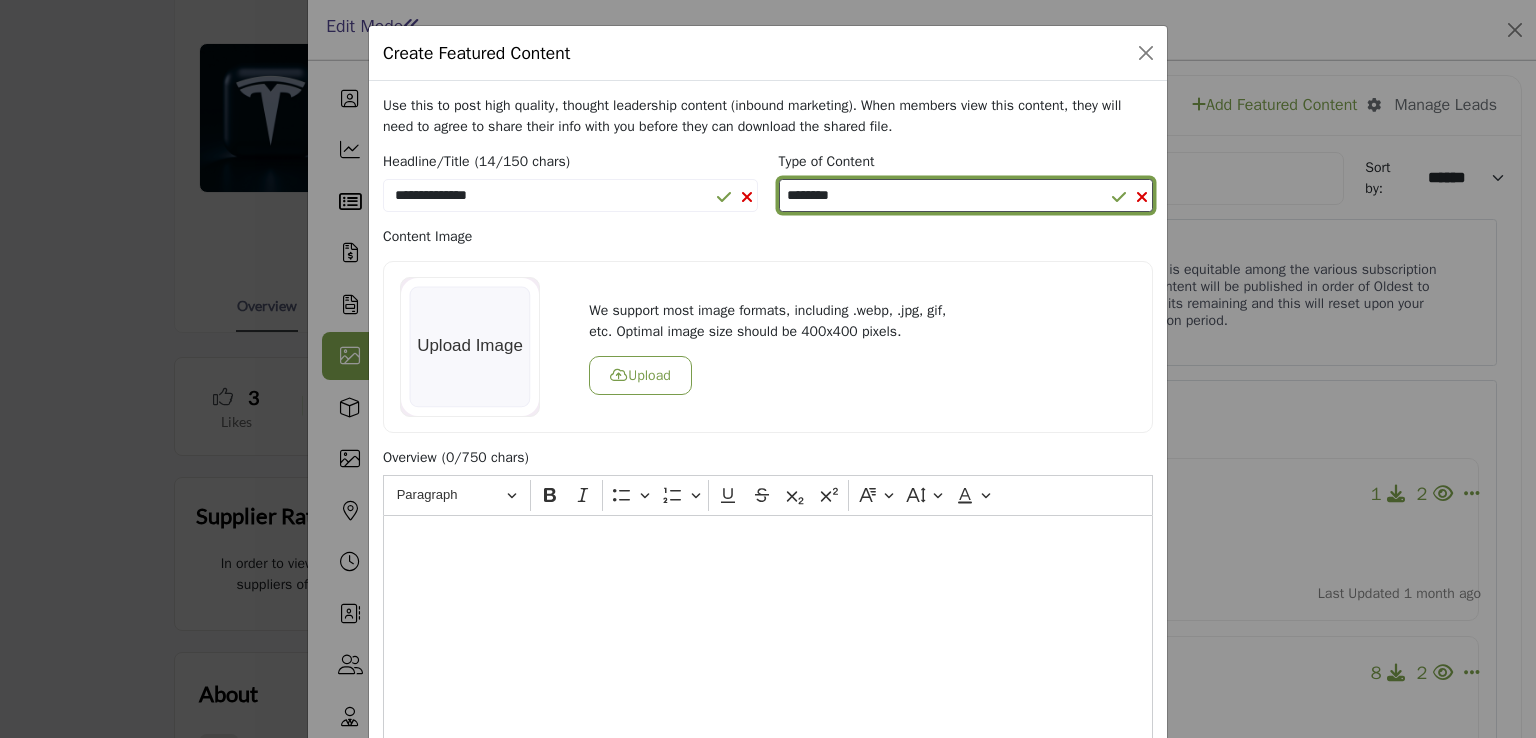click on "**********" at bounding box center (966, 195) 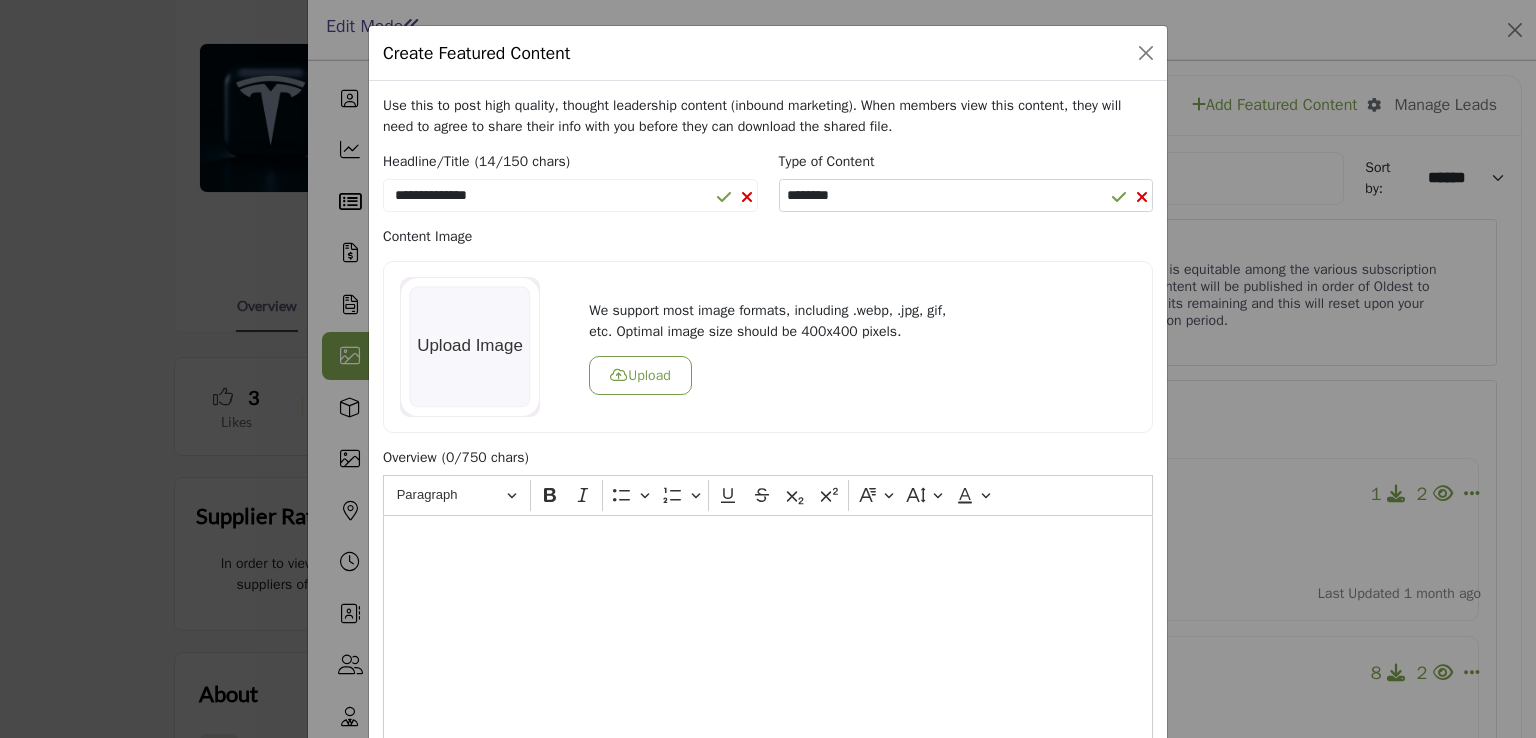 click at bounding box center (724, 197) 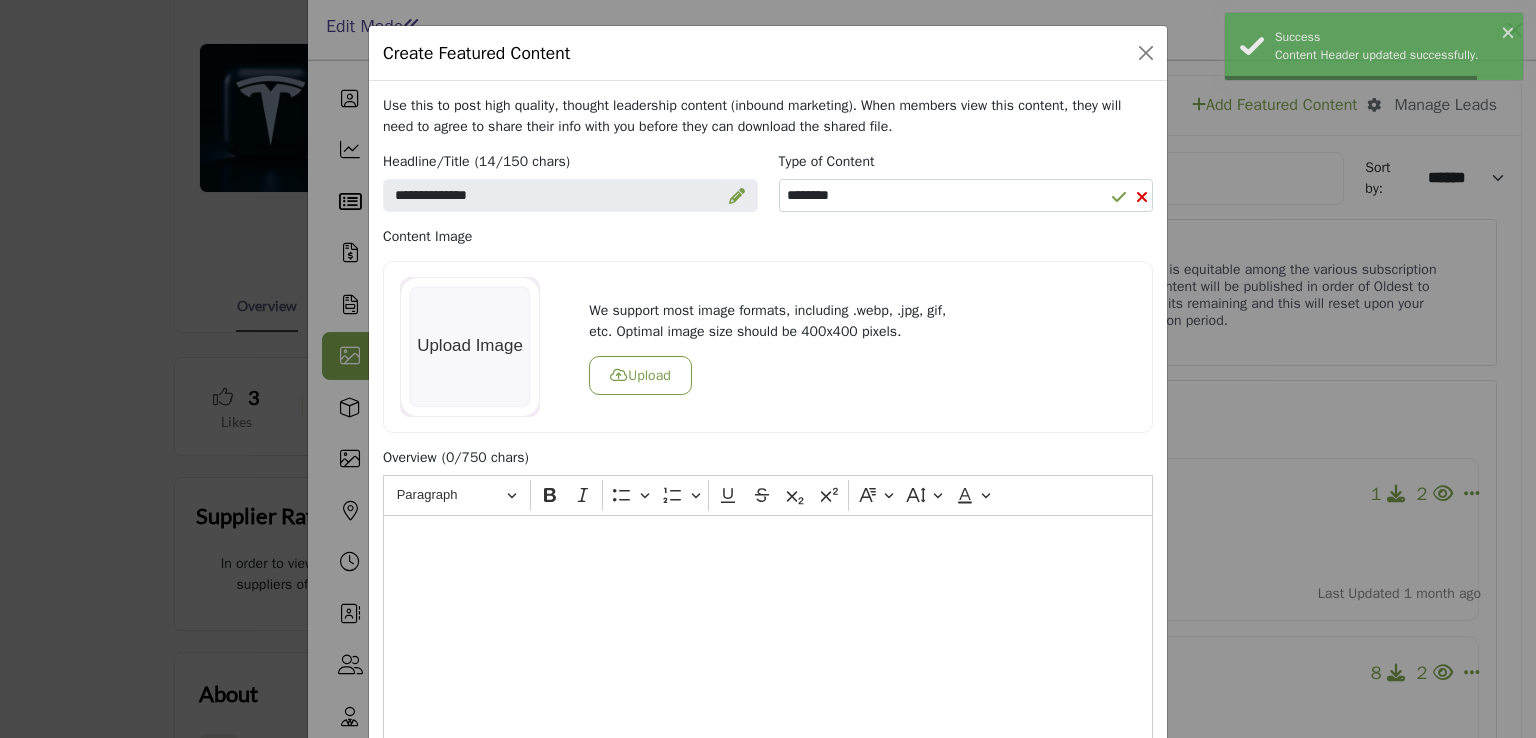 scroll, scrollTop: 100, scrollLeft: 0, axis: vertical 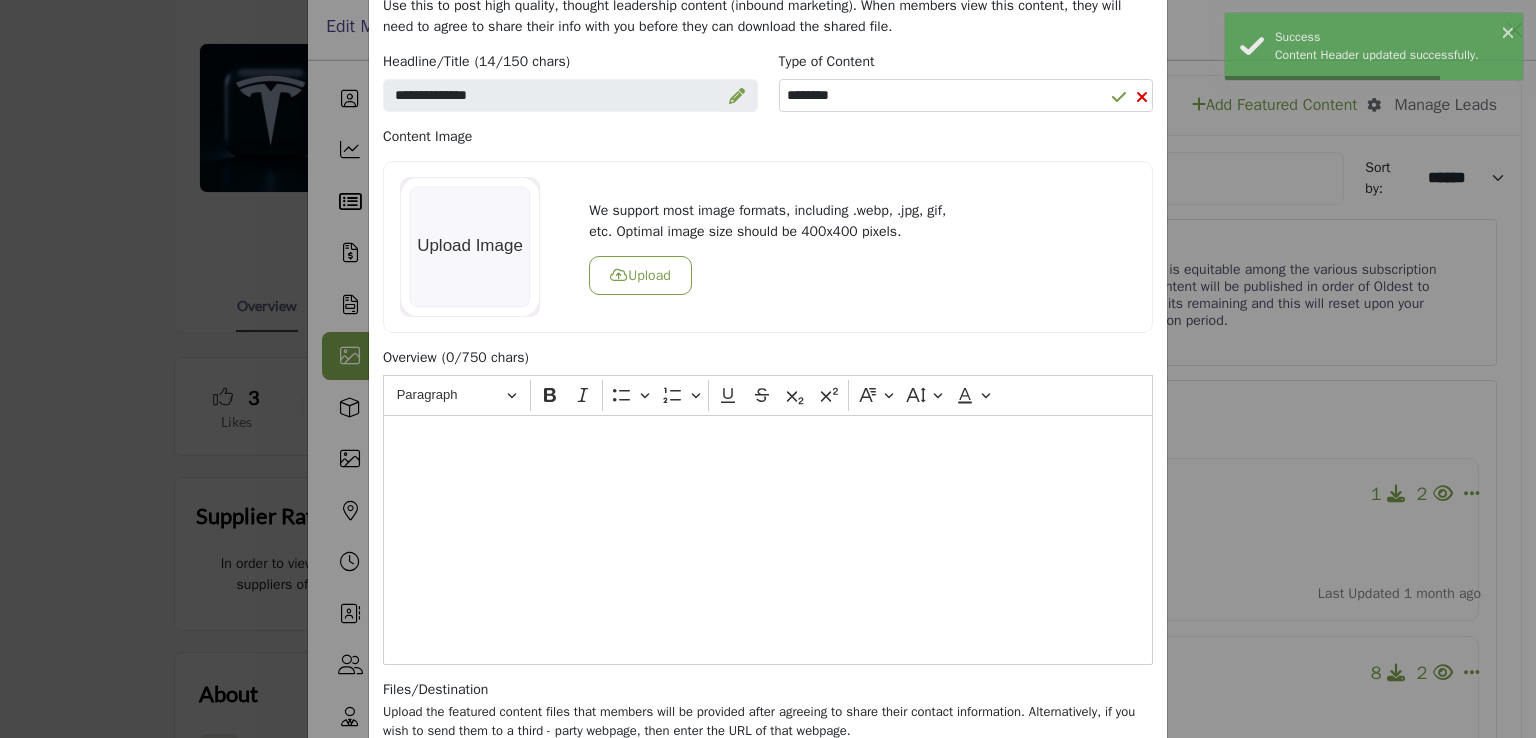 click on "Upload" at bounding box center (640, 275) 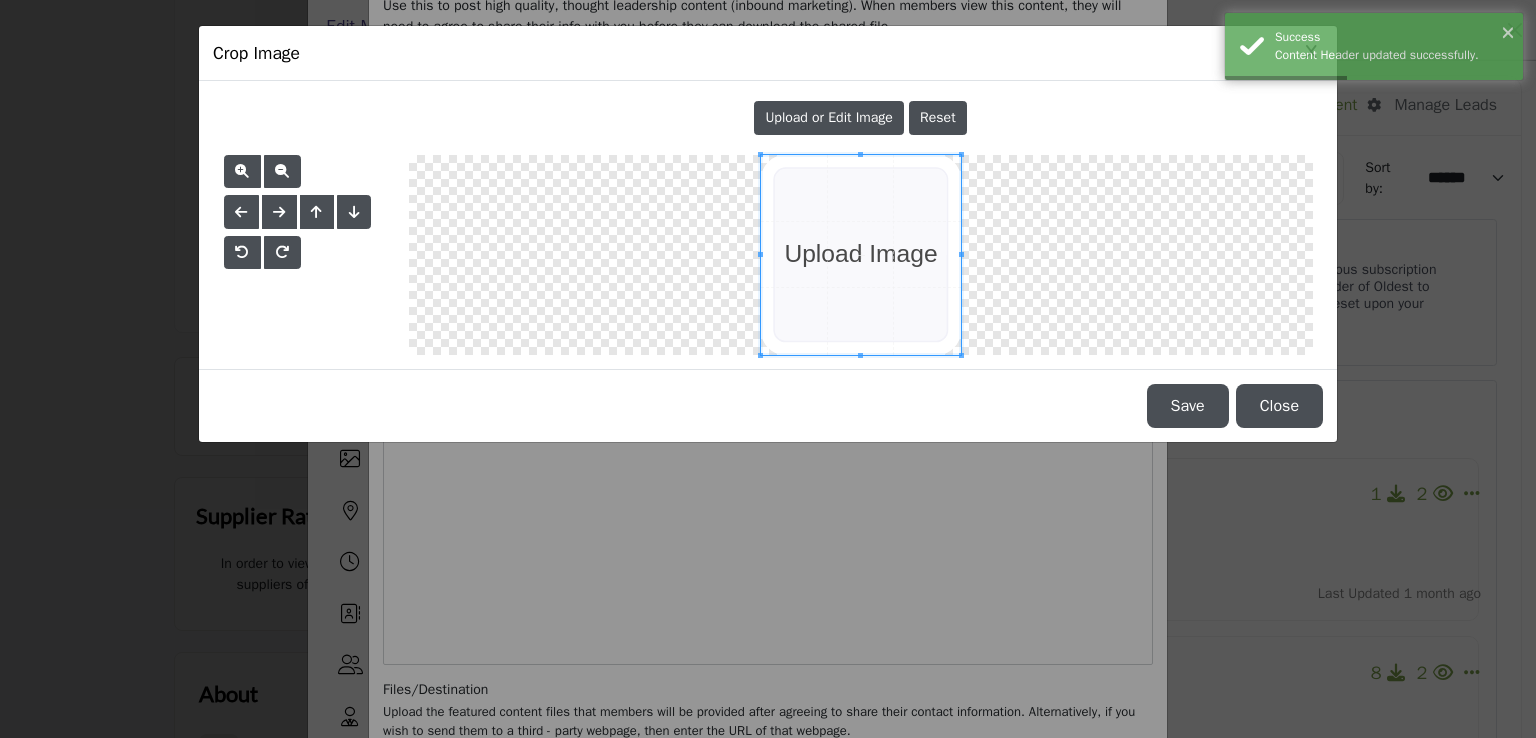 click on "Upload or Edit Image" at bounding box center (829, 117) 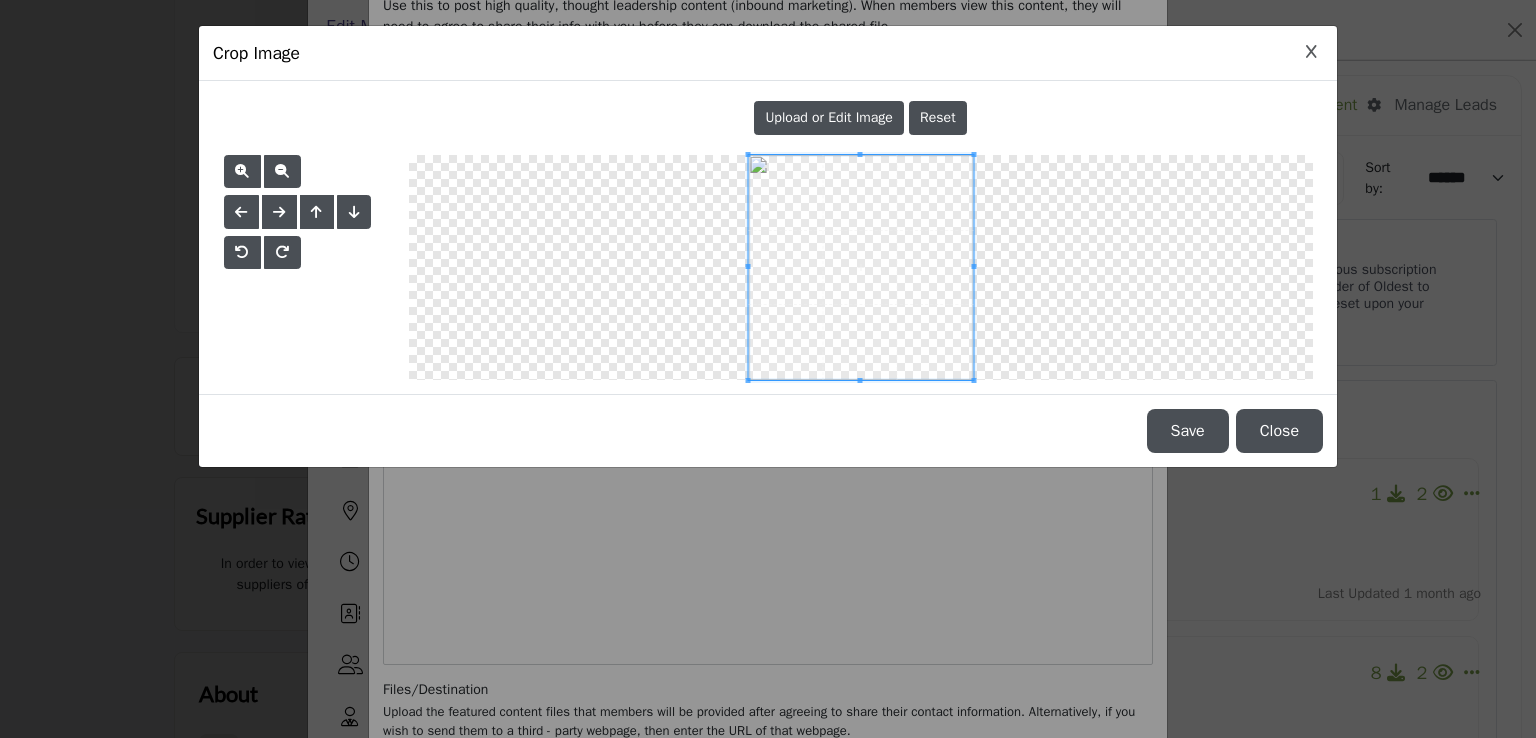 click on "Save" at bounding box center (1188, 431) 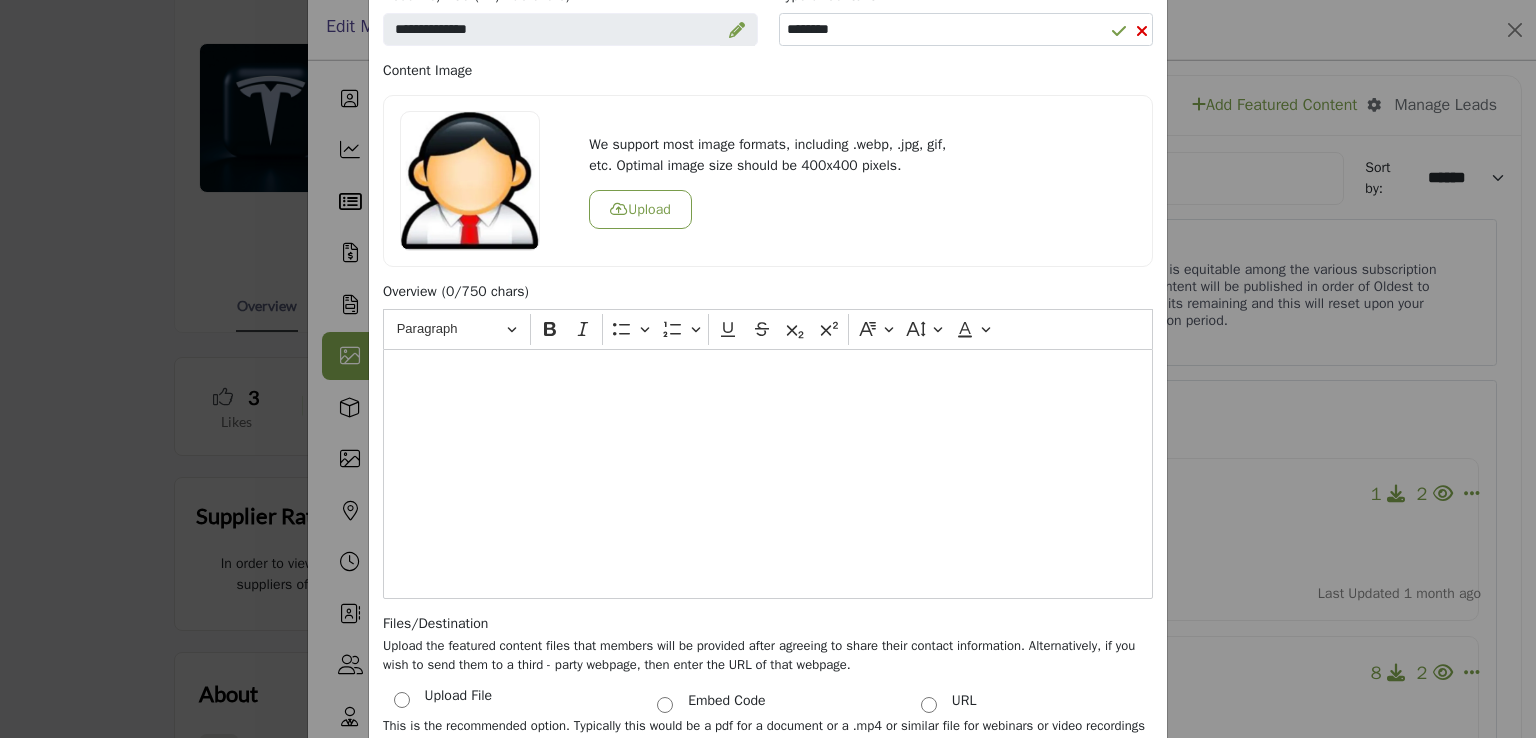 scroll, scrollTop: 300, scrollLeft: 0, axis: vertical 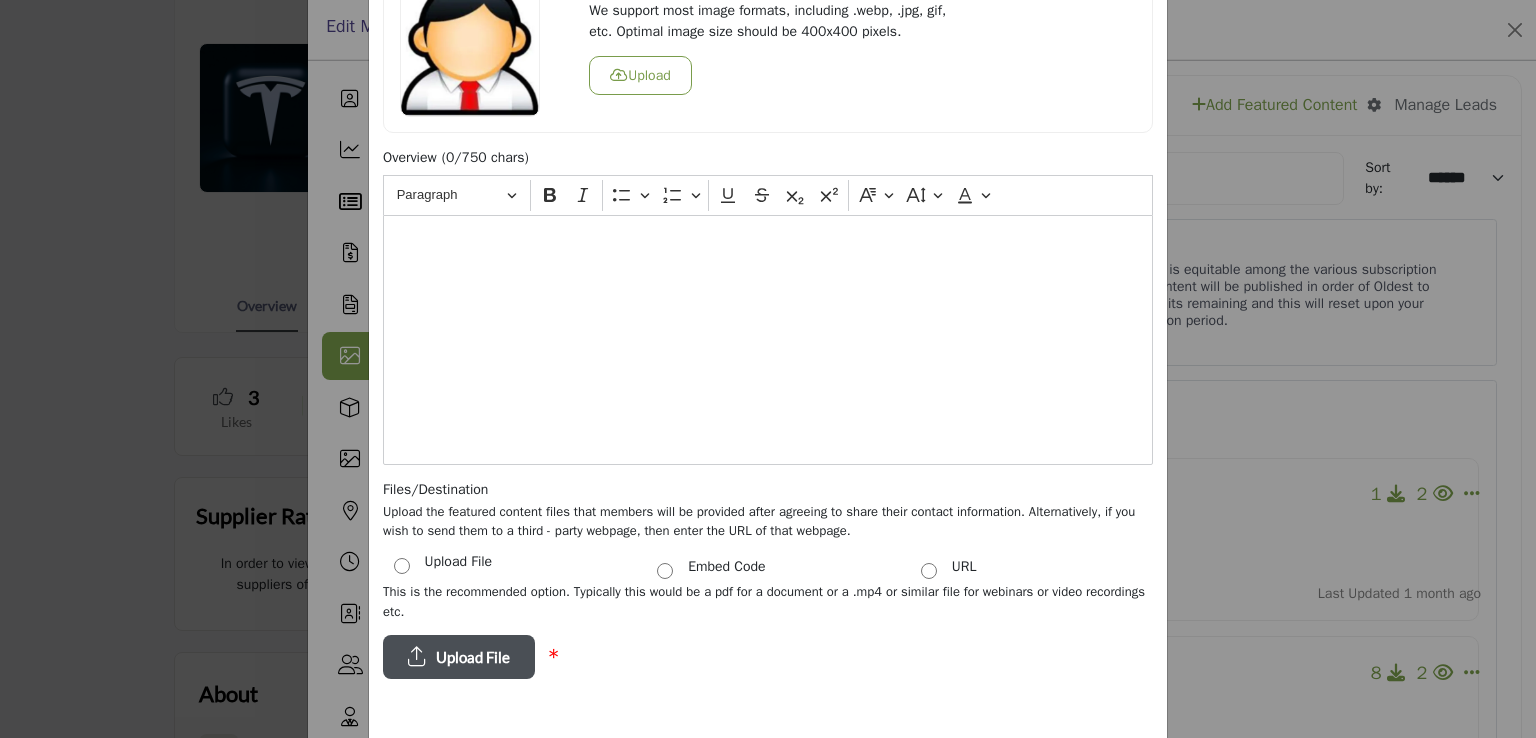 click at bounding box center [768, 340] 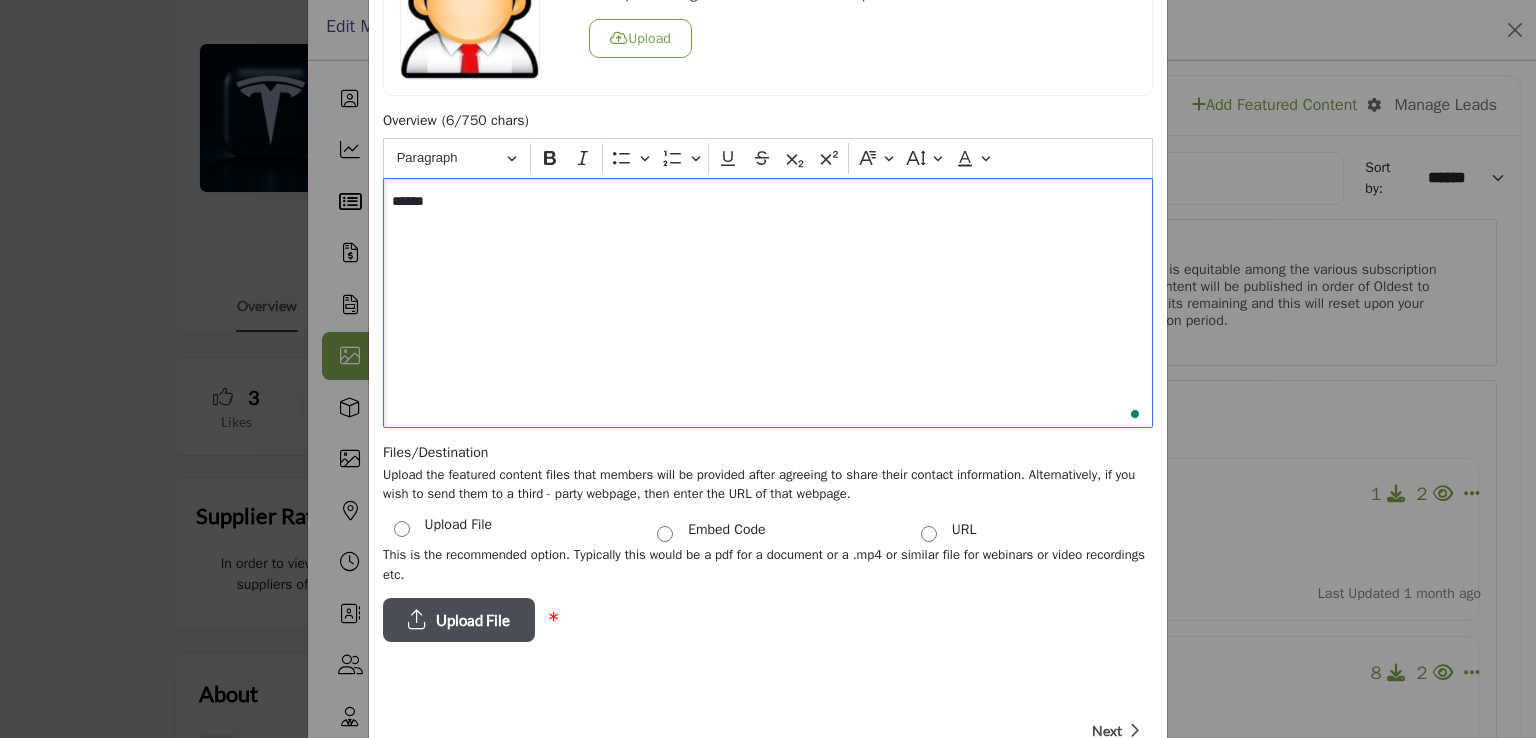 scroll, scrollTop: 412, scrollLeft: 0, axis: vertical 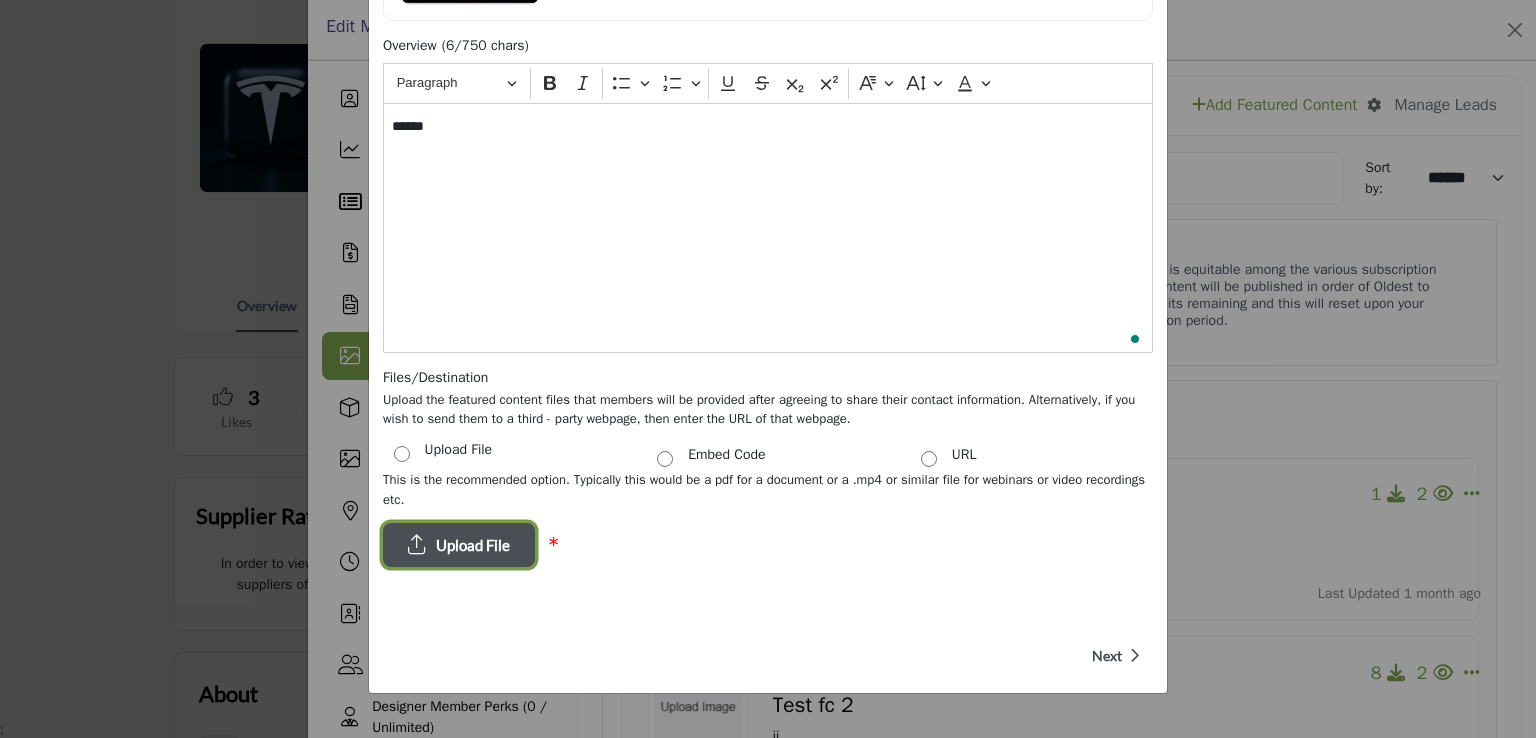 click on "Upload File" at bounding box center [473, 545] 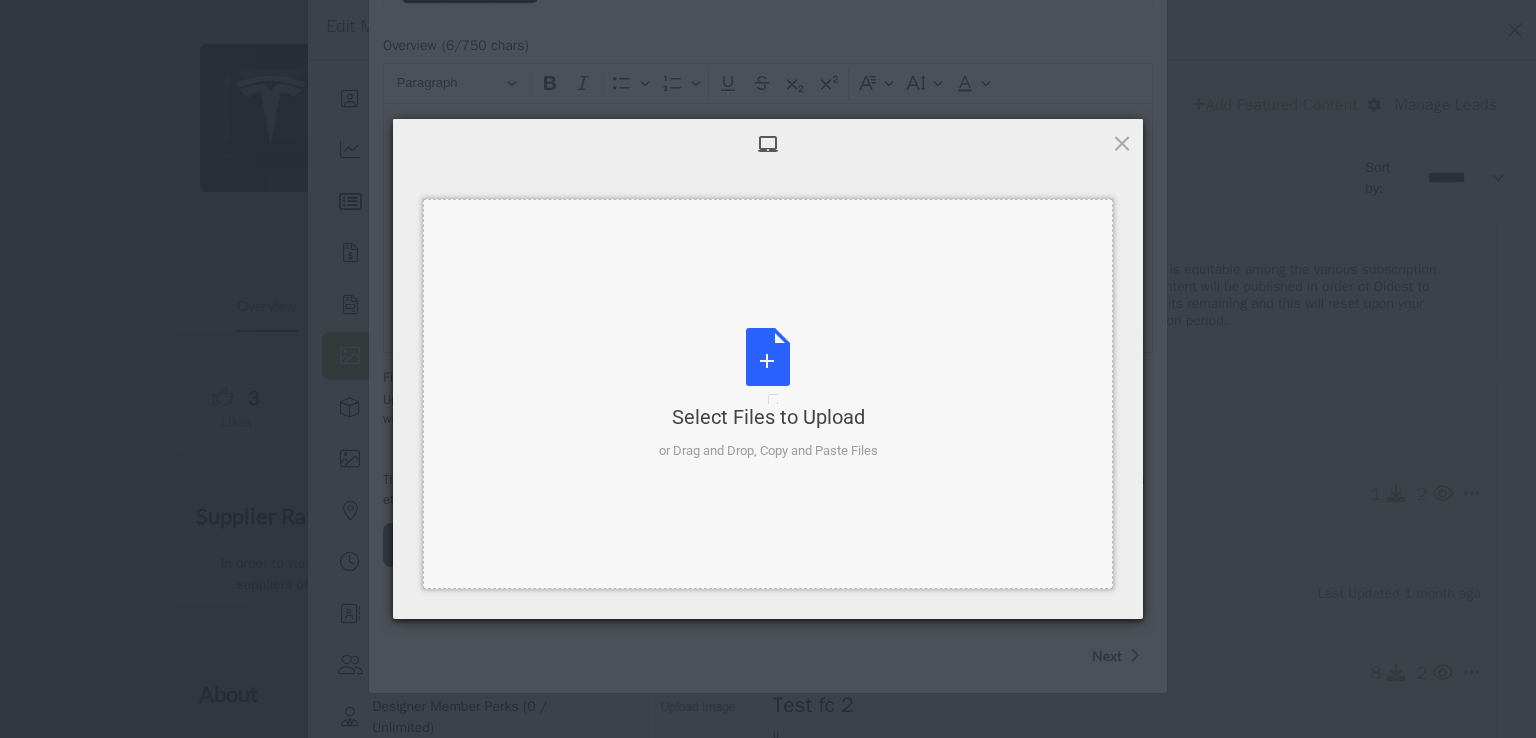 click on "Select Files to Upload
or Drag and Drop, Copy and Paste Files" at bounding box center (768, 394) 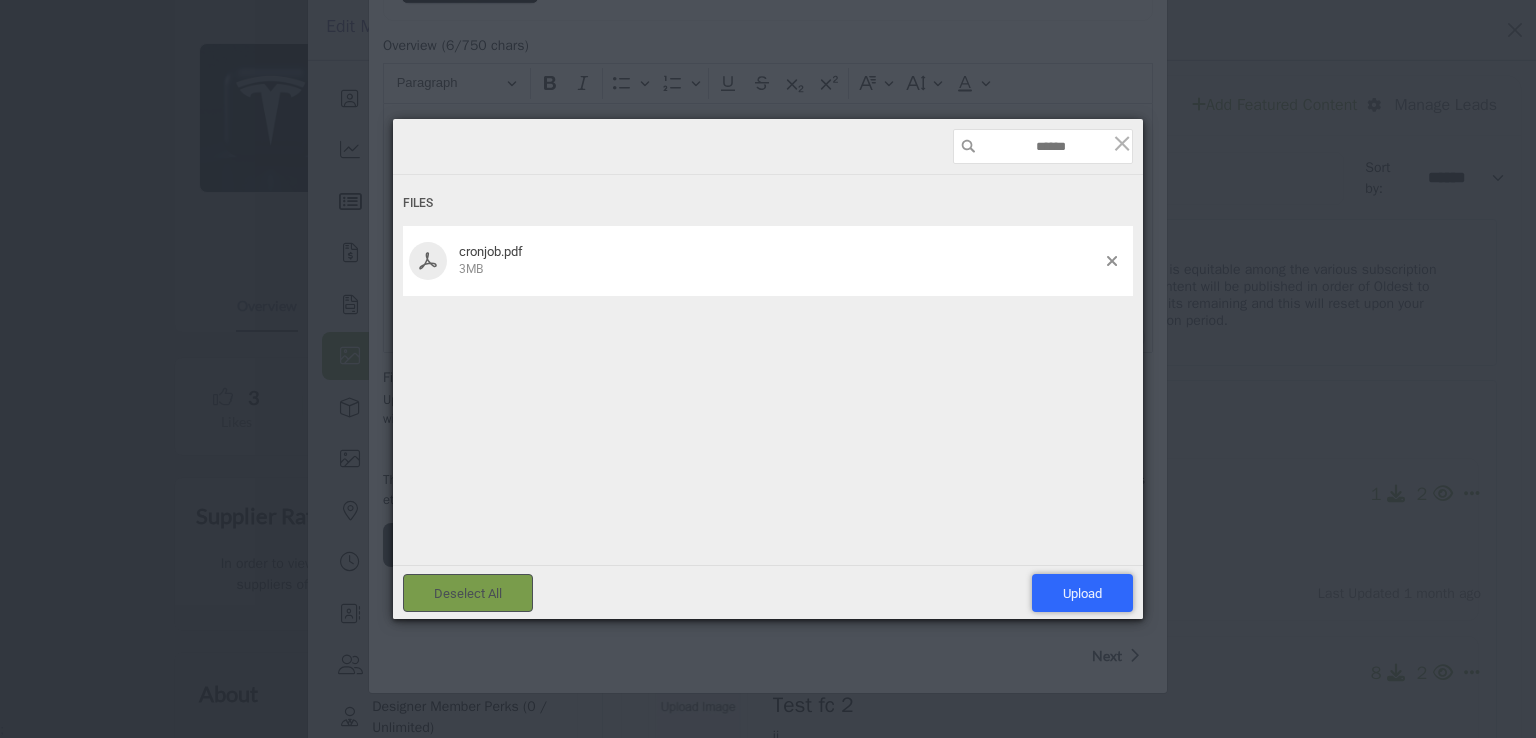 drag, startPoint x: 1092, startPoint y: 588, endPoint x: 1090, endPoint y: 604, distance: 16.124516 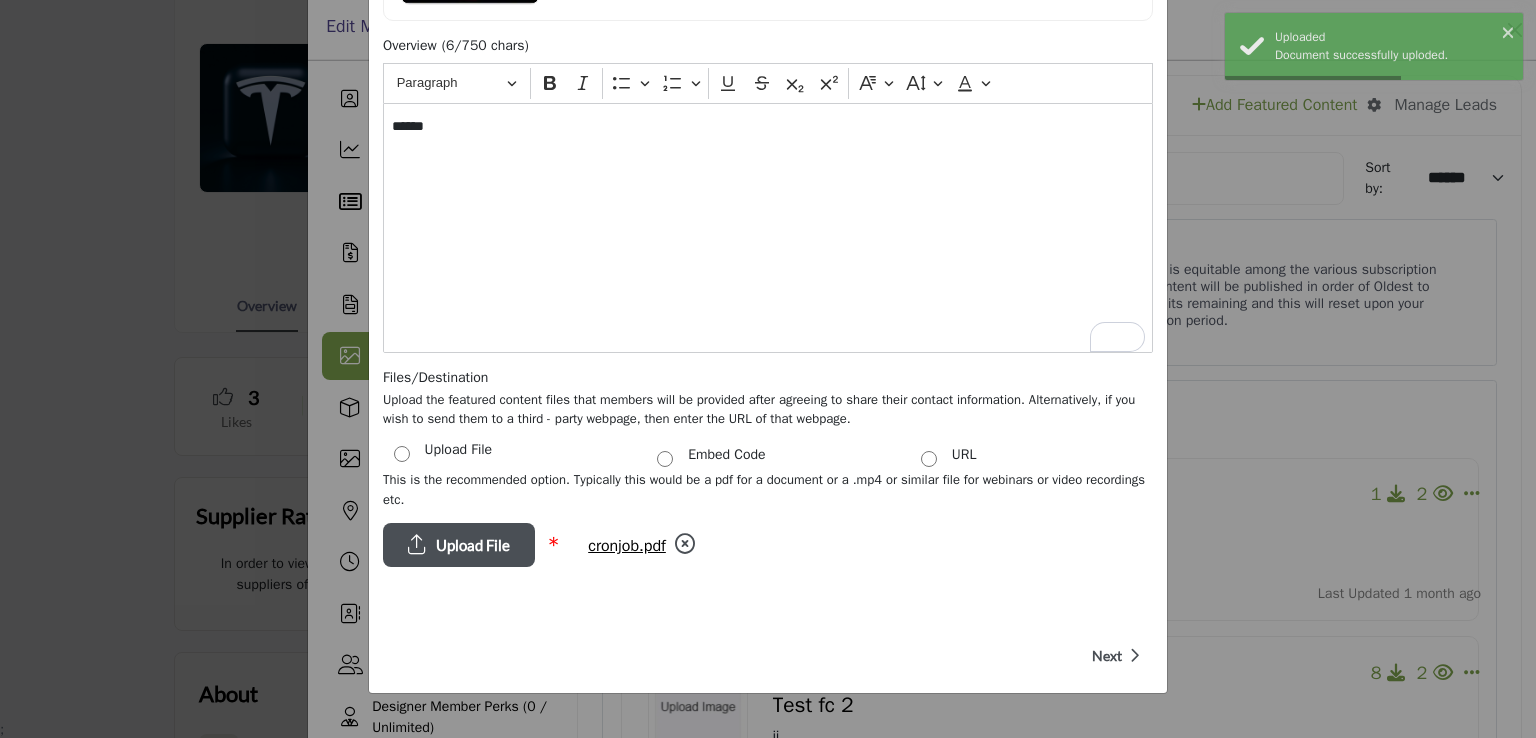 click on "Next" at bounding box center [1116, 656] 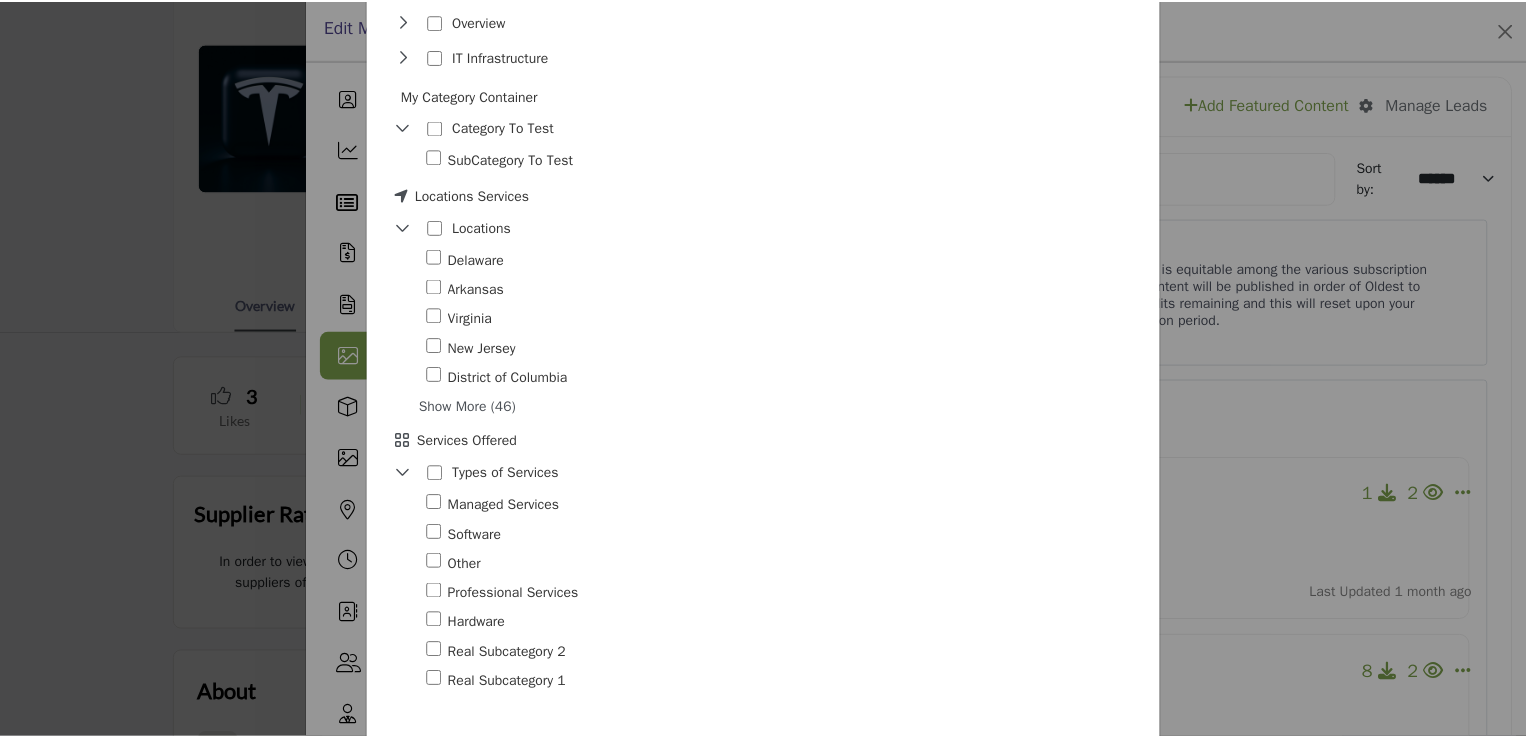 scroll, scrollTop: 3874, scrollLeft: 0, axis: vertical 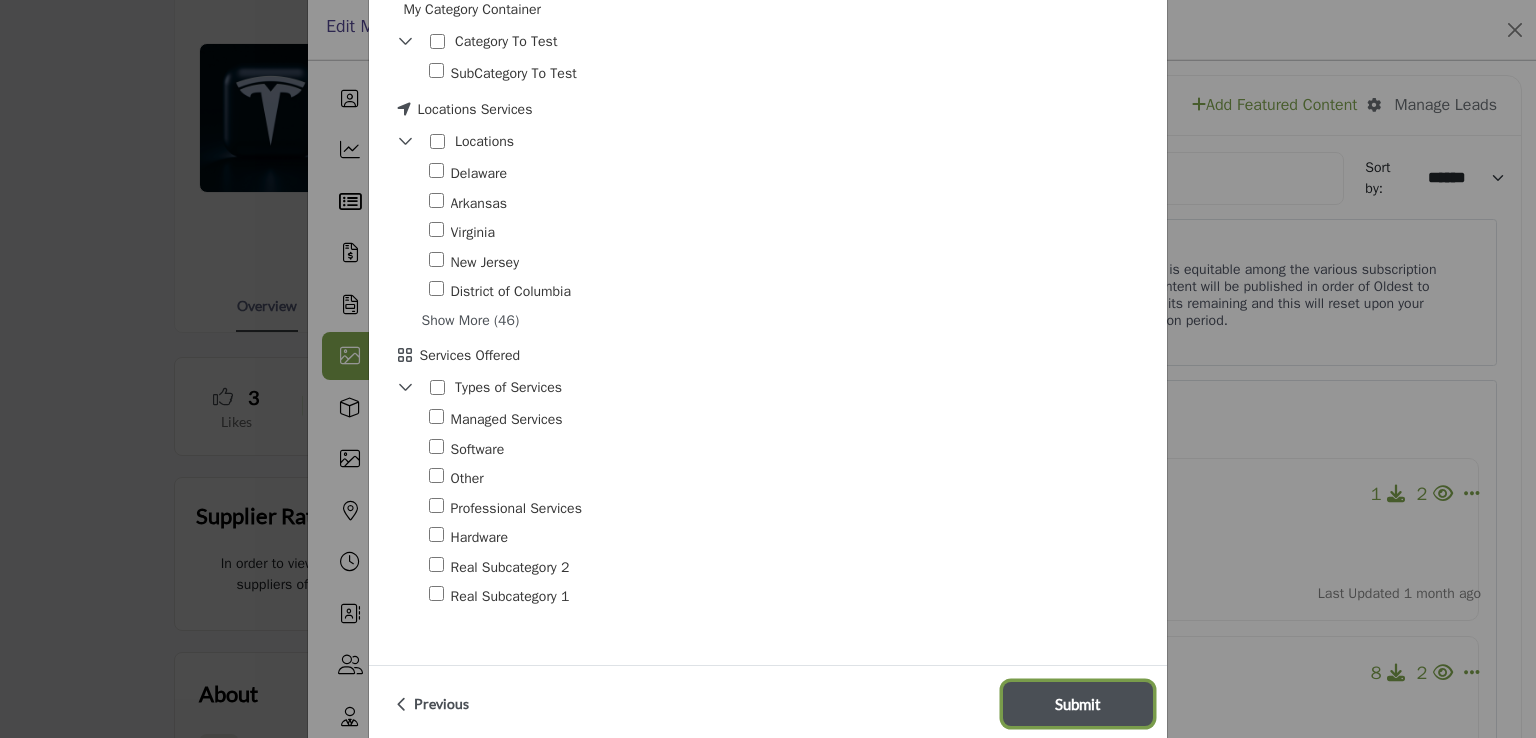 click on "Submit" at bounding box center [1078, 704] 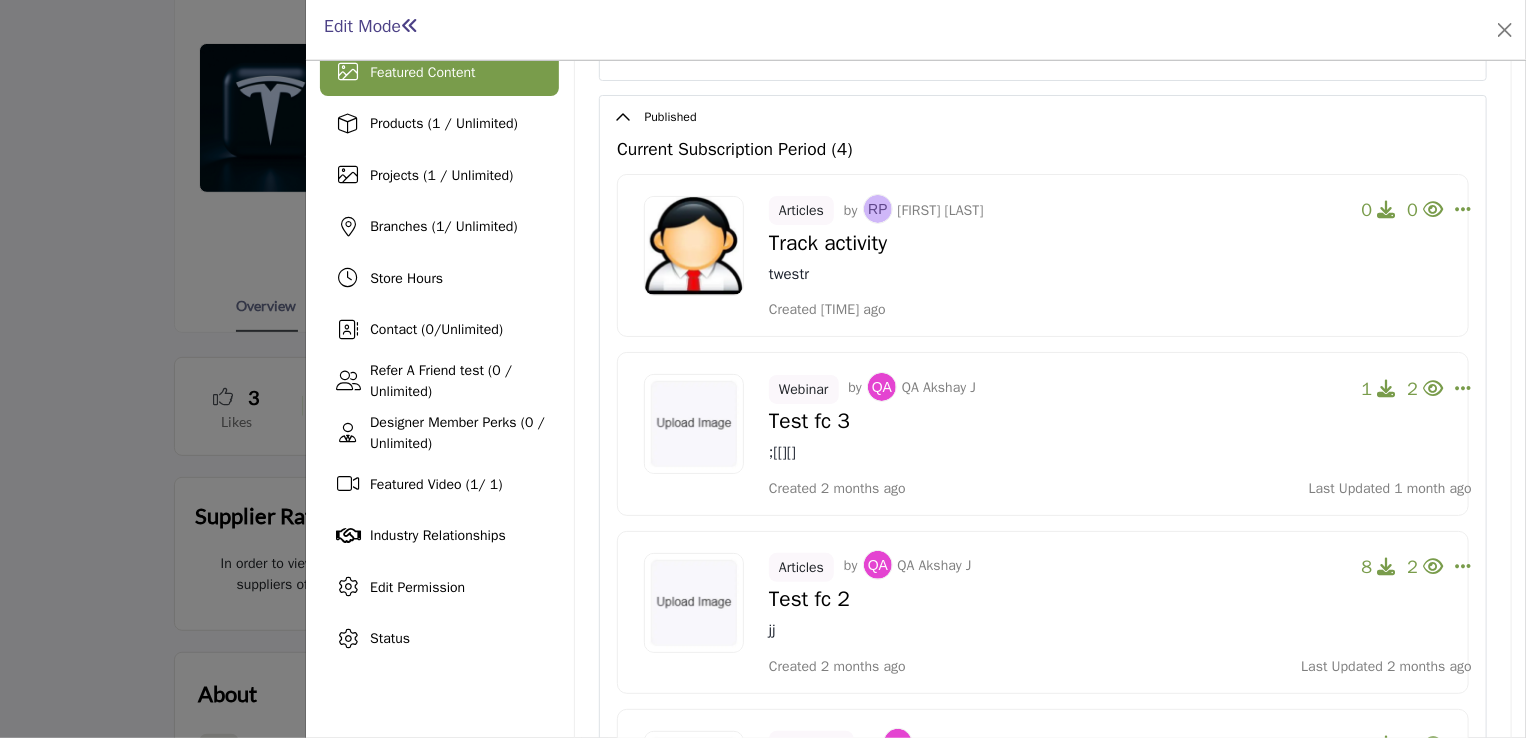 scroll, scrollTop: 288, scrollLeft: 0, axis: vertical 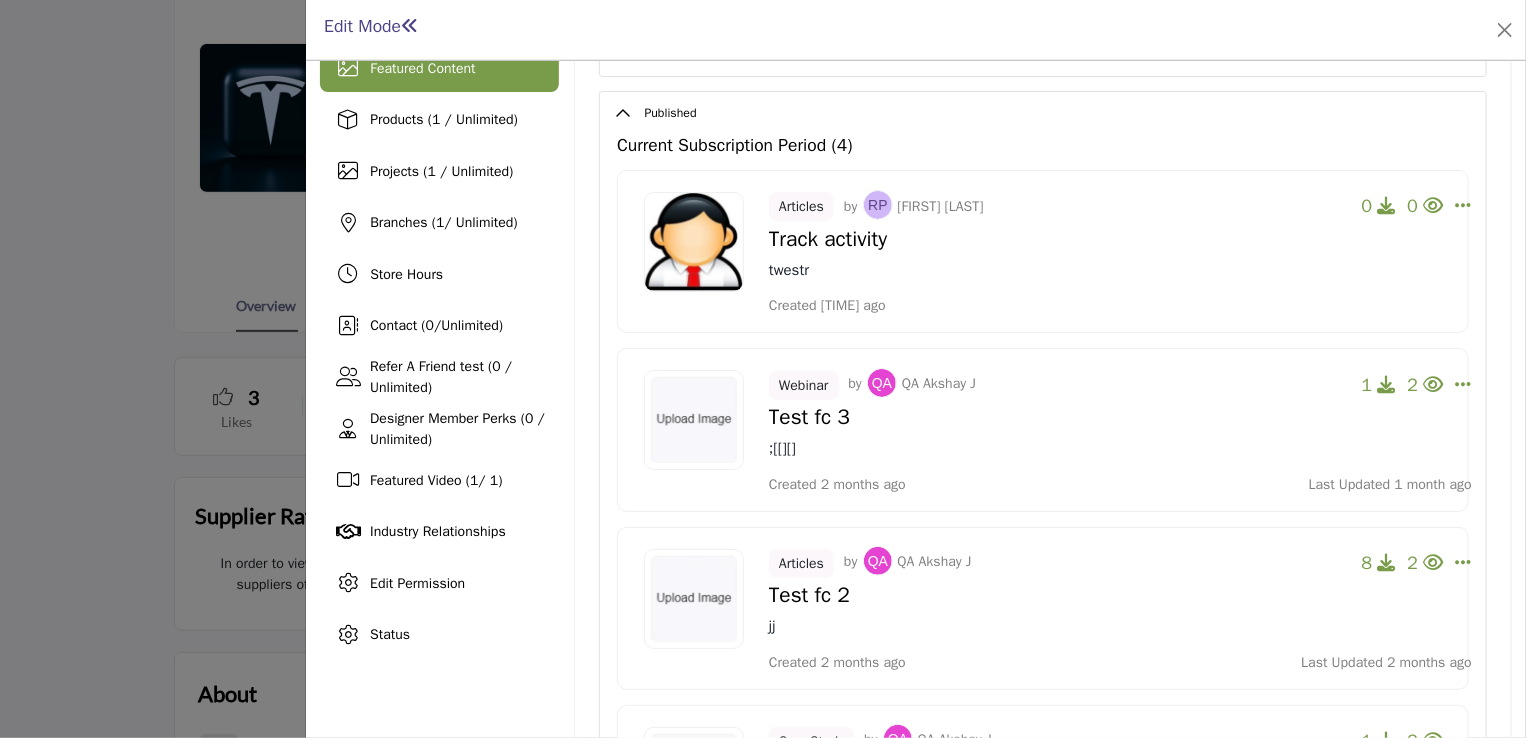 drag, startPoint x: 861, startPoint y: 234, endPoint x: 765, endPoint y: 229, distance: 96.13012 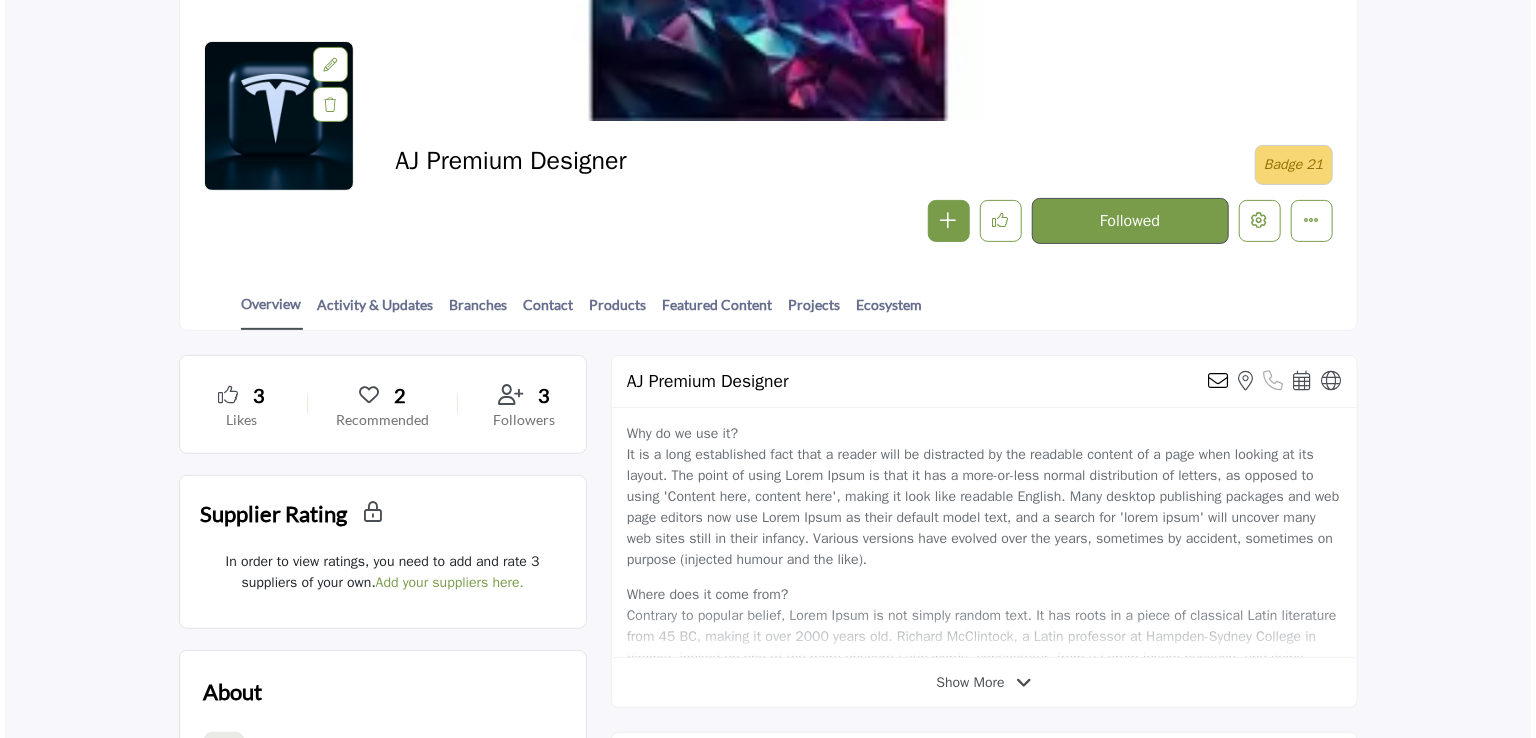 scroll, scrollTop: 300, scrollLeft: 0, axis: vertical 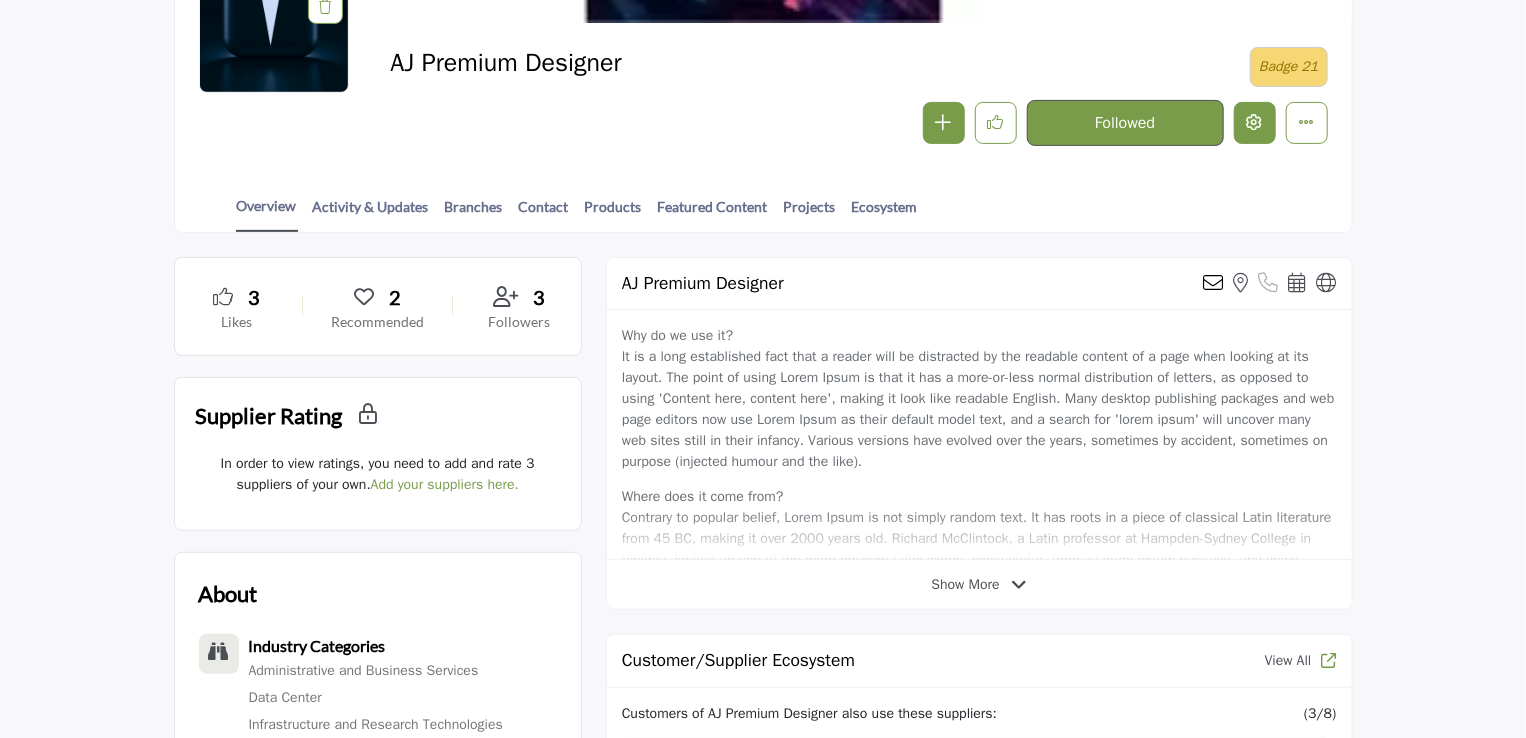 click at bounding box center (1255, 122) 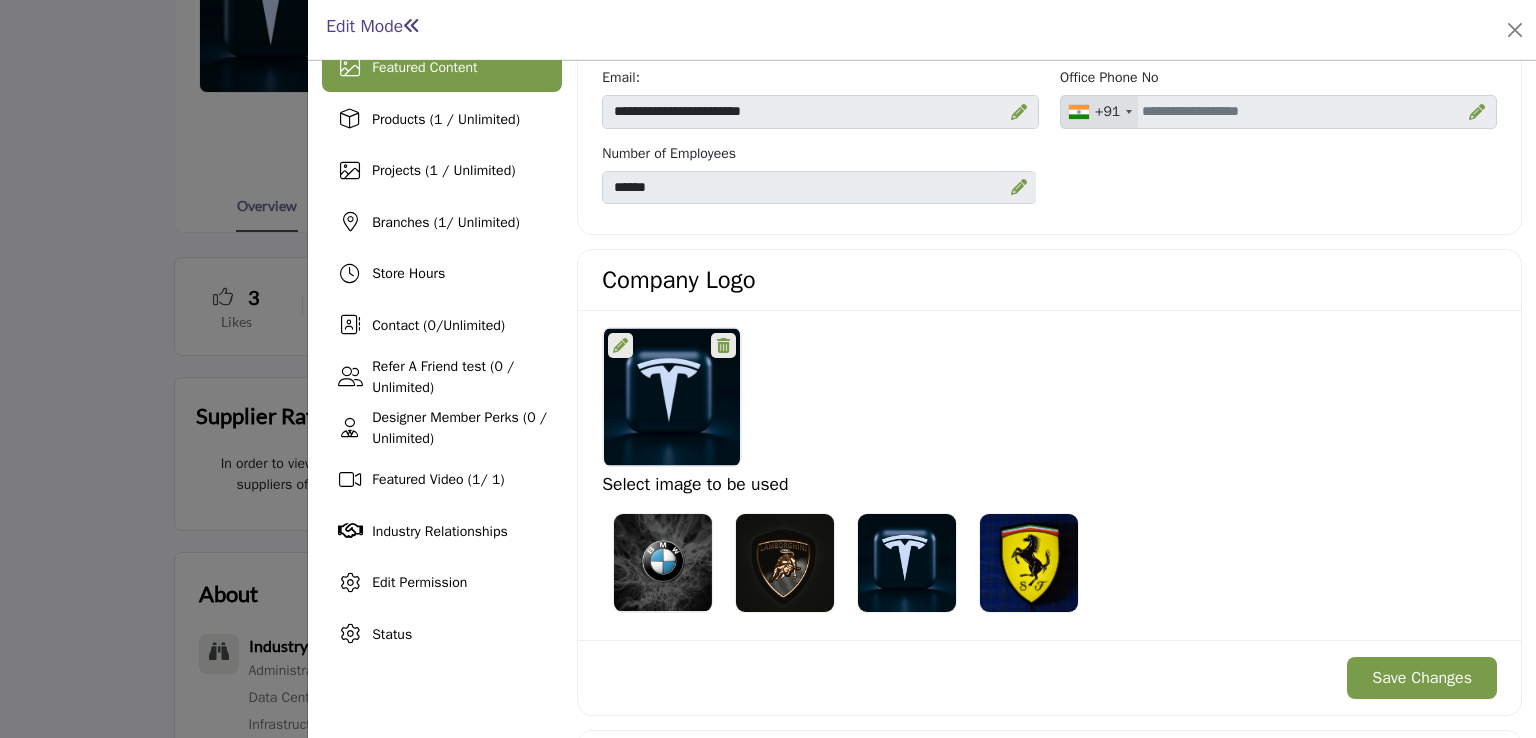 click on "Featured Content" at bounding box center (442, 68) 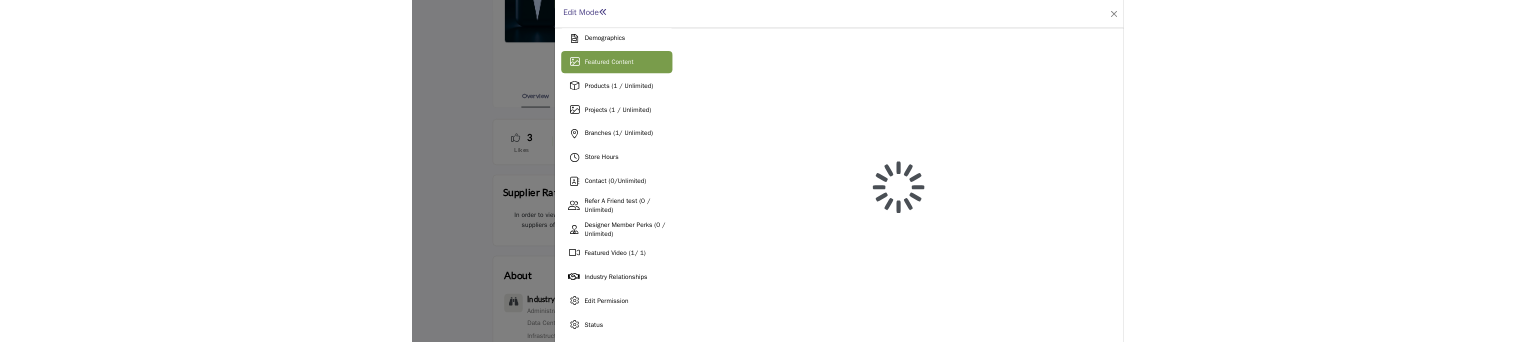 scroll, scrollTop: 288, scrollLeft: 0, axis: vertical 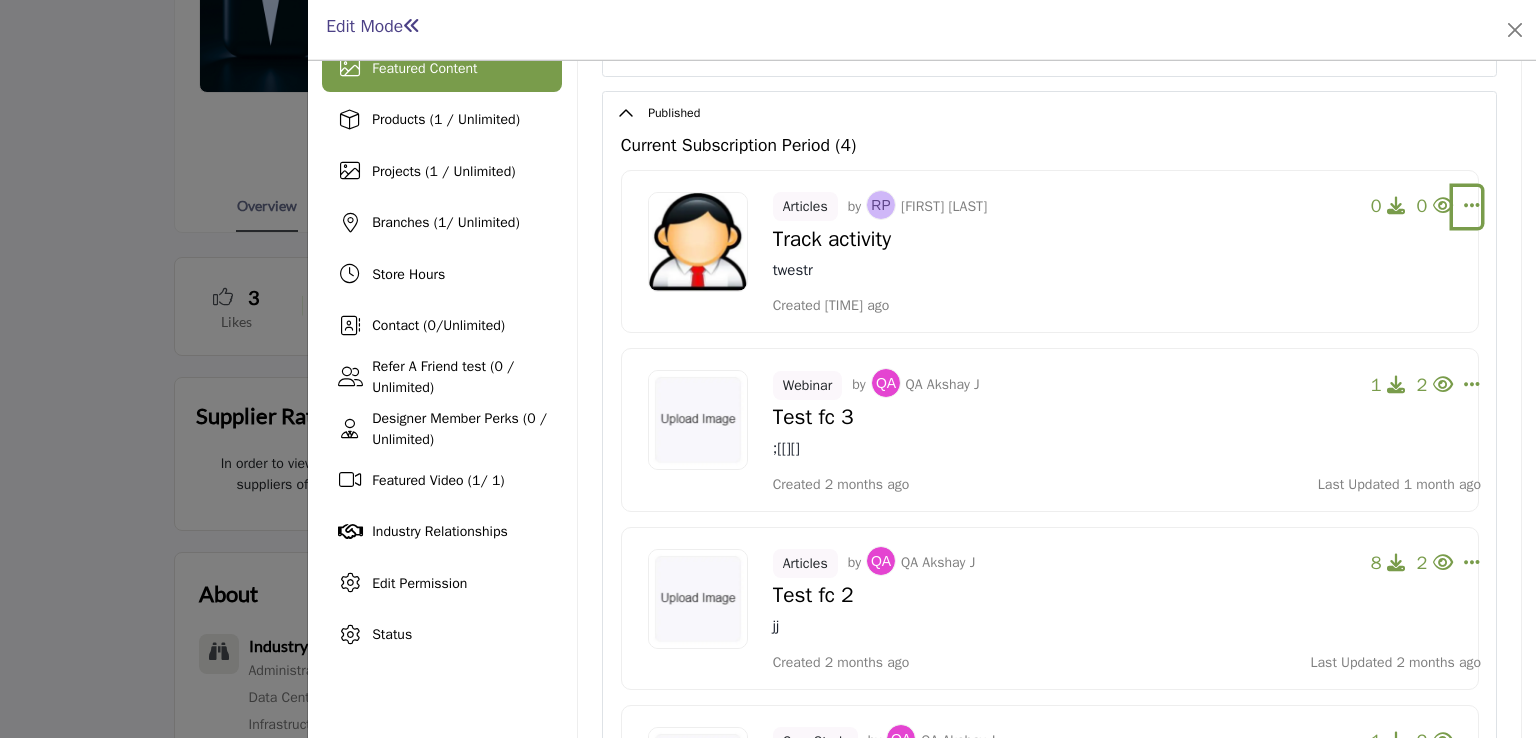 click at bounding box center (1472, 205) 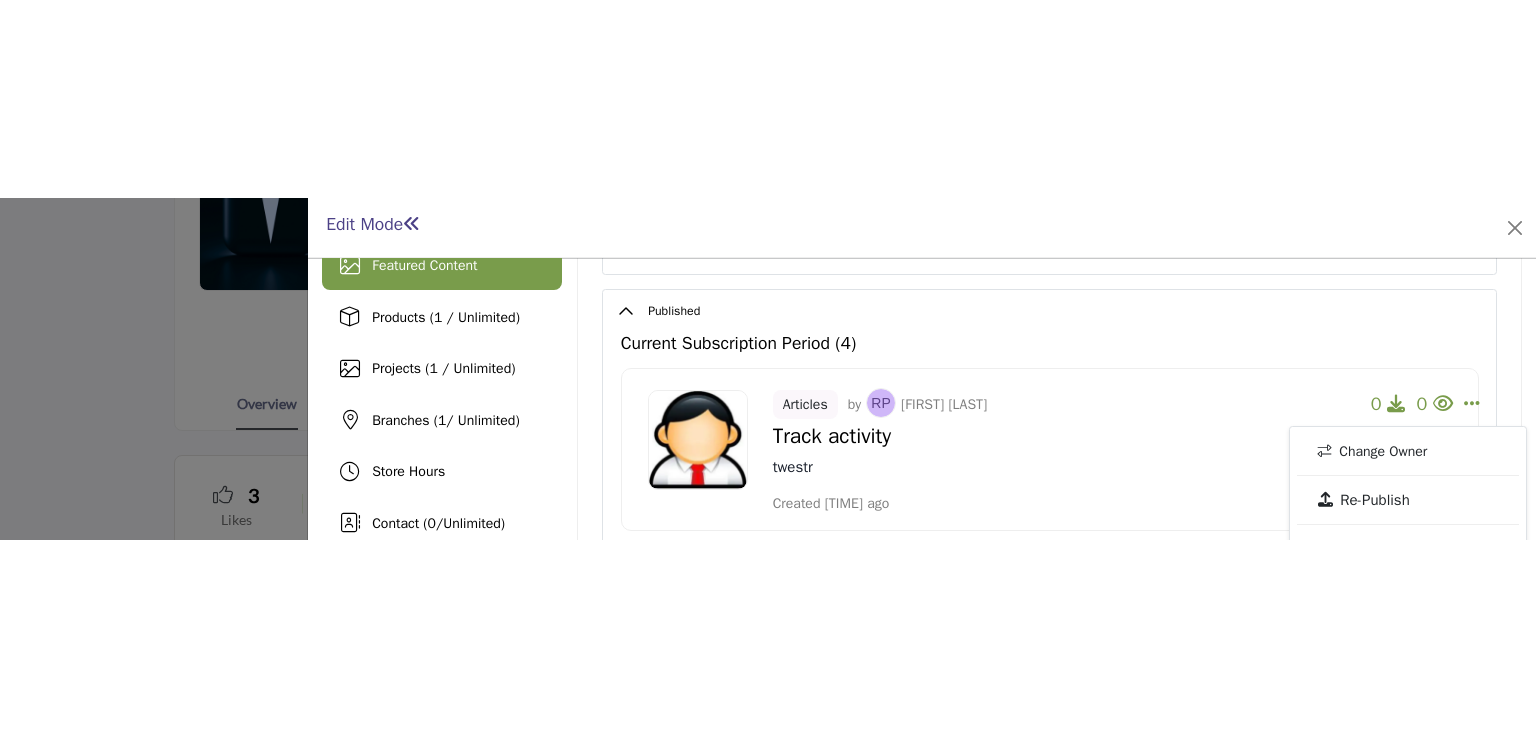 scroll, scrollTop: 388, scrollLeft: 0, axis: vertical 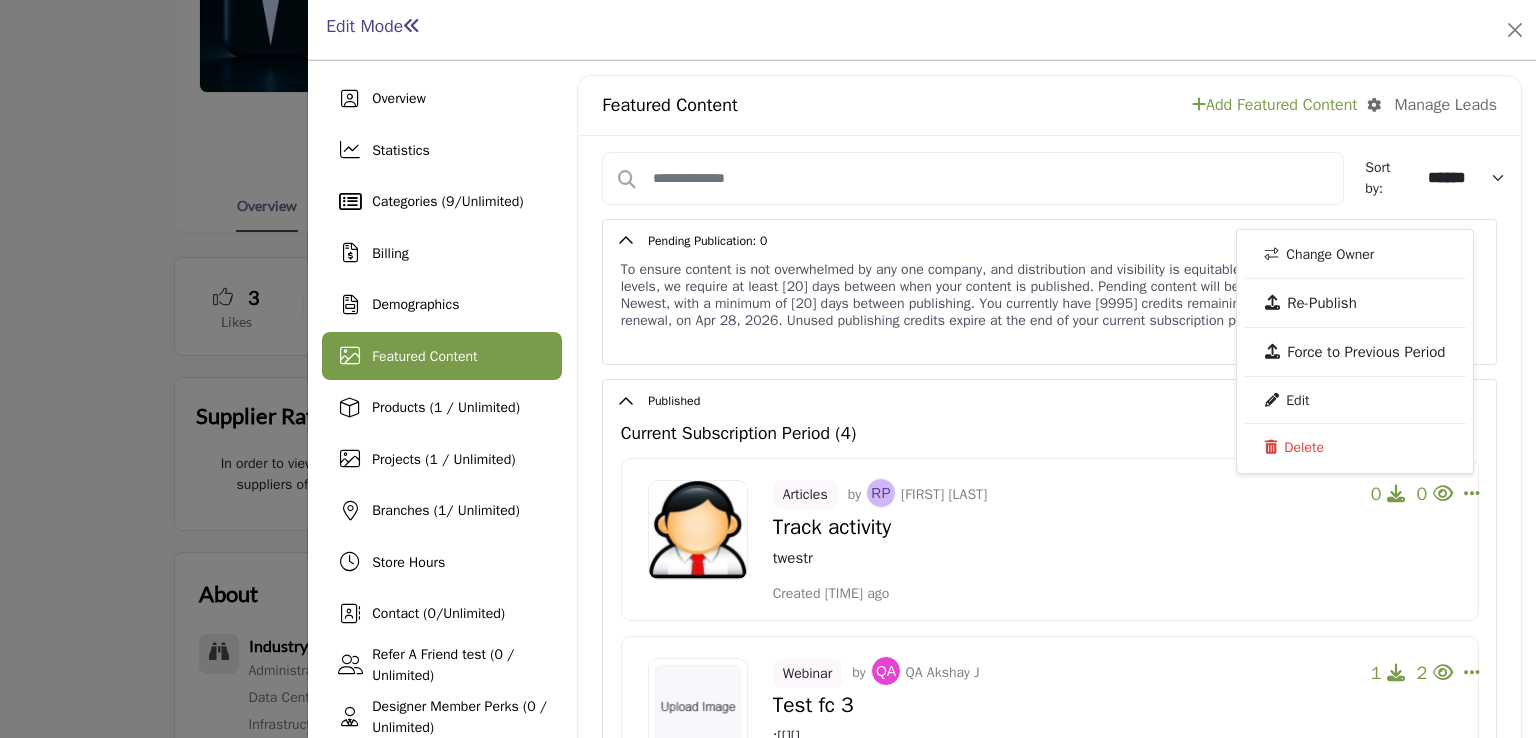 click on "Featured Content" at bounding box center [442, 356] 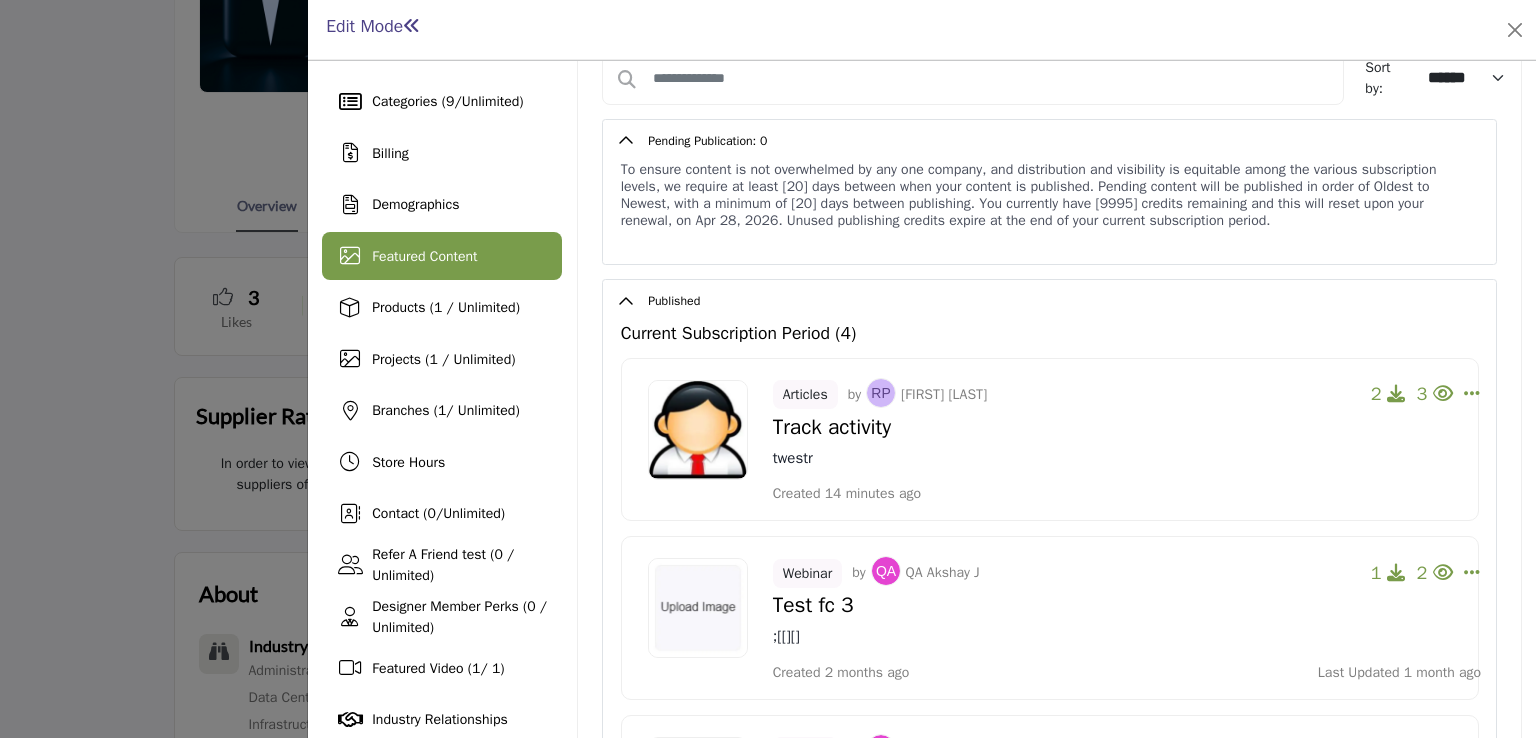 scroll, scrollTop: 200, scrollLeft: 0, axis: vertical 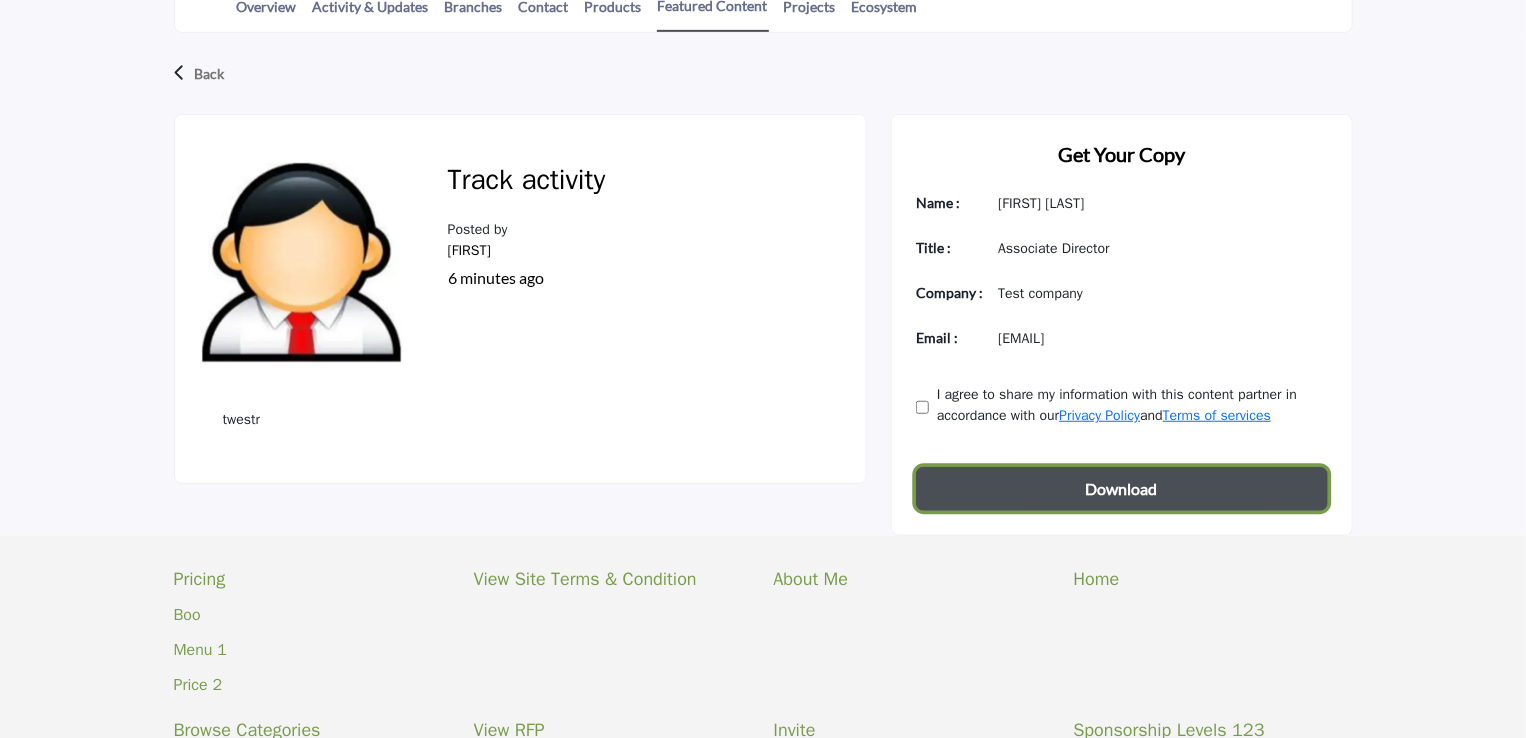 drag, startPoint x: 1028, startPoint y: 485, endPoint x: 1032, endPoint y: 502, distance: 17.464249 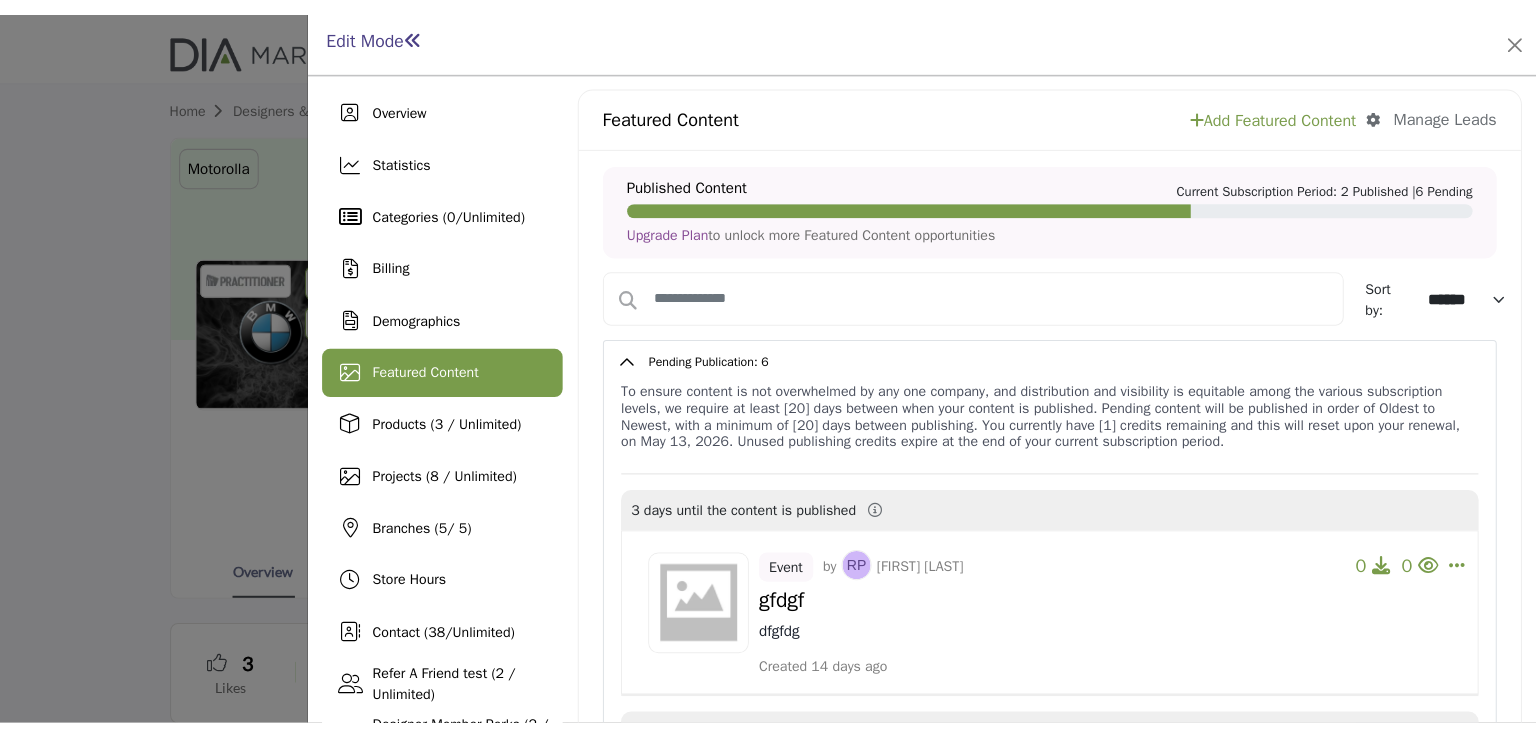 scroll, scrollTop: 0, scrollLeft: 0, axis: both 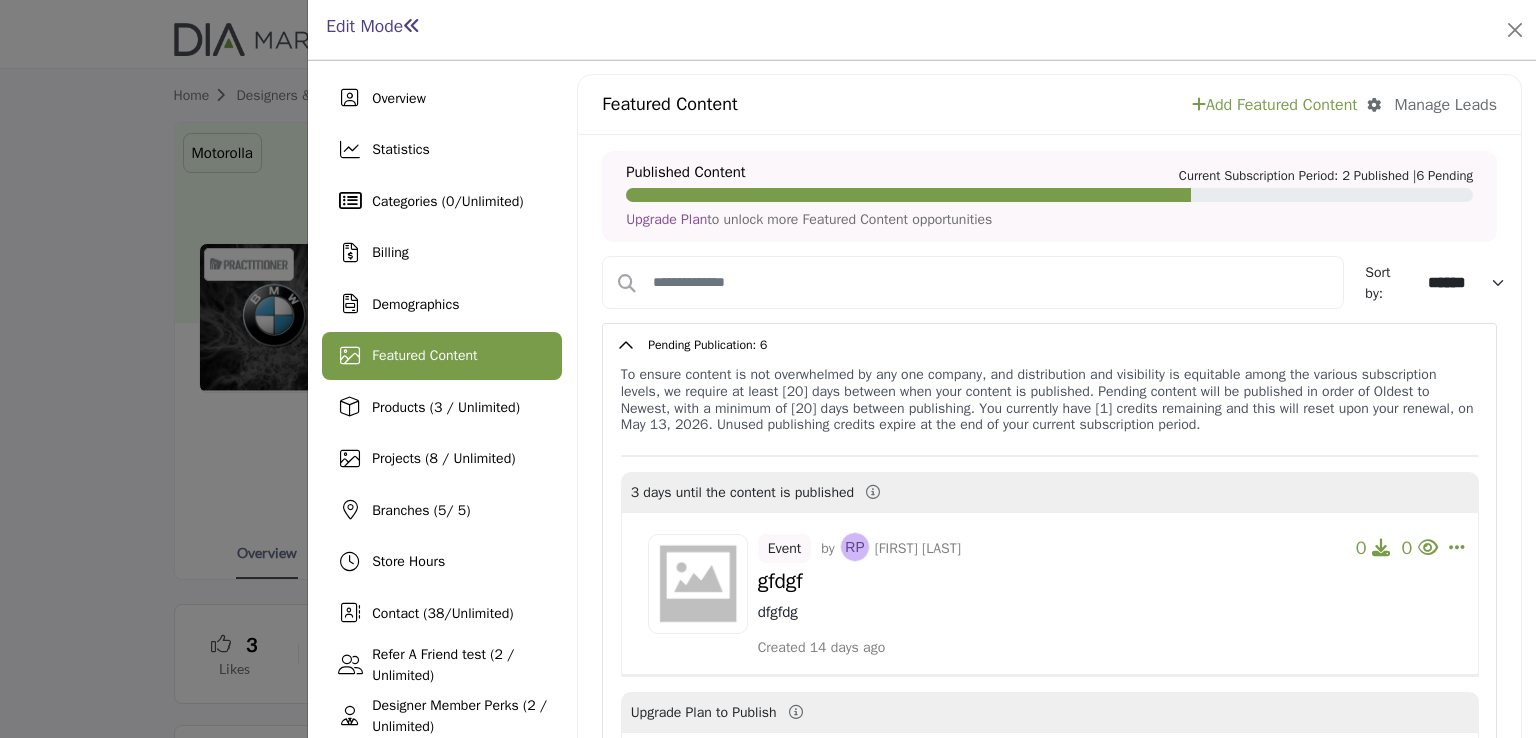 click on "Featured Content" at bounding box center (424, 355) 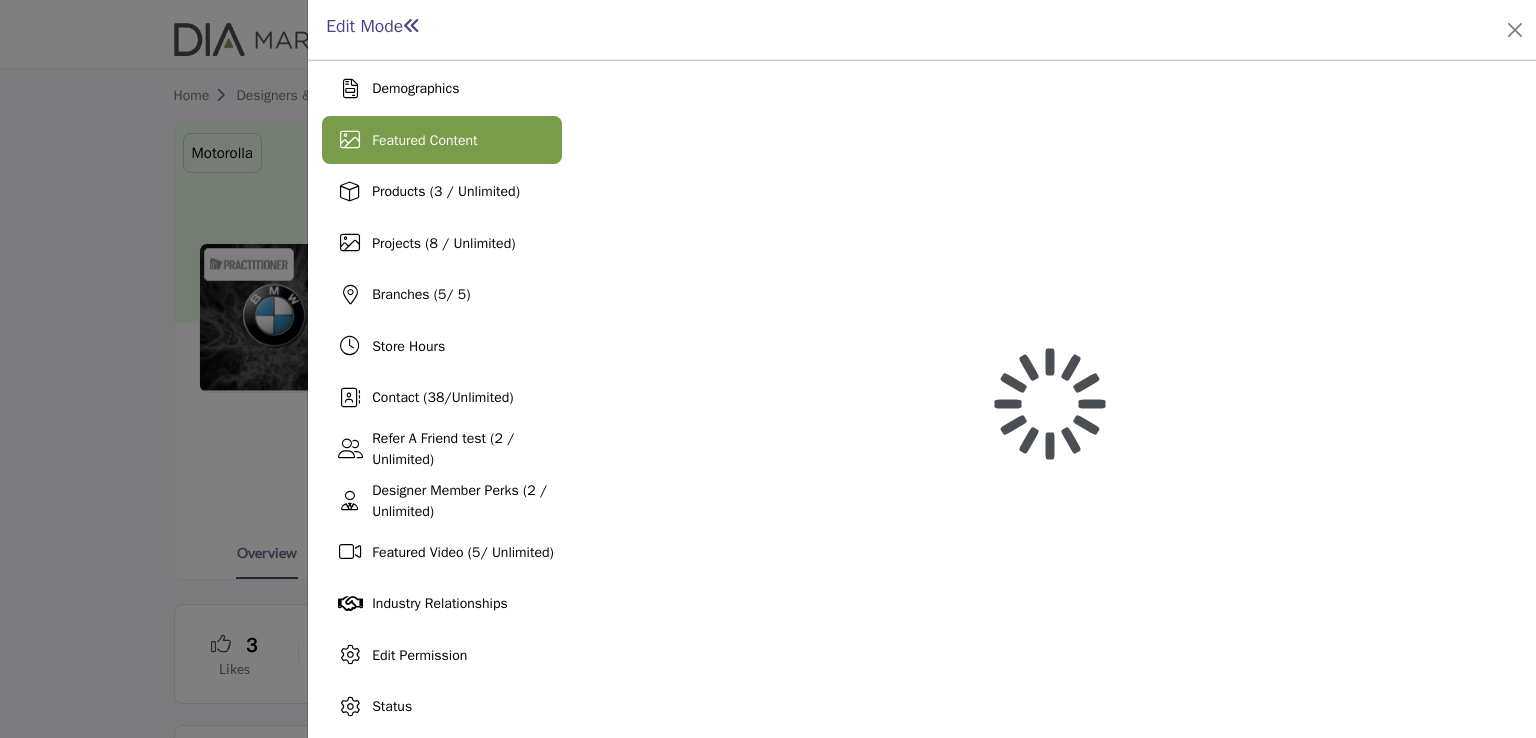 scroll, scrollTop: 222, scrollLeft: 0, axis: vertical 